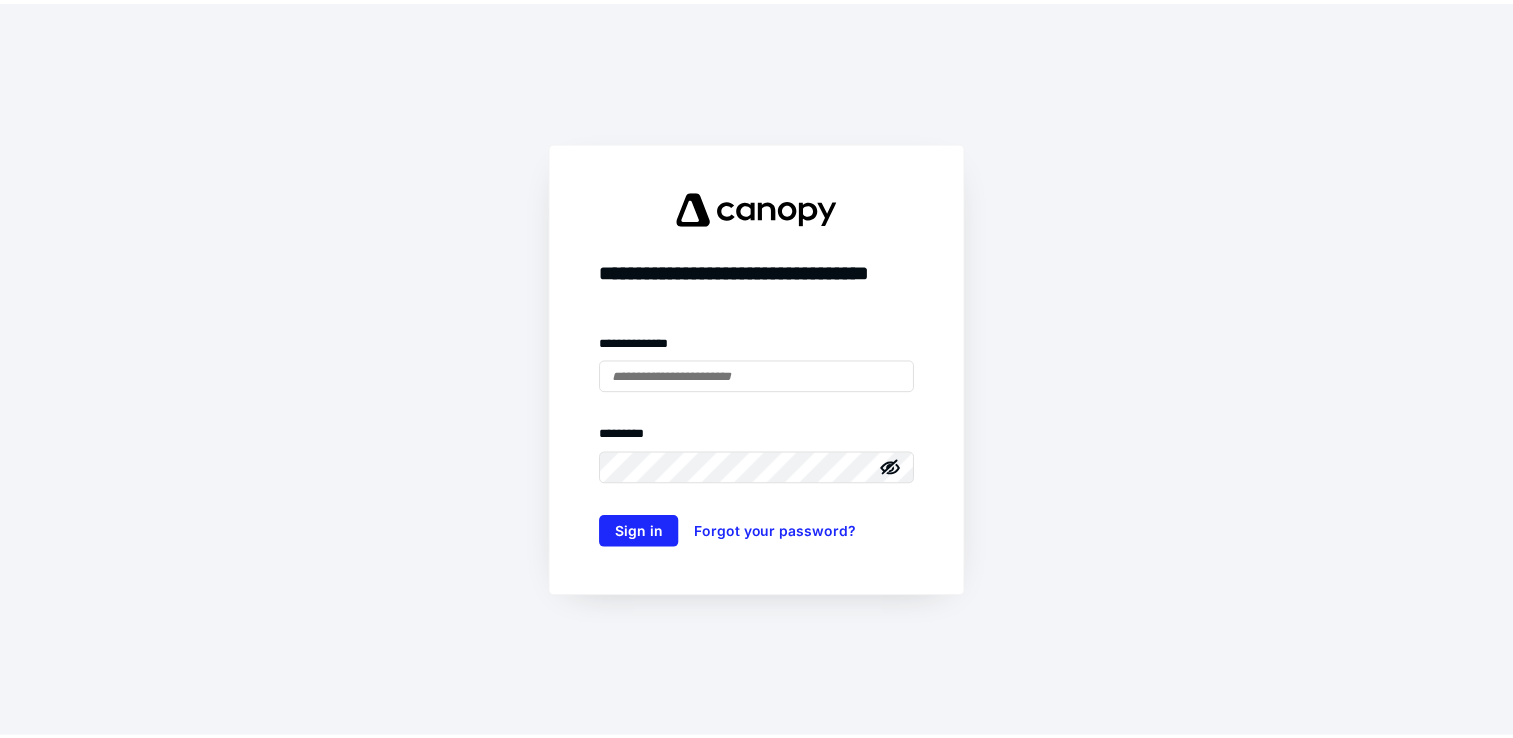 scroll, scrollTop: 0, scrollLeft: 0, axis: both 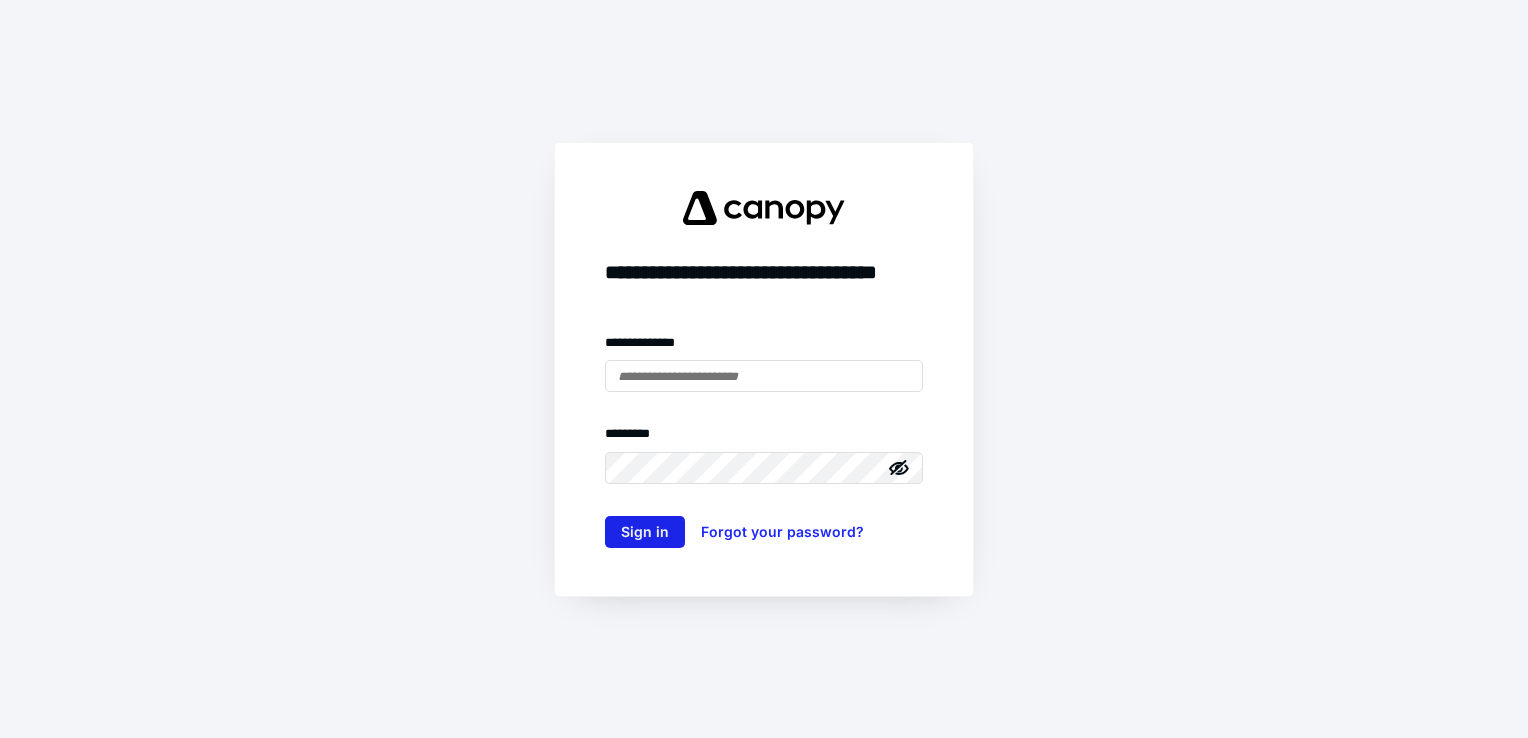 type on "**********" 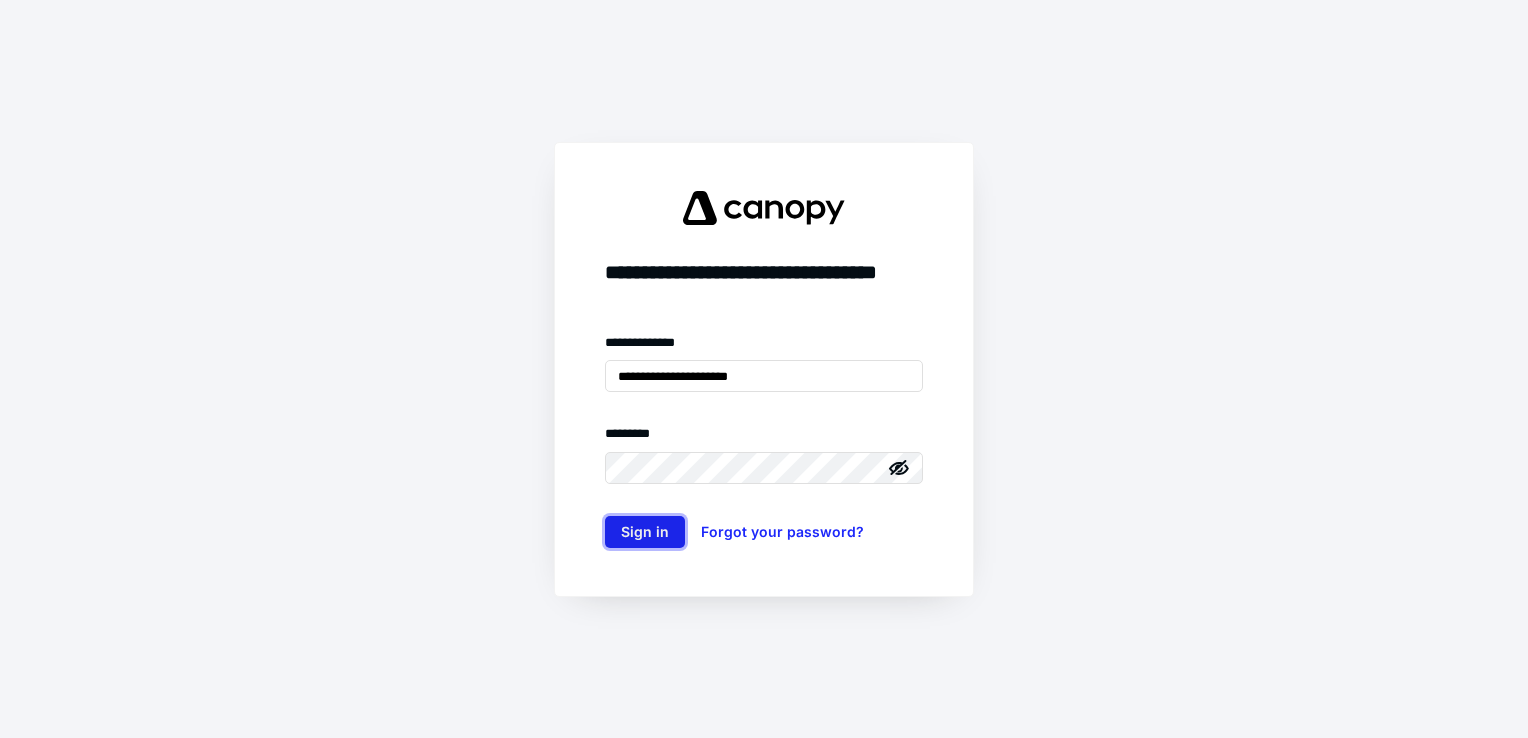 click on "Sign in" at bounding box center [645, 532] 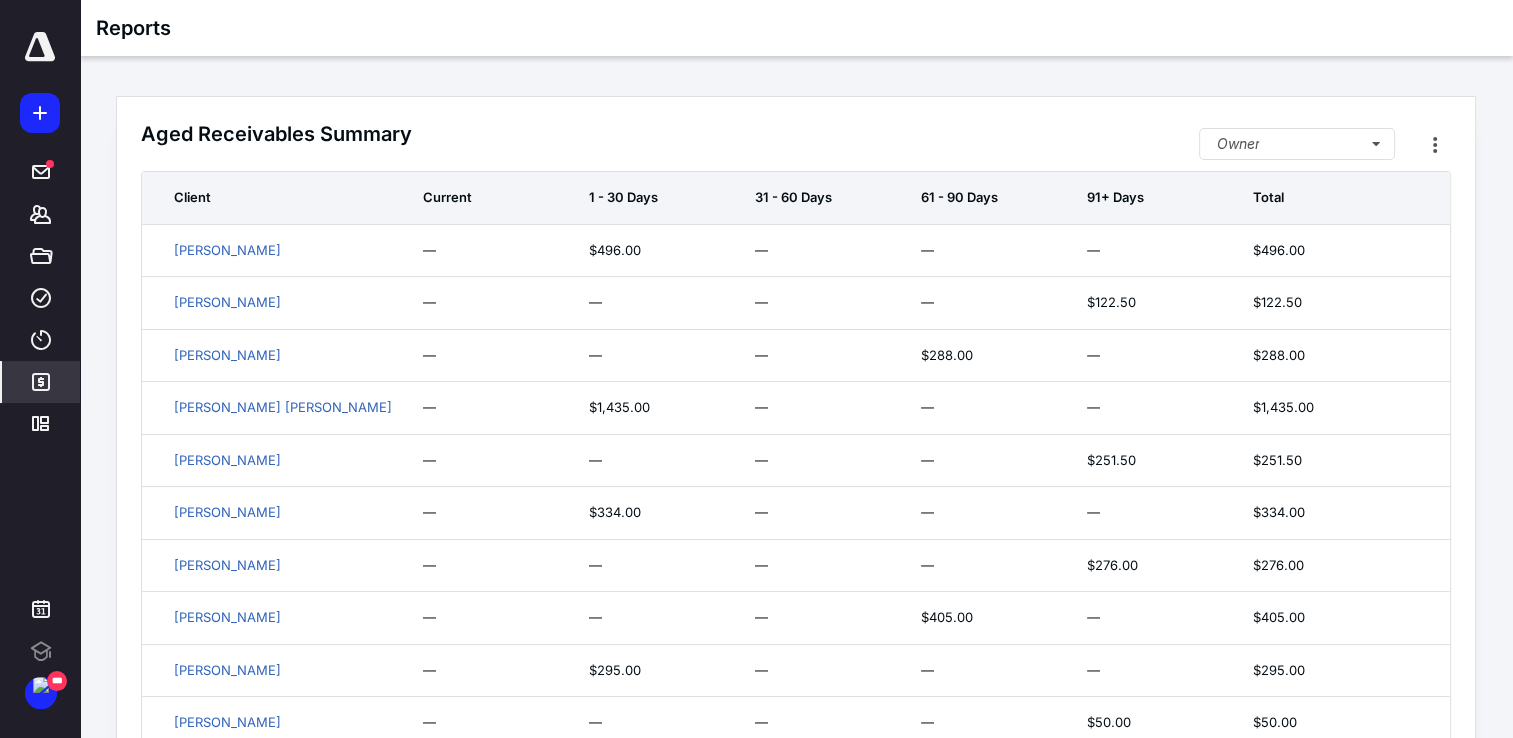 scroll, scrollTop: 0, scrollLeft: 0, axis: both 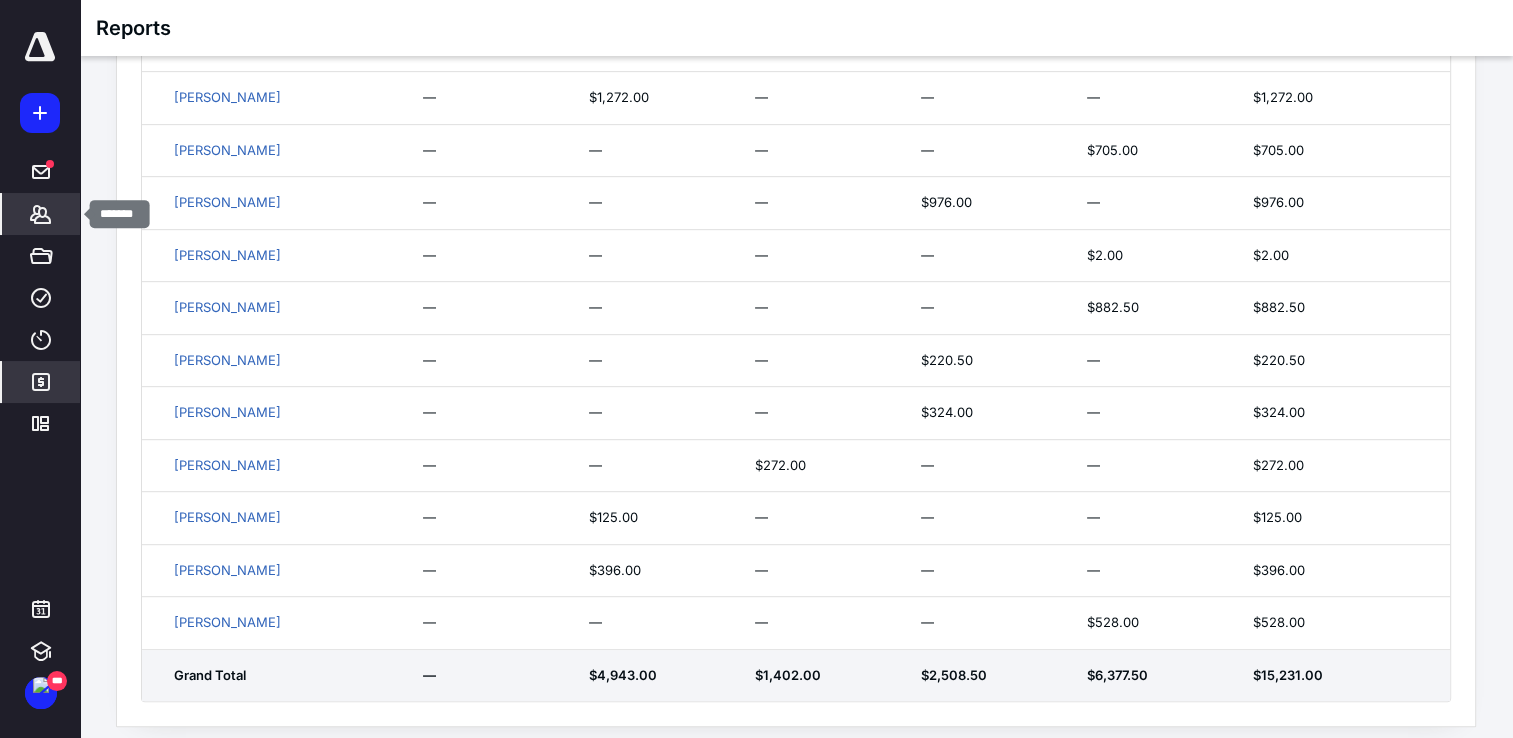 click on "*******" at bounding box center [41, 214] 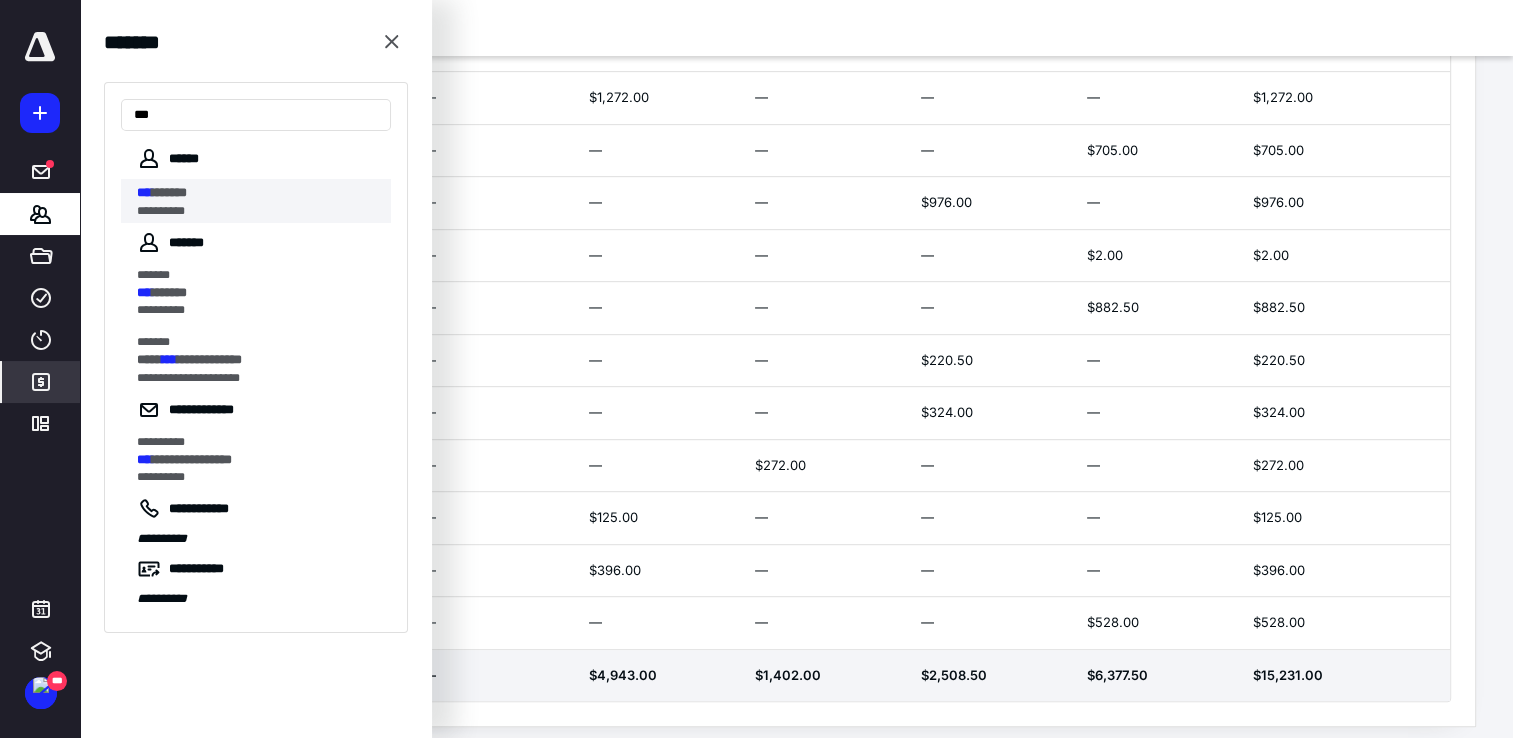 type on "***" 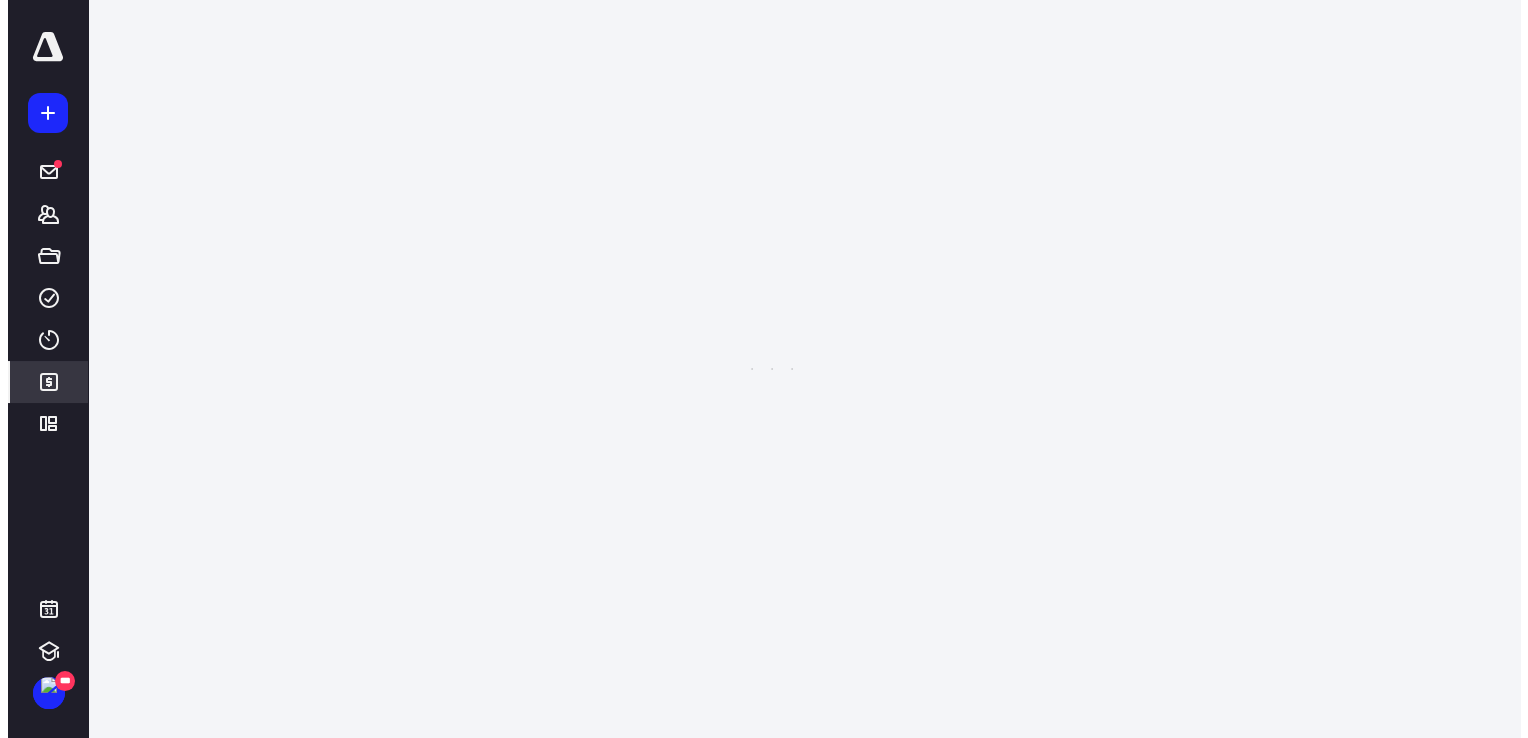 scroll, scrollTop: 0, scrollLeft: 0, axis: both 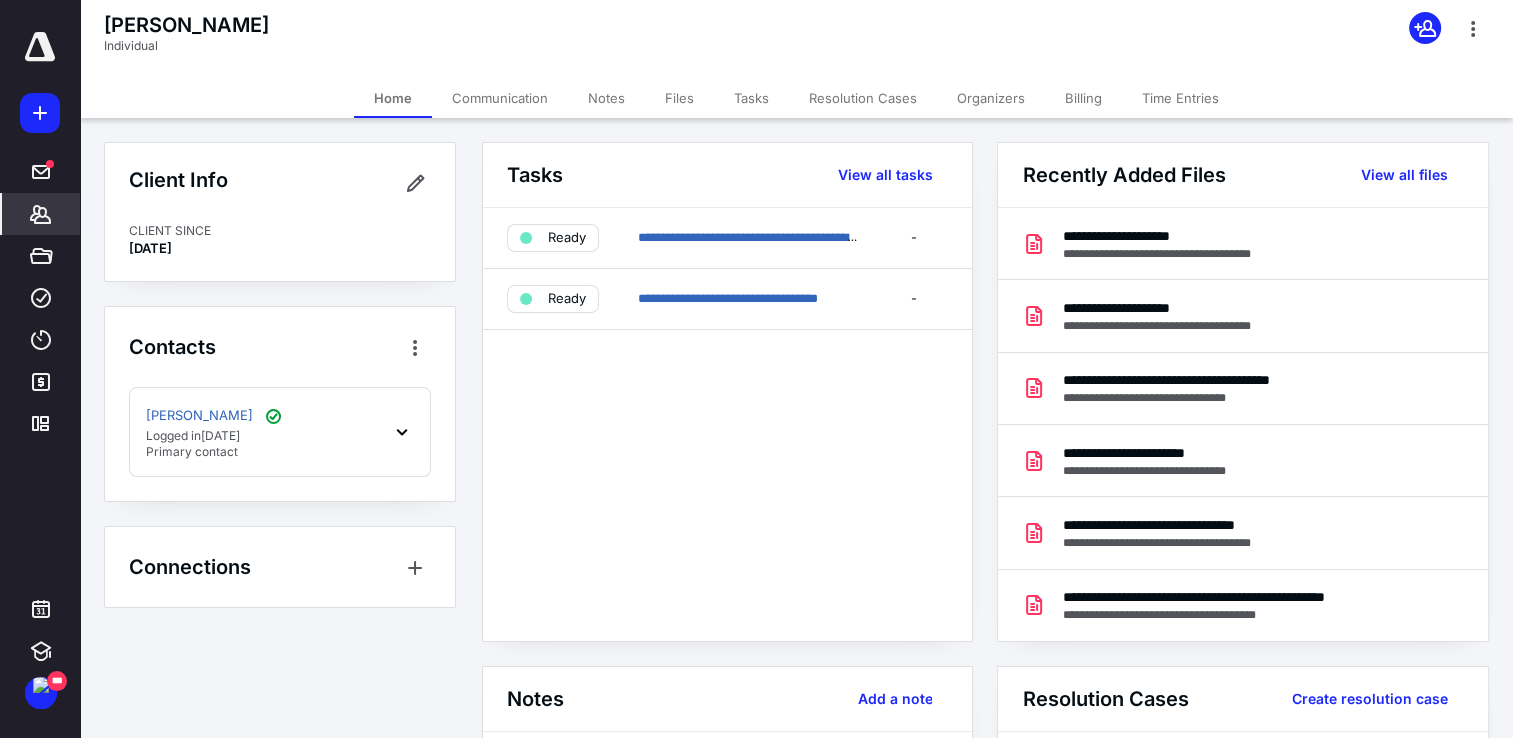 click on "Files" at bounding box center [679, 98] 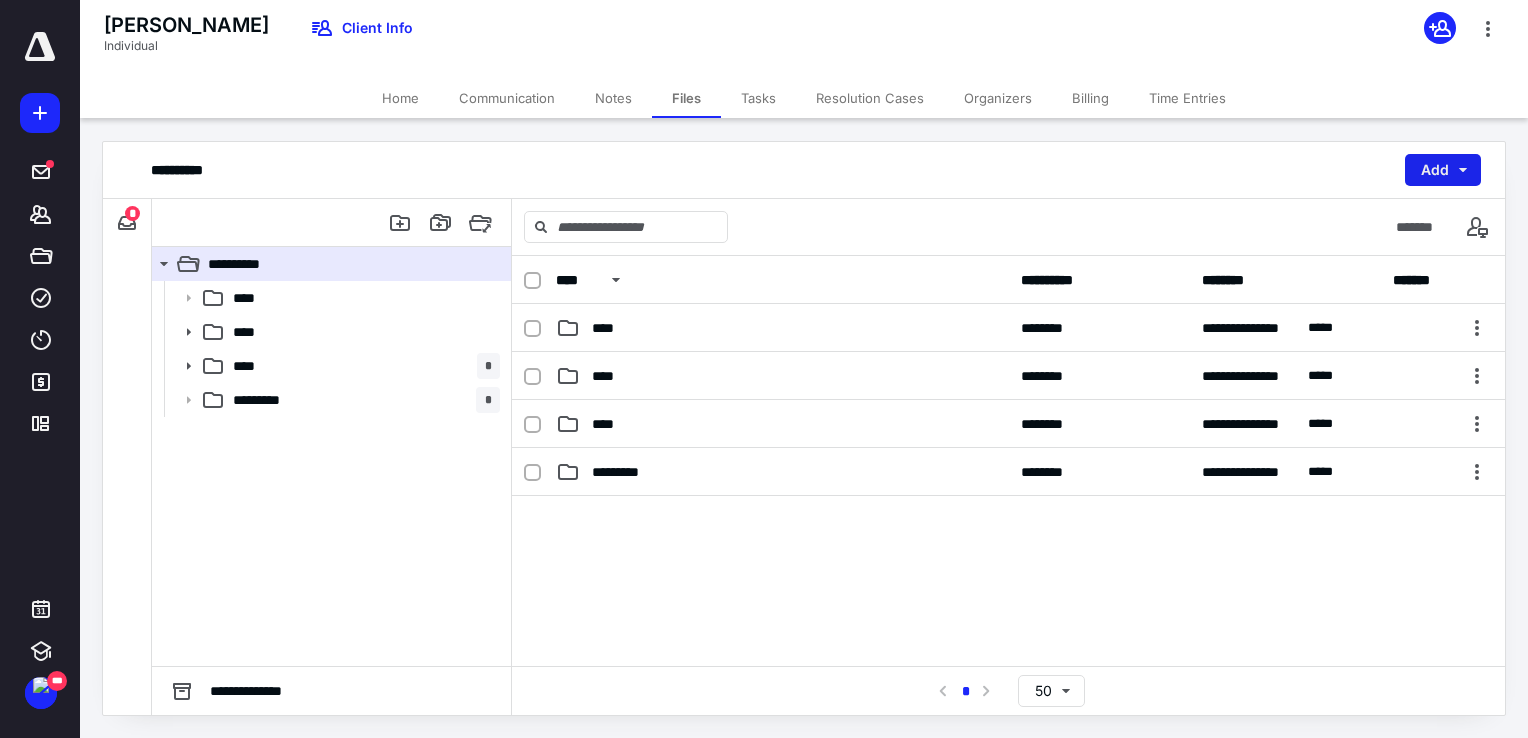 click on "Add" at bounding box center (1443, 170) 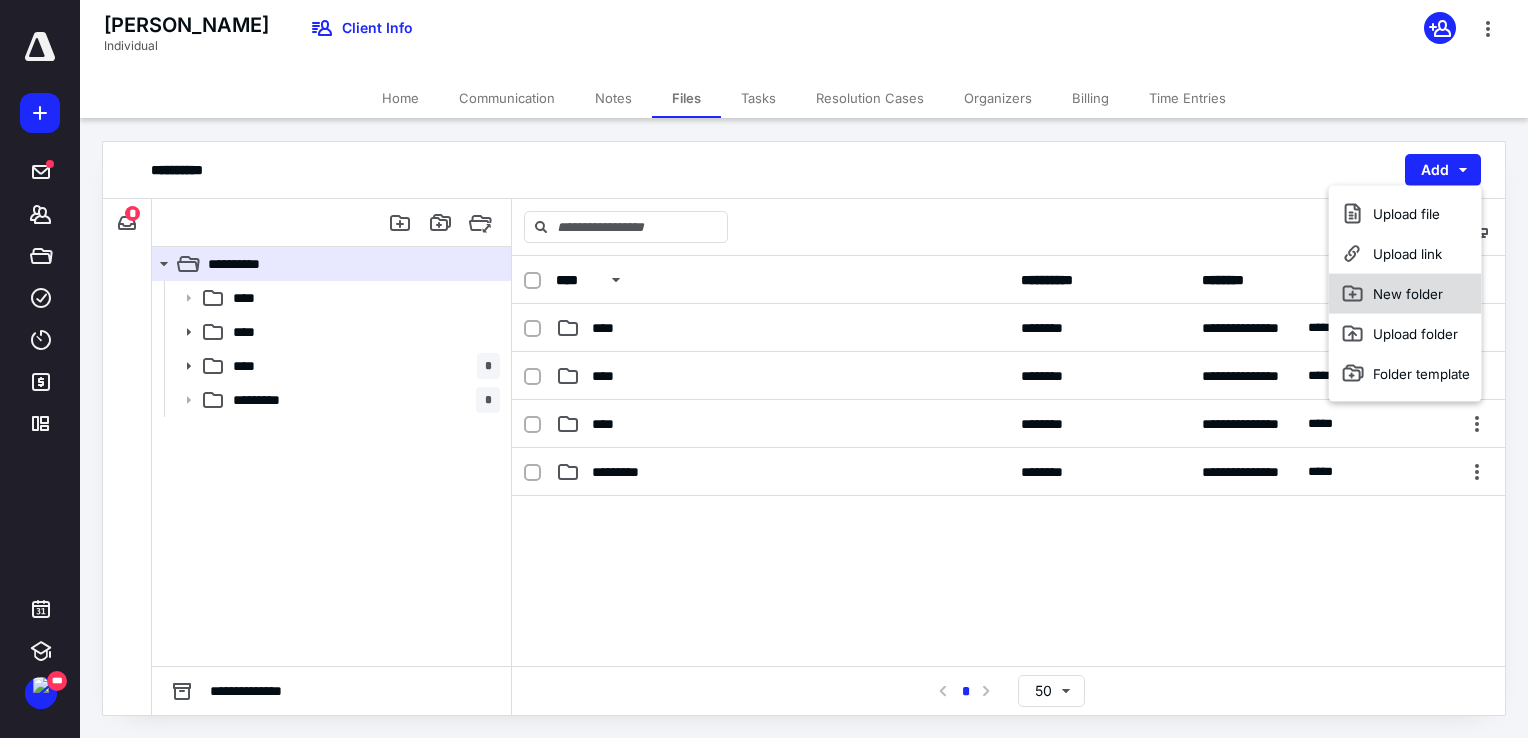 click on "New folder" at bounding box center (1405, 294) 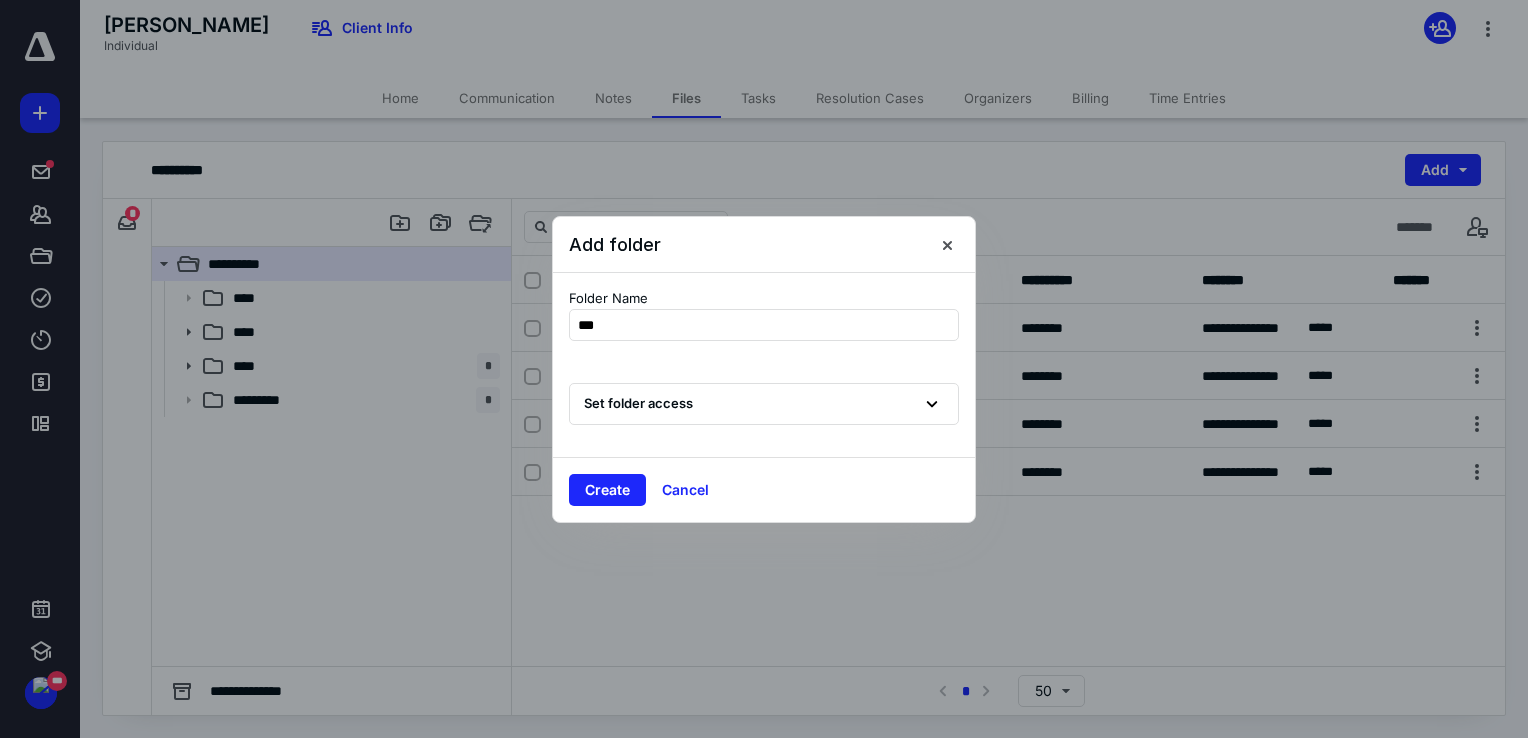 type on "****" 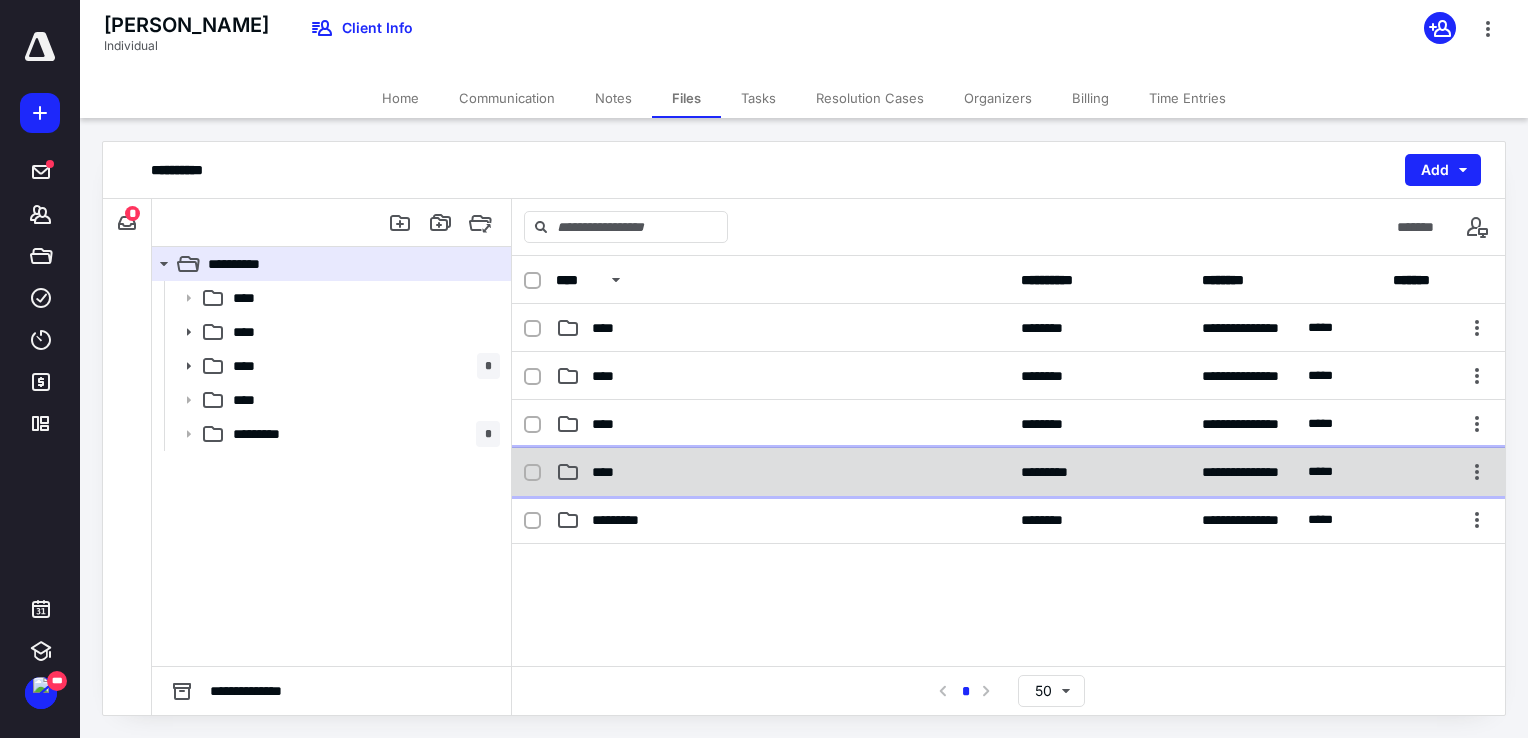 click on "**********" at bounding box center (1280, 472) 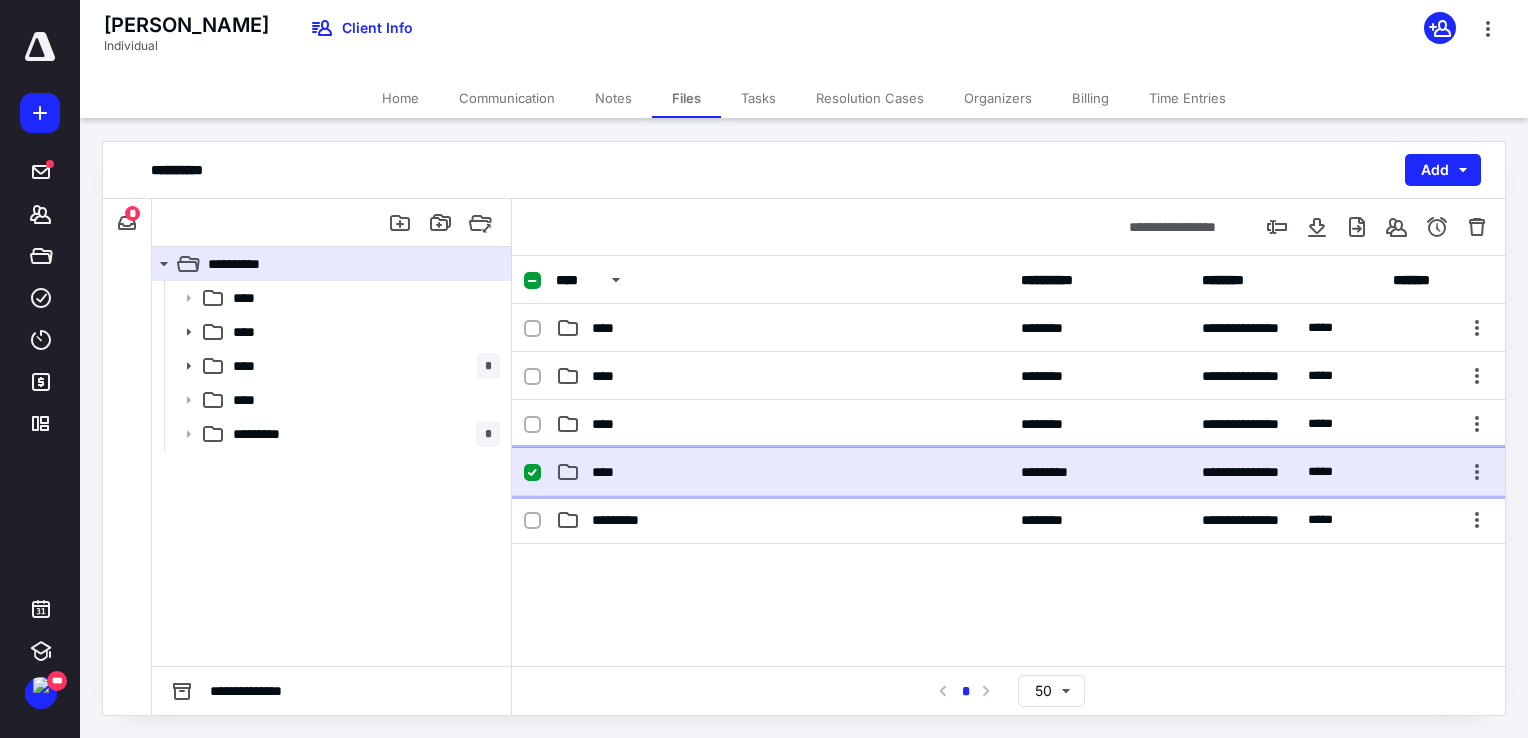 click on "**********" at bounding box center [1280, 472] 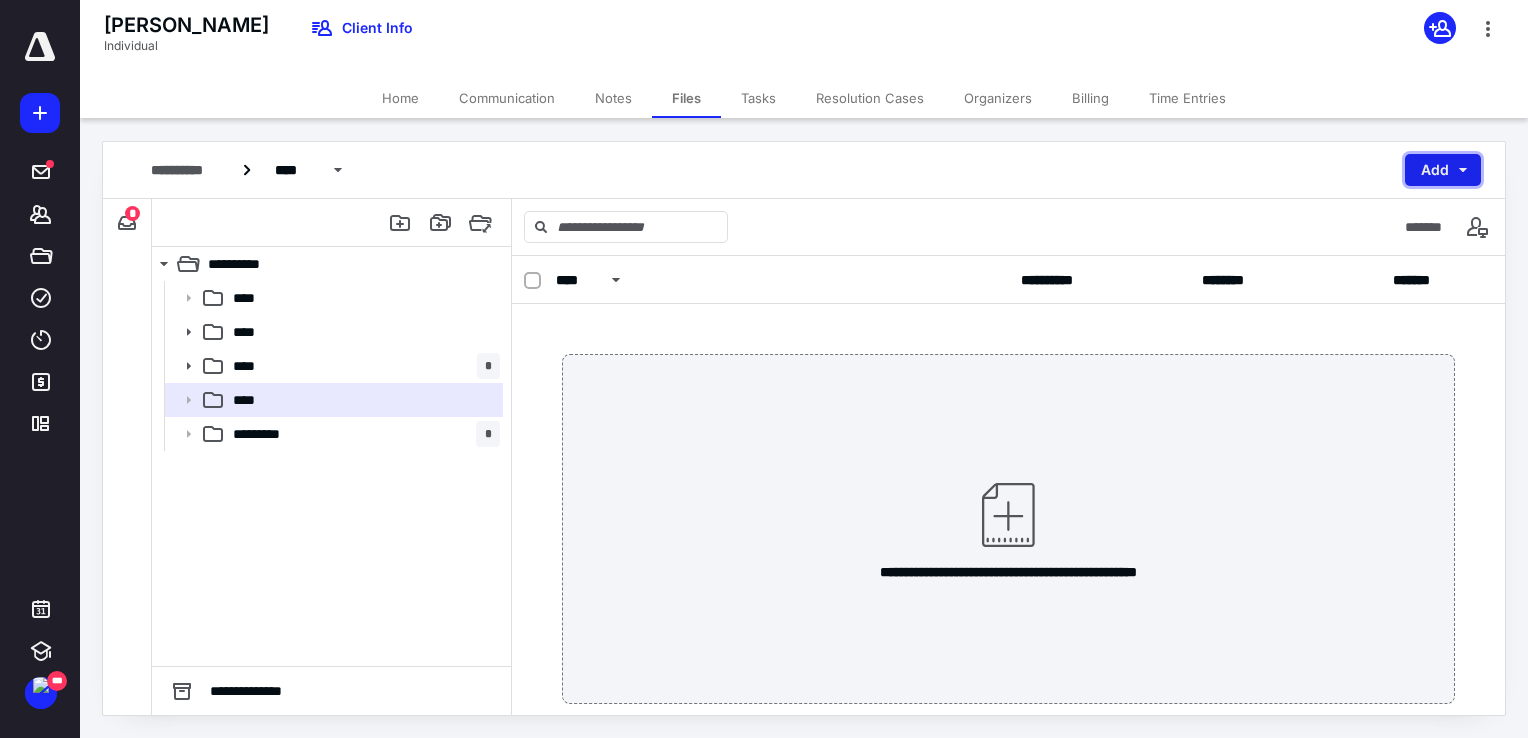 click on "Add" at bounding box center [1443, 170] 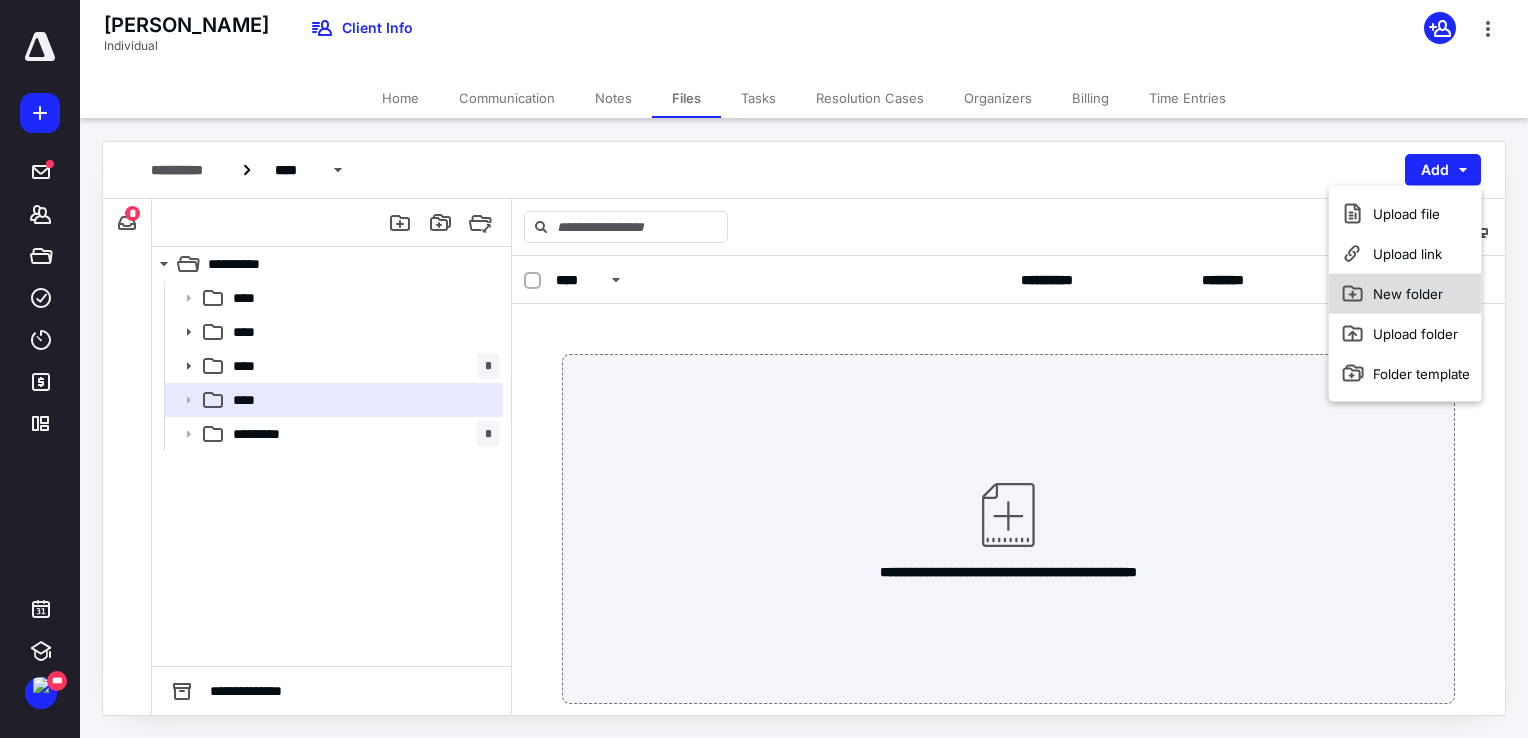 click on "New folder" at bounding box center [1405, 294] 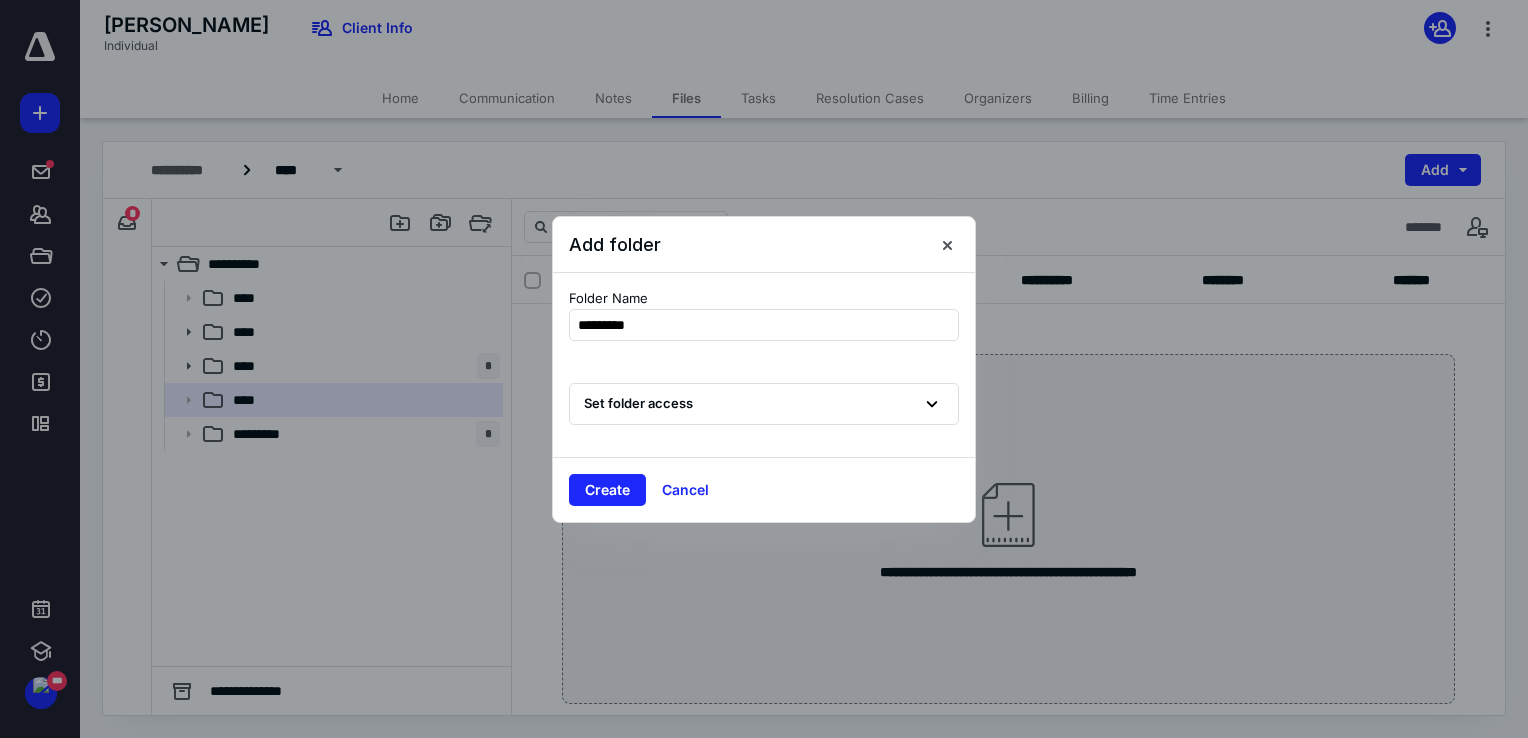 type on "**********" 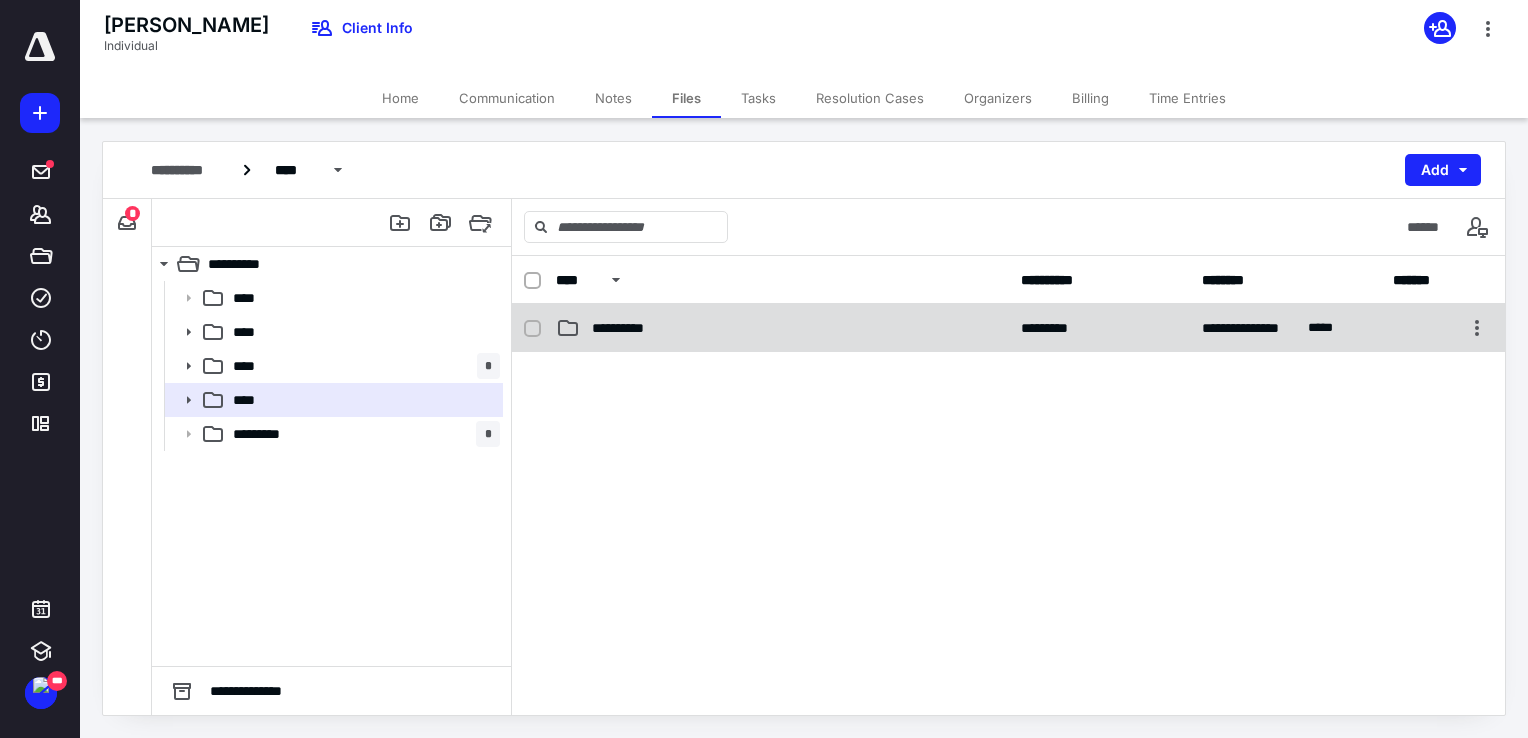 drag, startPoint x: 1104, startPoint y: 354, endPoint x: 1108, endPoint y: 339, distance: 15.524175 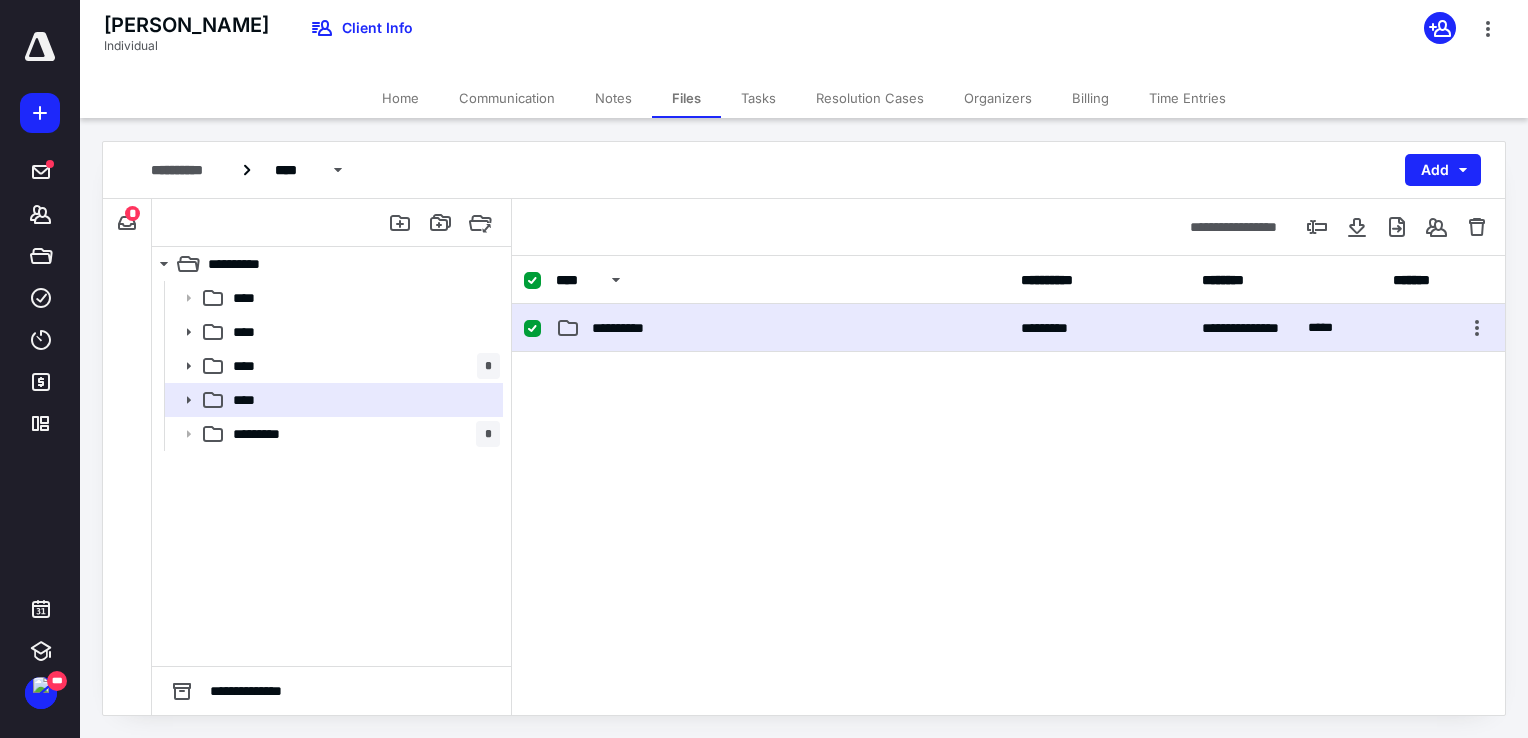 click on "**********" at bounding box center [1008, 328] 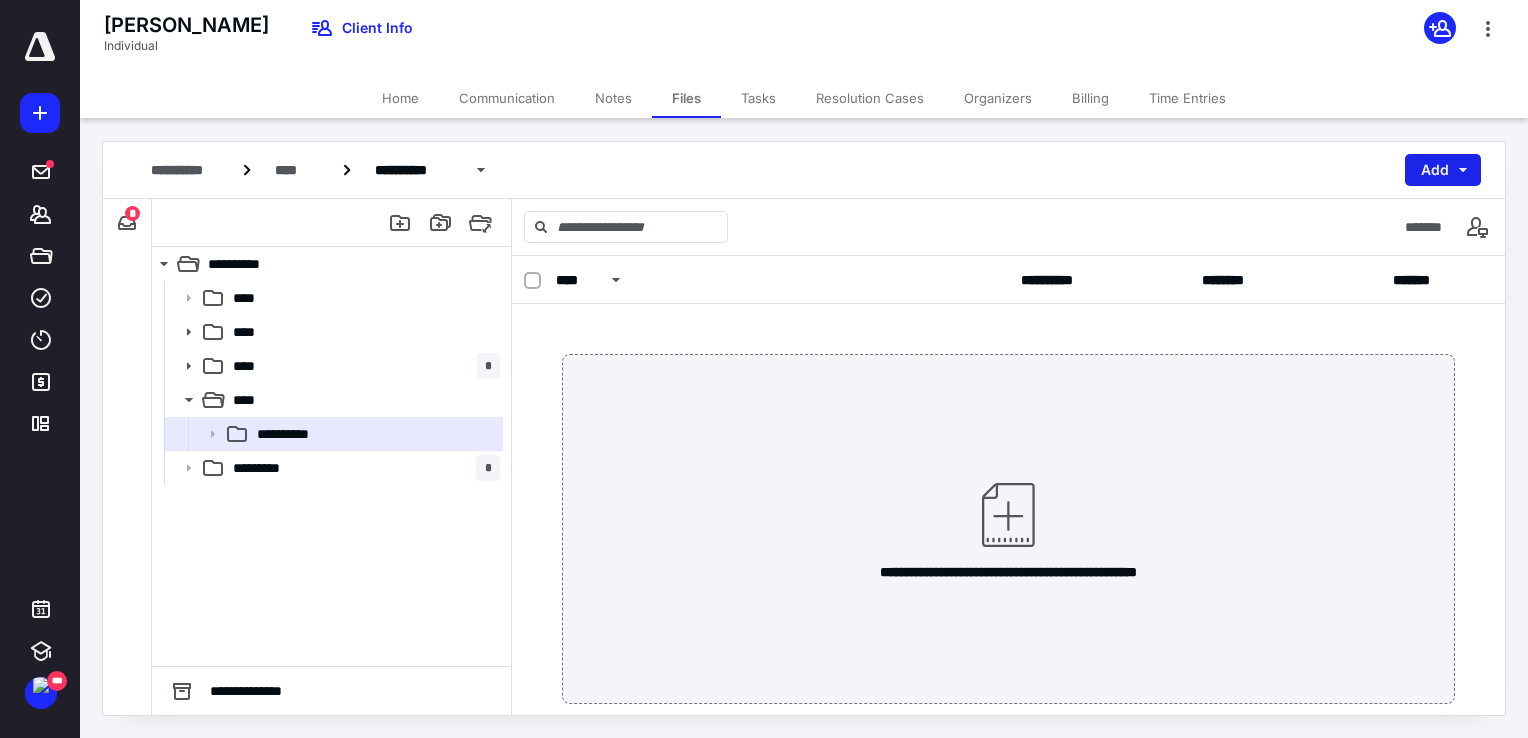 click on "Add" at bounding box center [1443, 170] 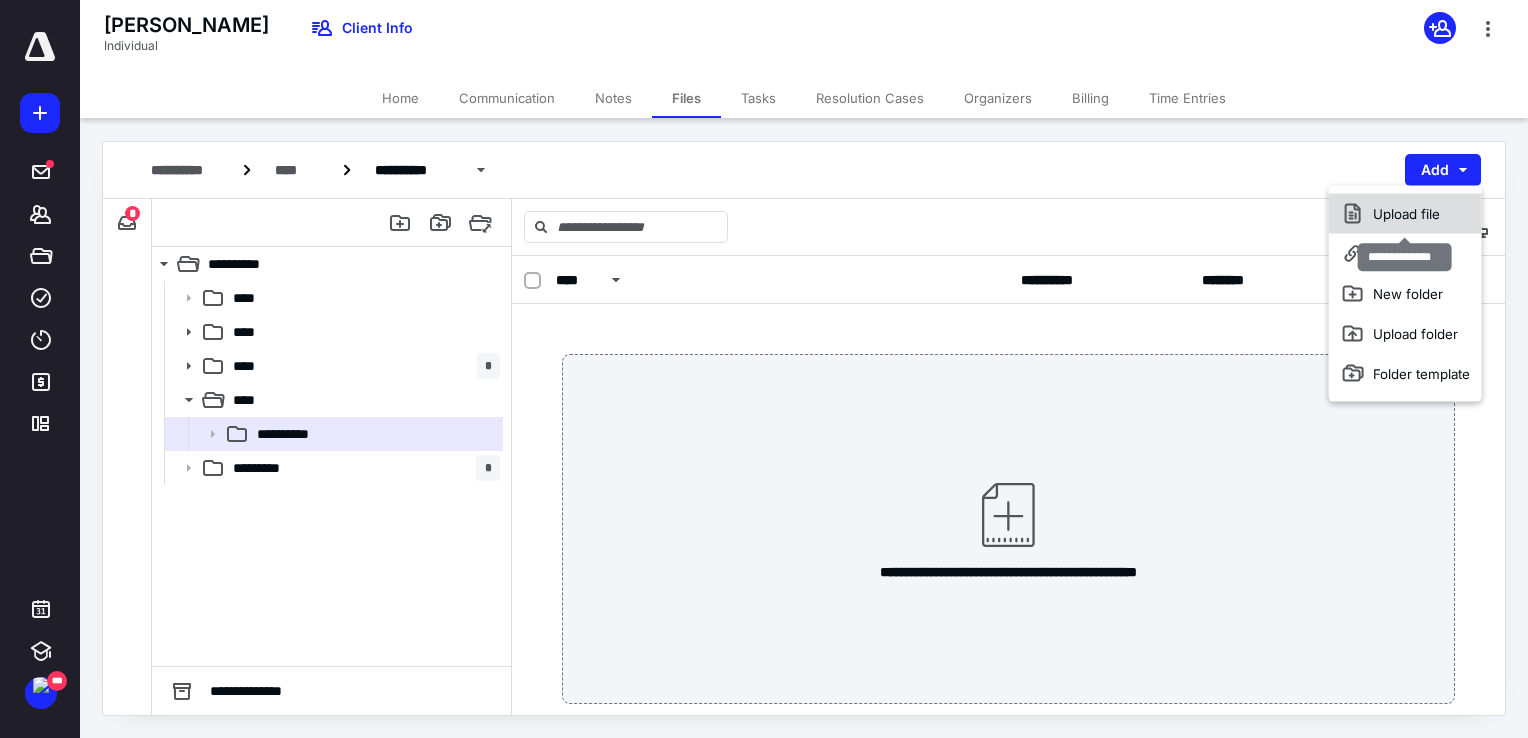 click on "Upload file" at bounding box center [1405, 214] 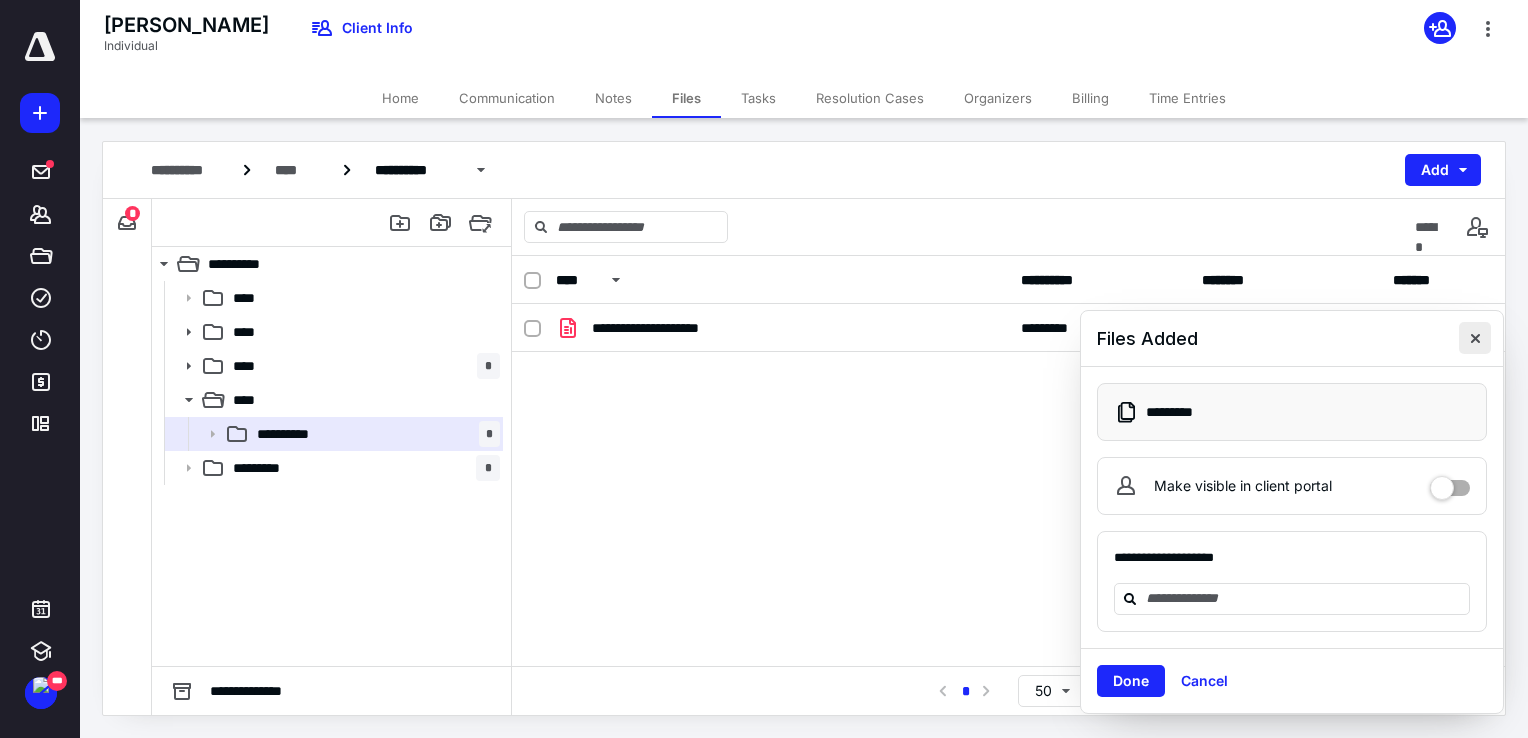 click at bounding box center (1475, 338) 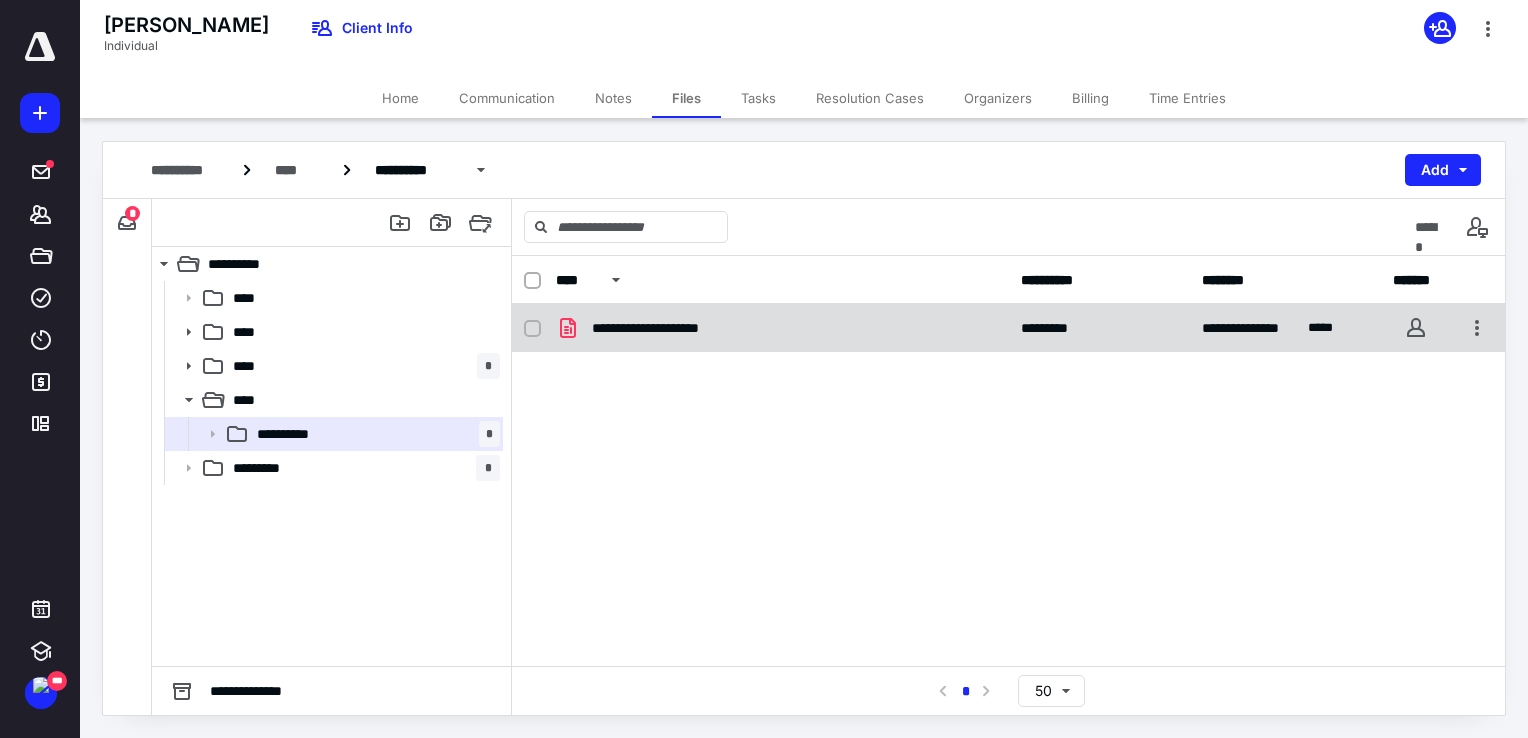 checkbox on "true" 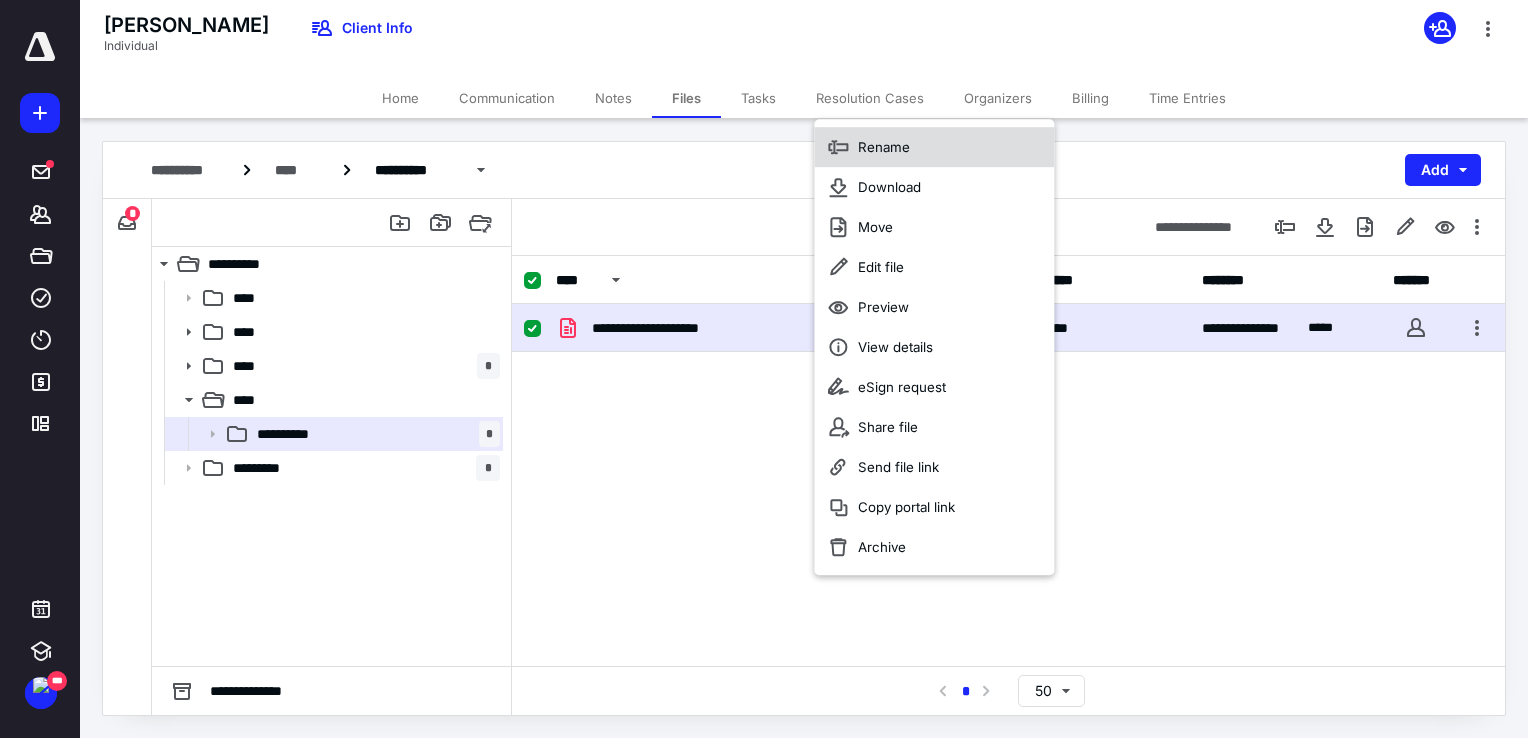 click on "Rename" at bounding box center [934, 147] 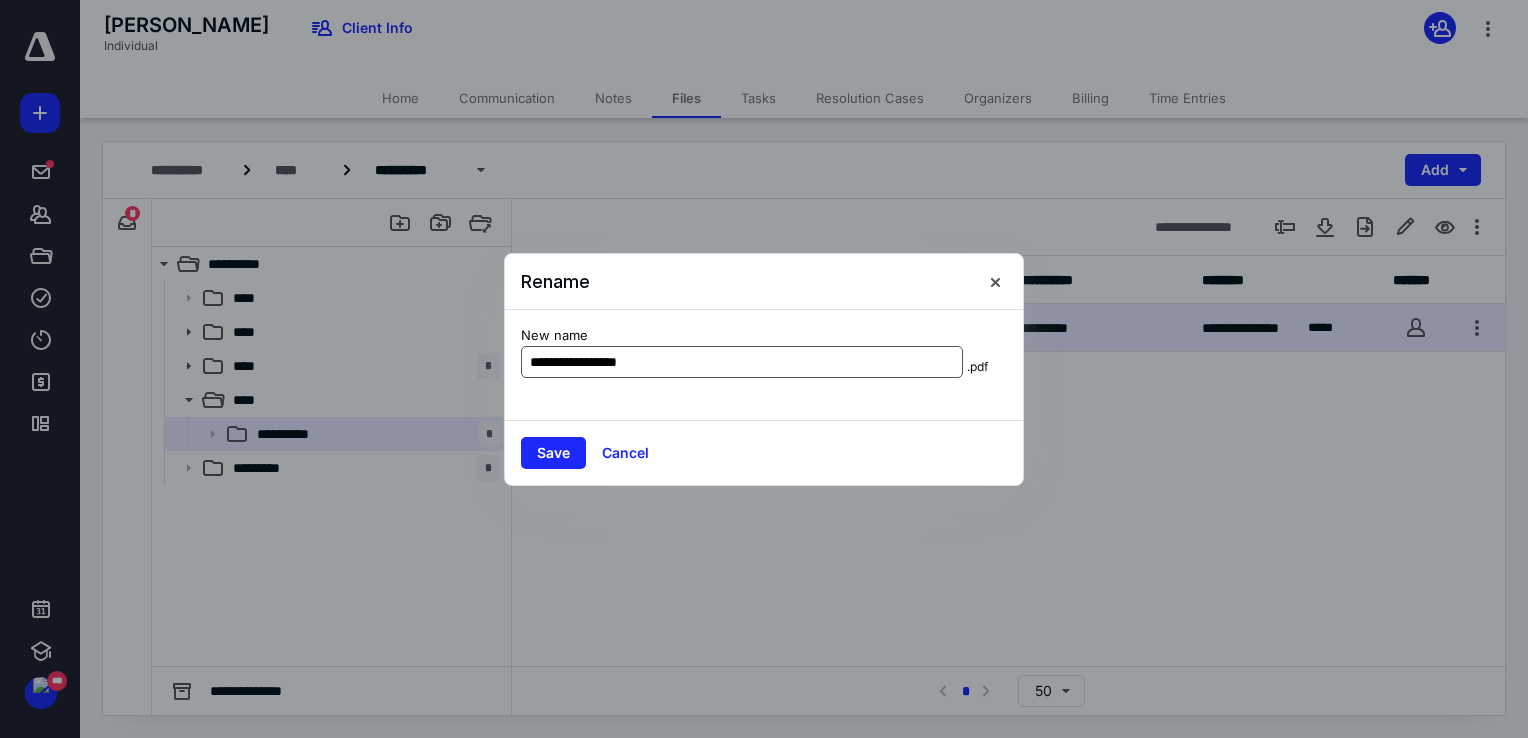 click on "**********" at bounding box center [742, 362] 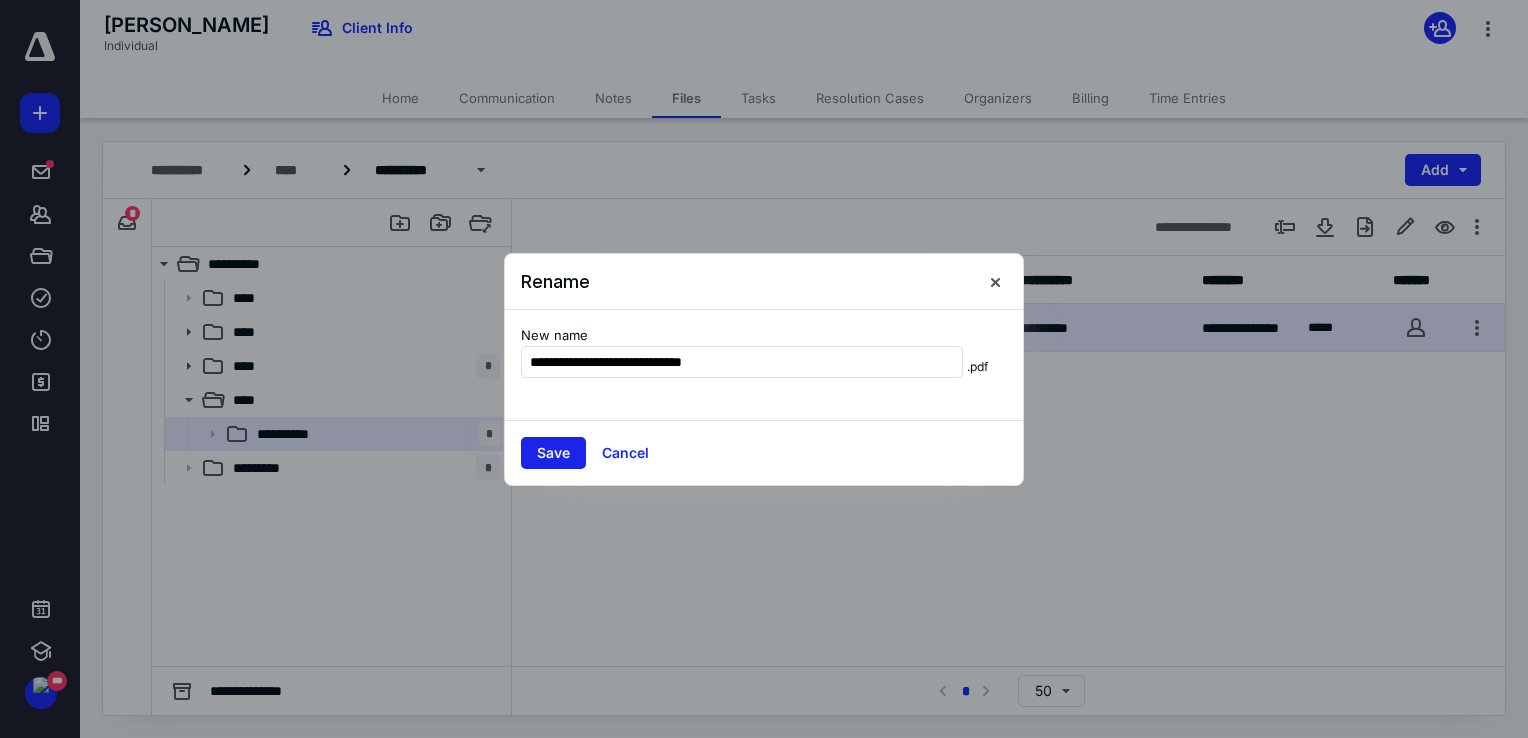 type on "**********" 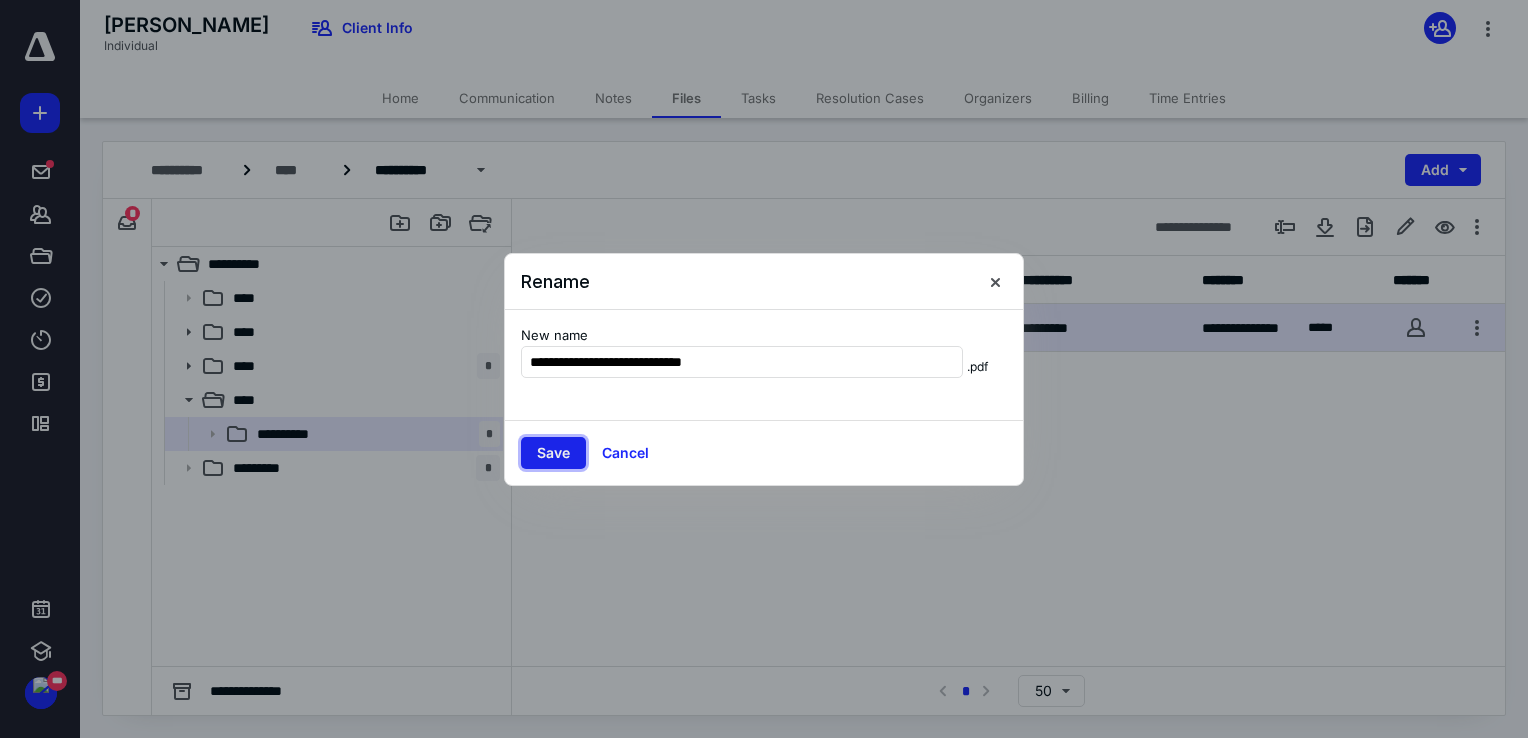 click on "Save" at bounding box center [553, 453] 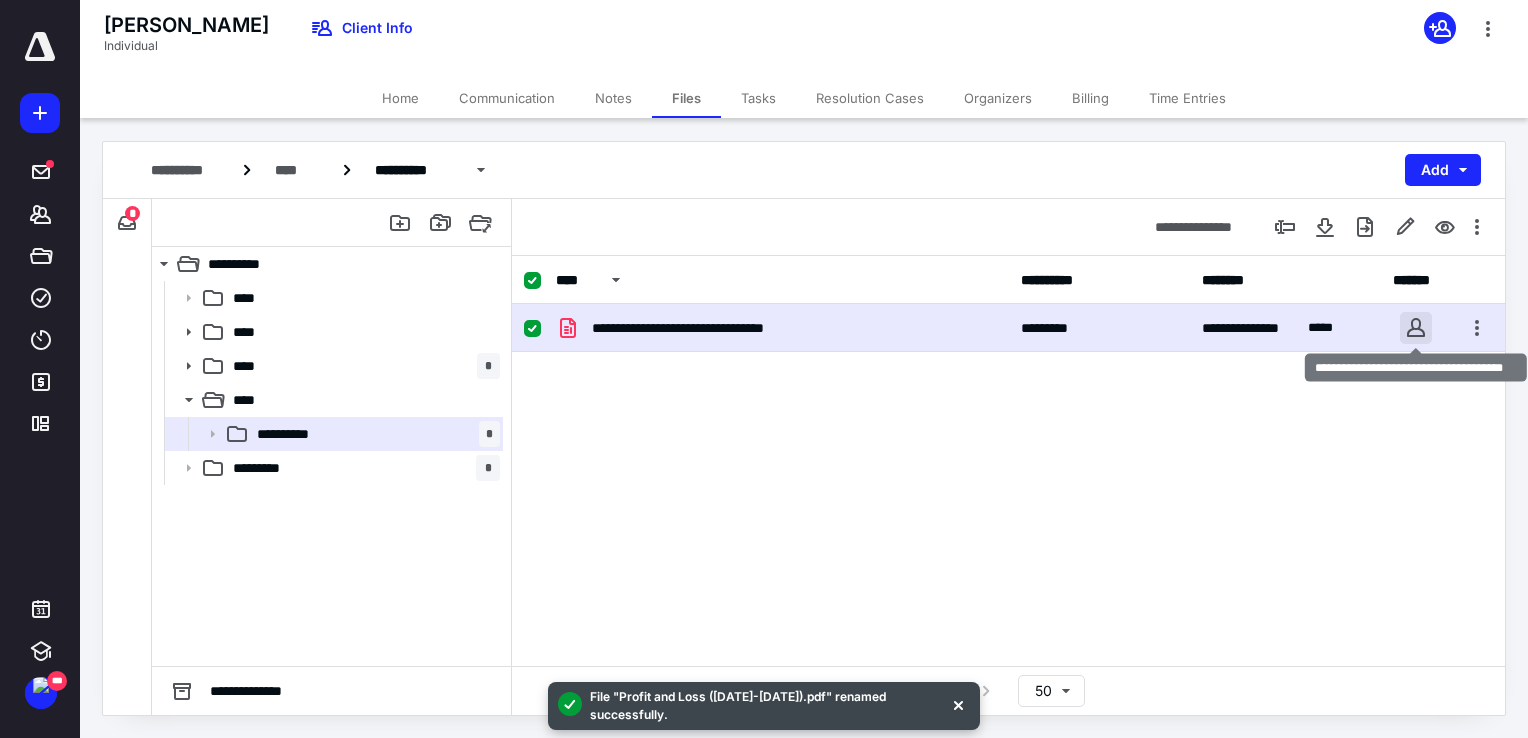 click at bounding box center [1416, 328] 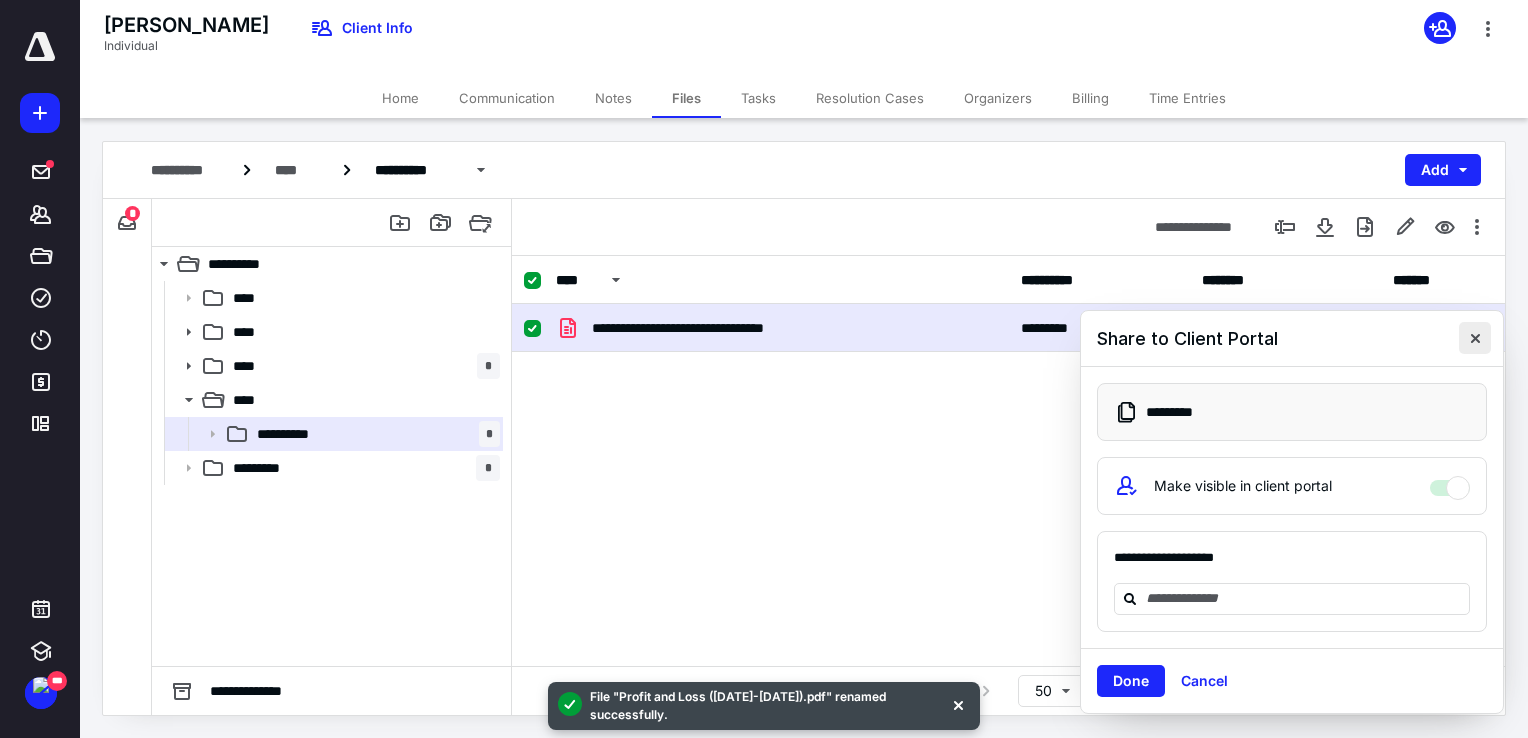 click at bounding box center (1475, 338) 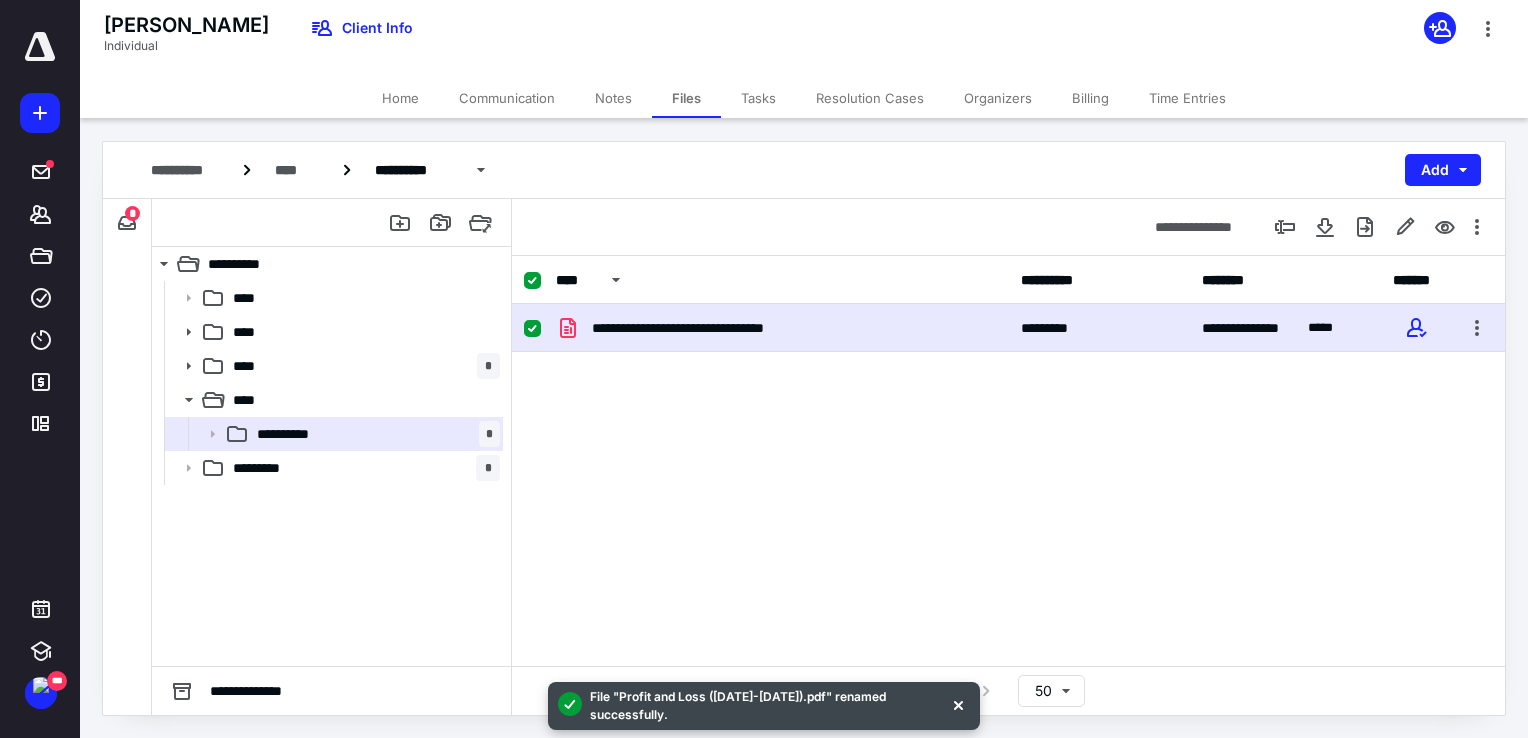 click at bounding box center [1477, 328] 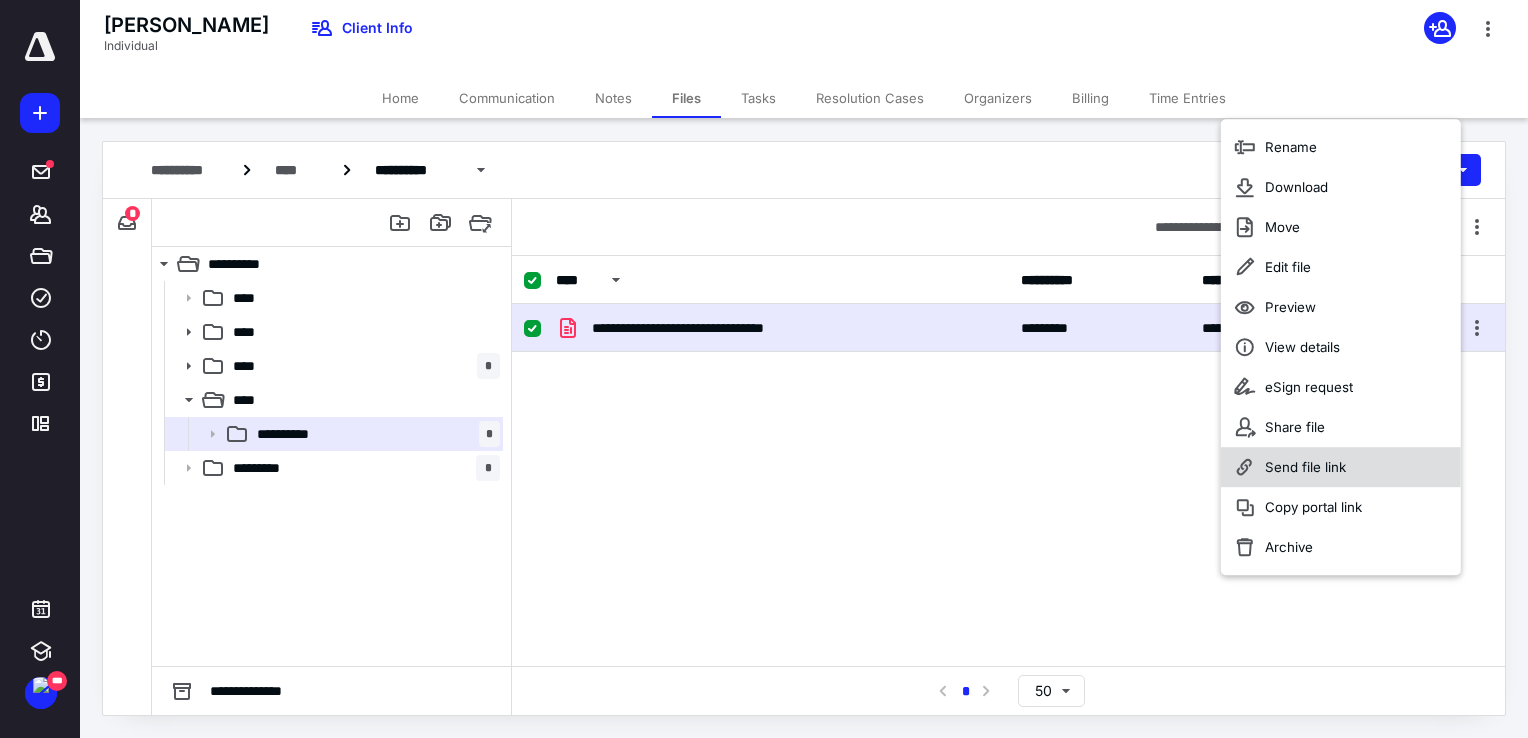 click on "Send file link" at bounding box center (1341, 467) 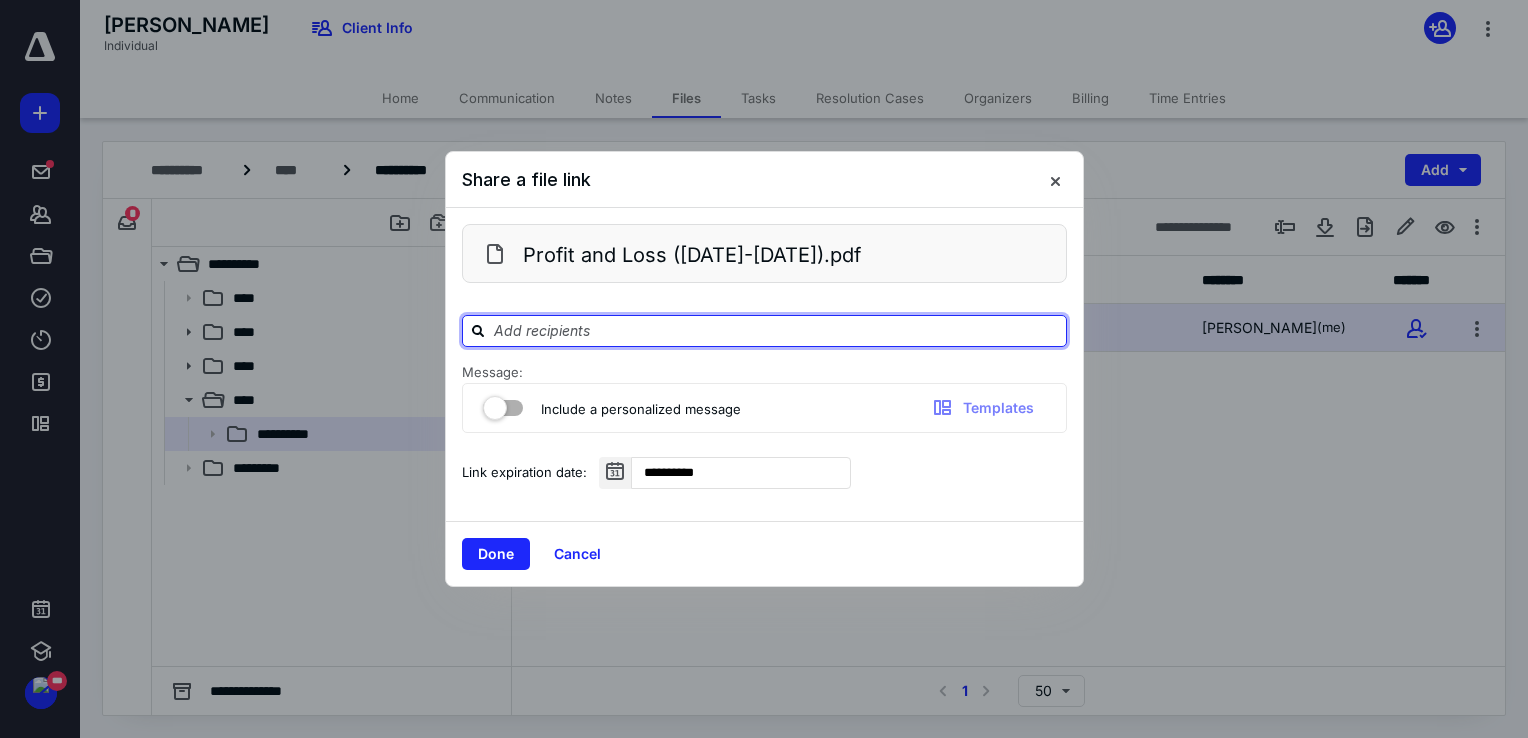click at bounding box center (776, 330) 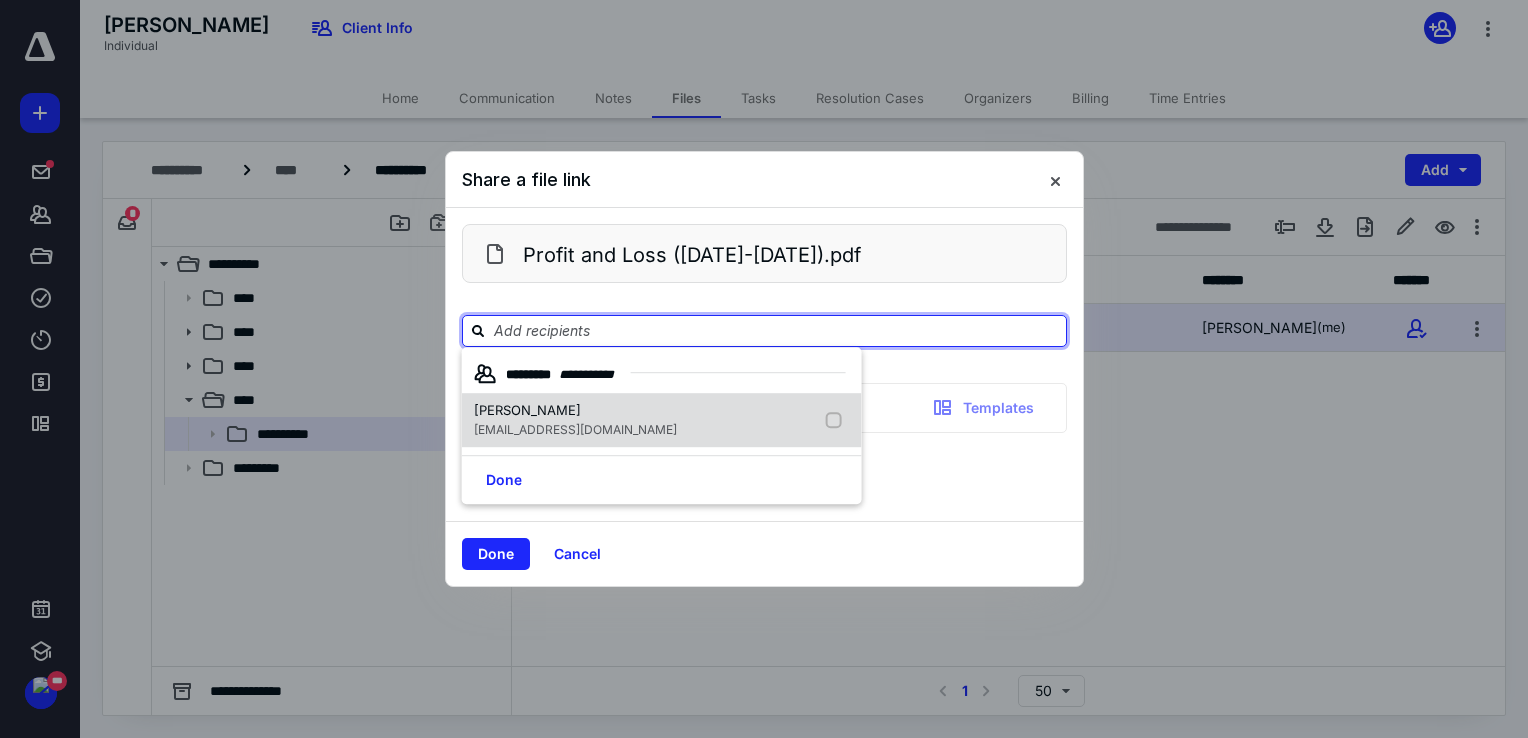 click on "Nia Ridgle" at bounding box center (527, 410) 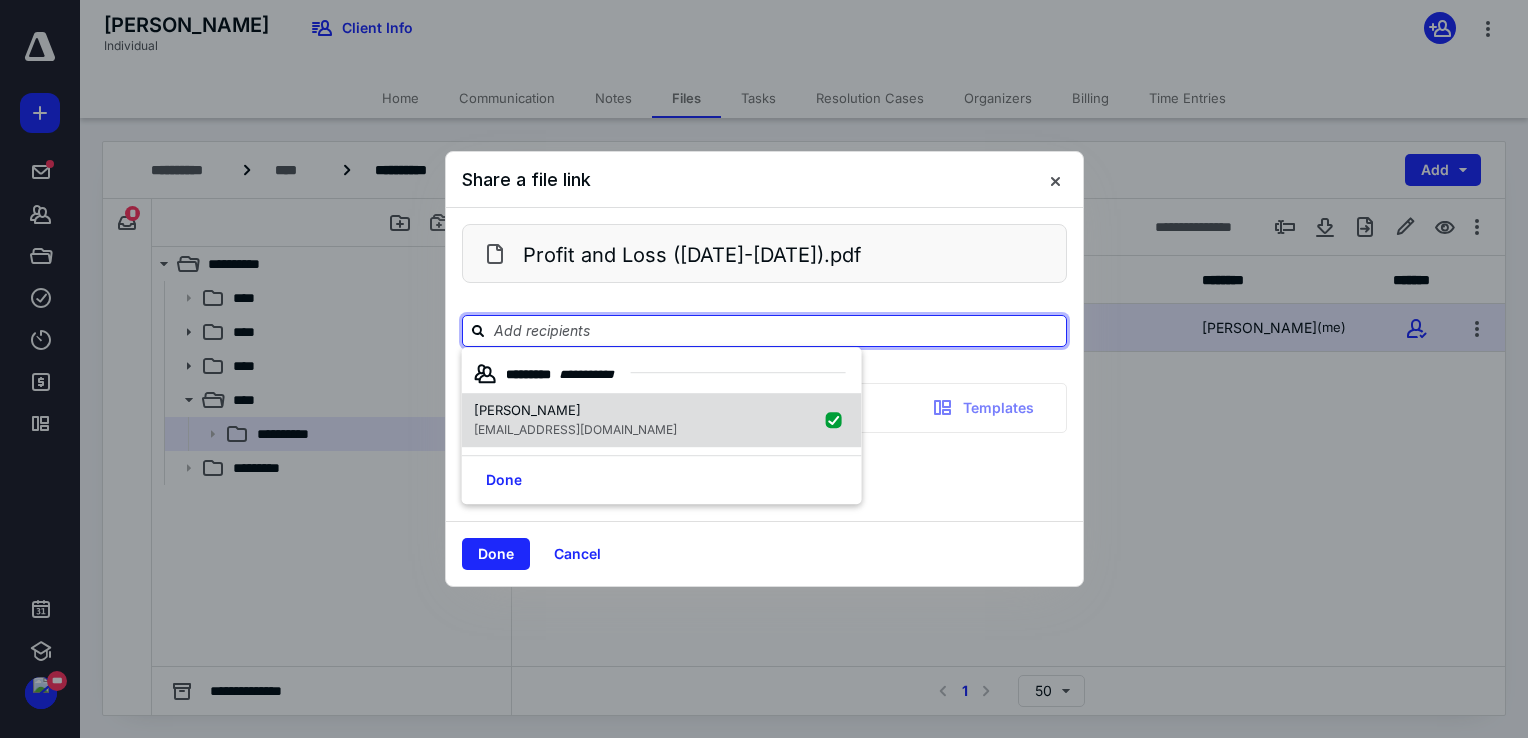 checkbox on "true" 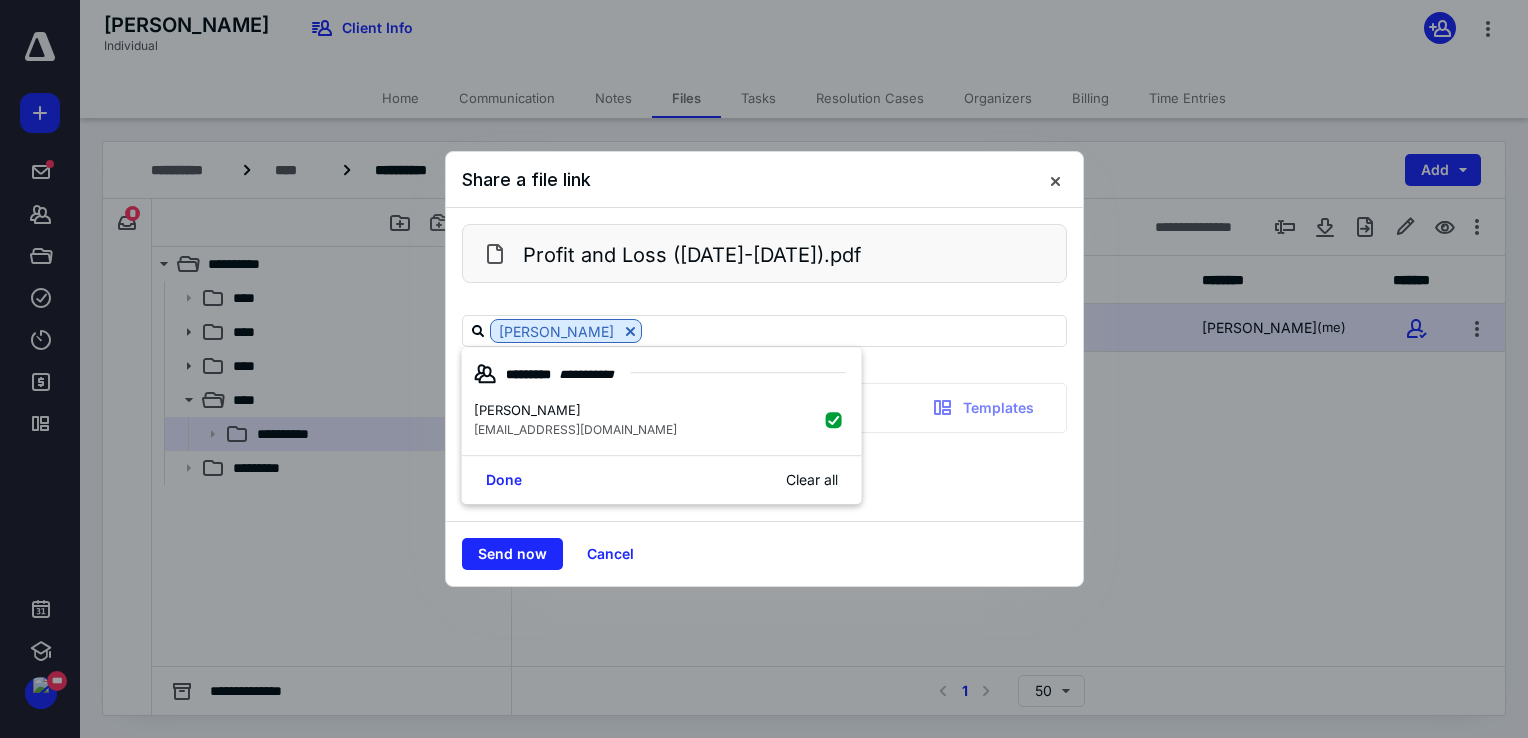 click on "**********" at bounding box center [764, 473] 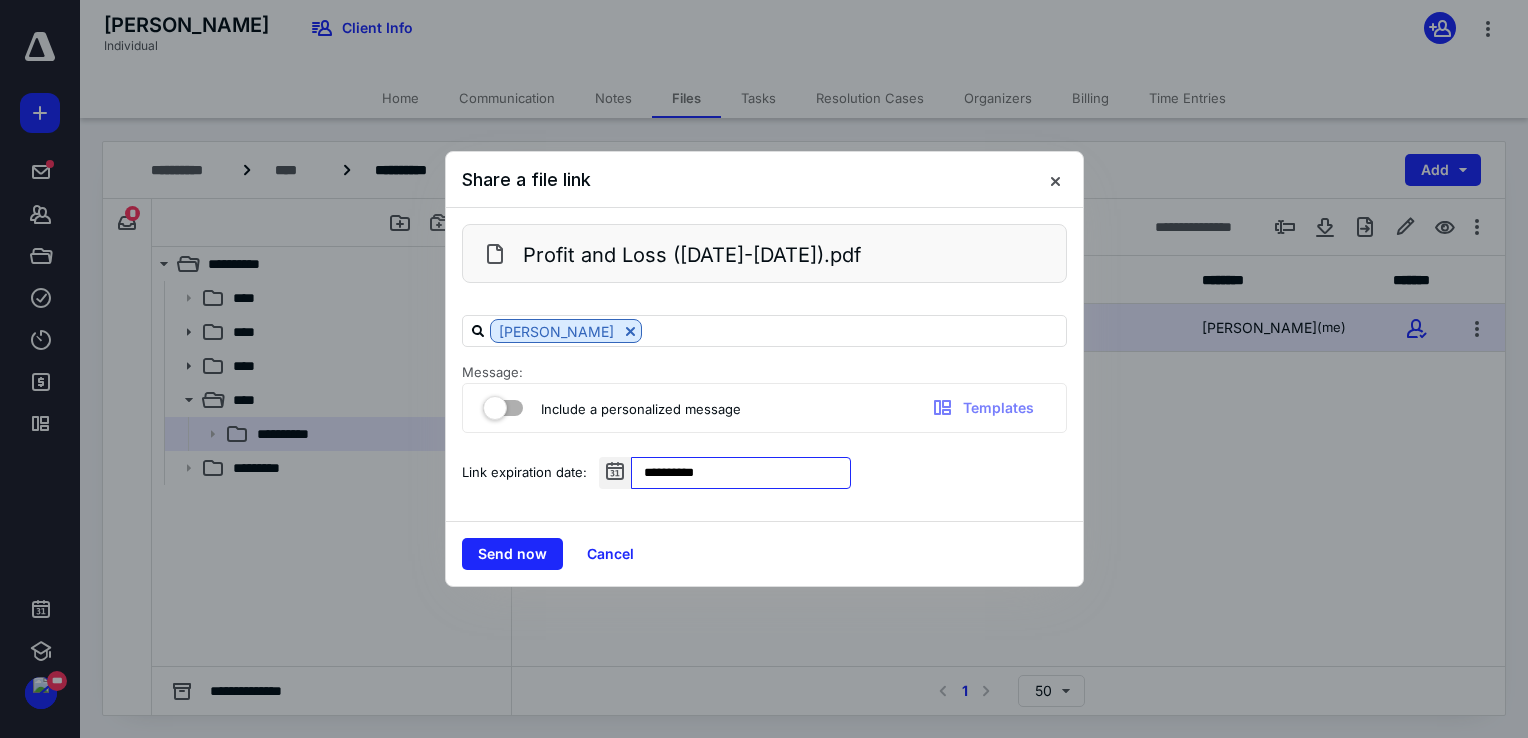 click on "**********" at bounding box center (741, 473) 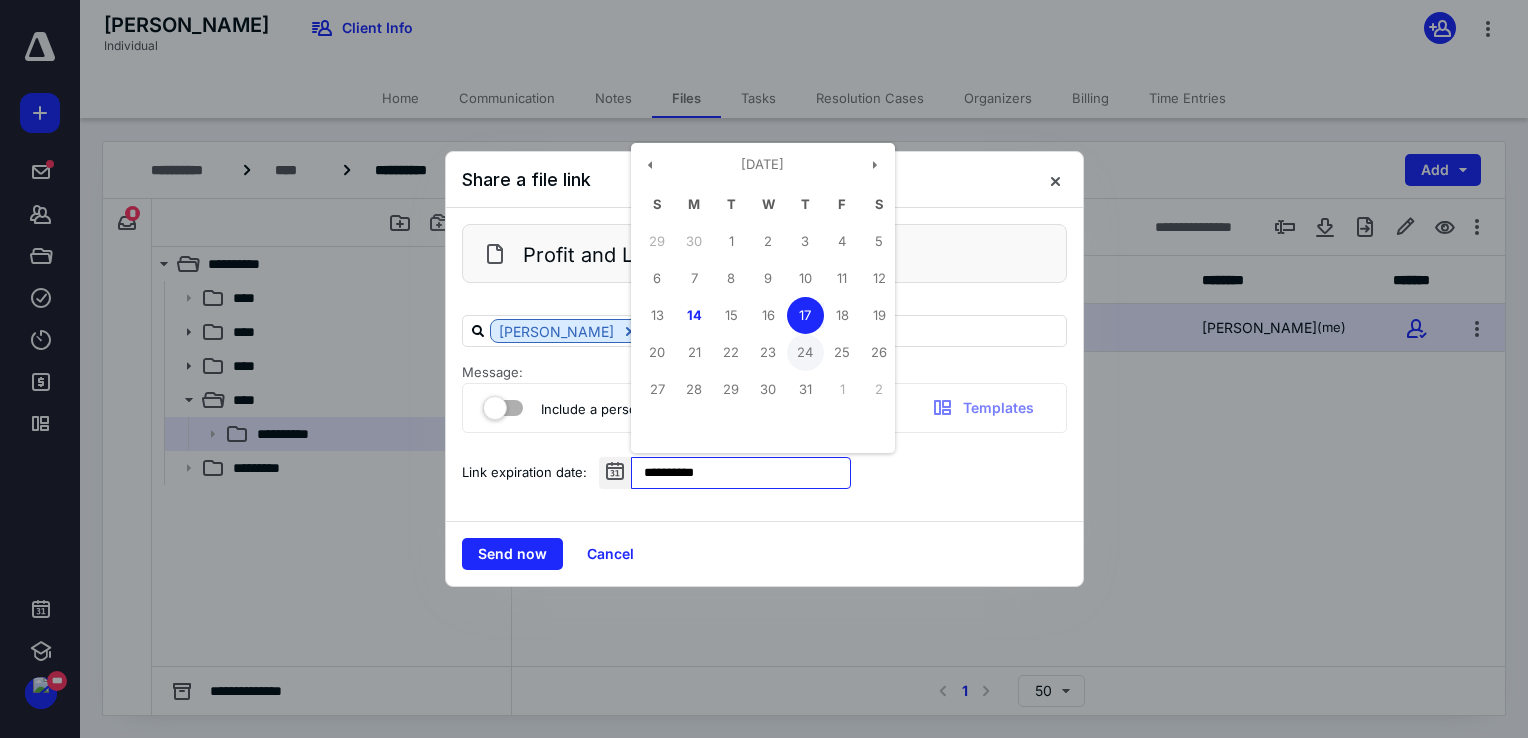 click on "24" at bounding box center [805, 352] 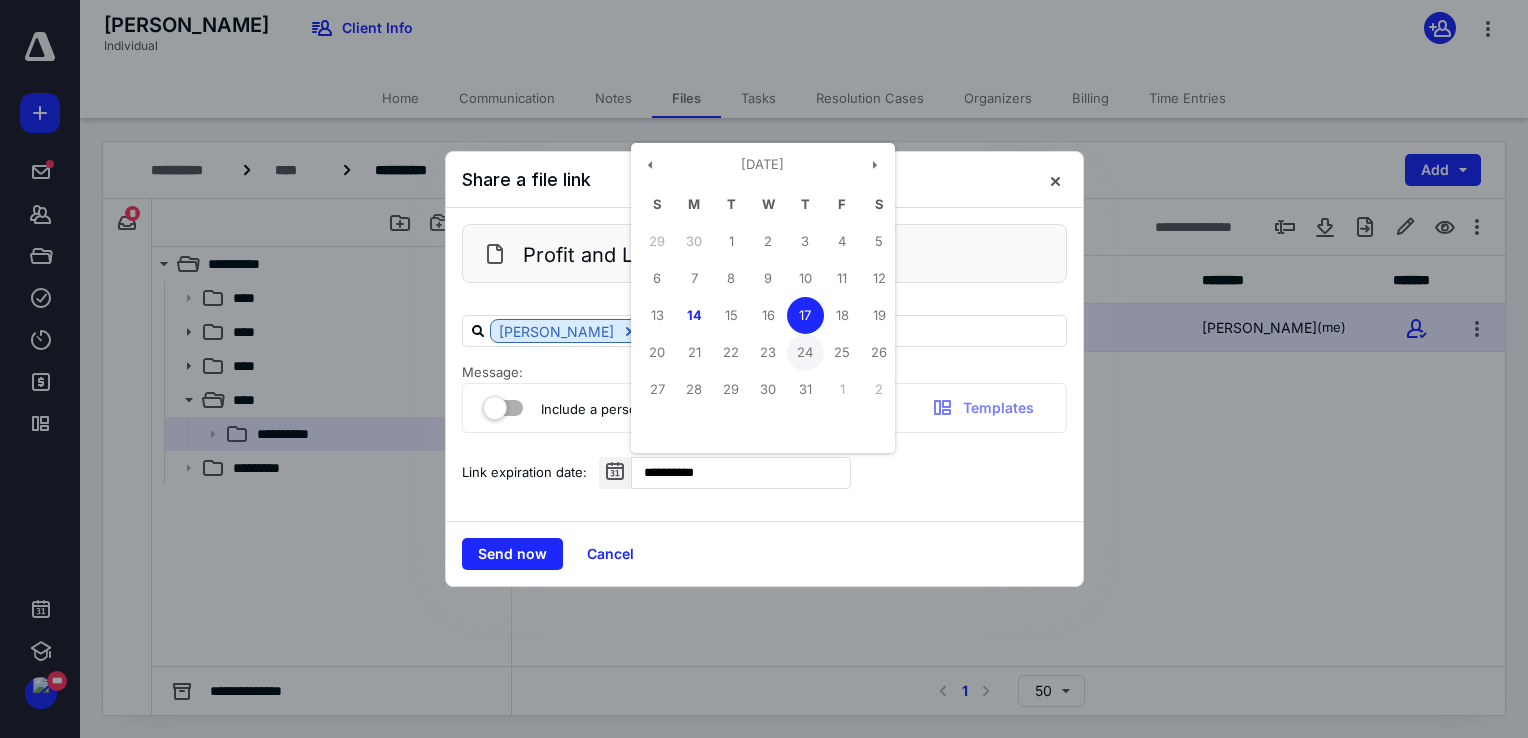 type on "**********" 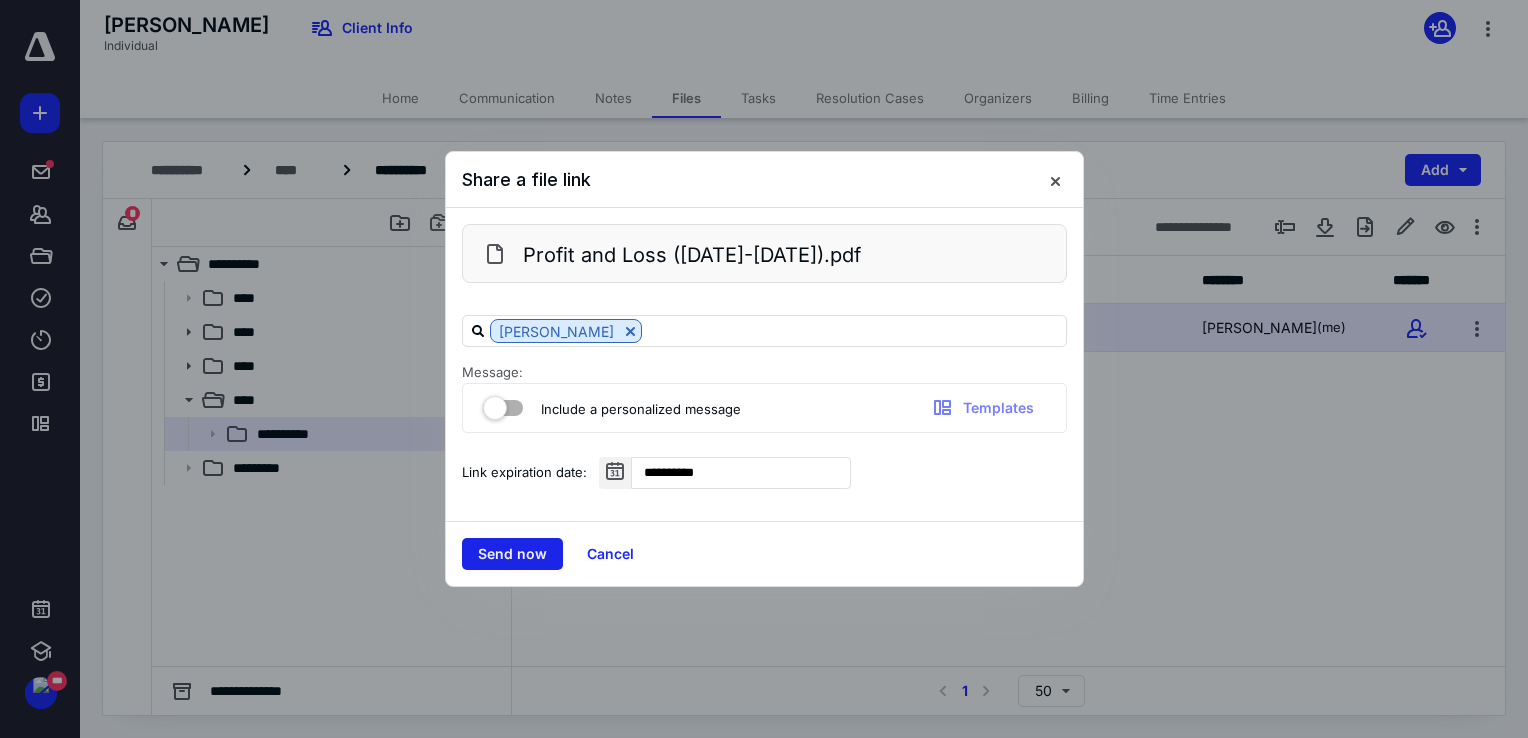 click on "Send now" at bounding box center (512, 554) 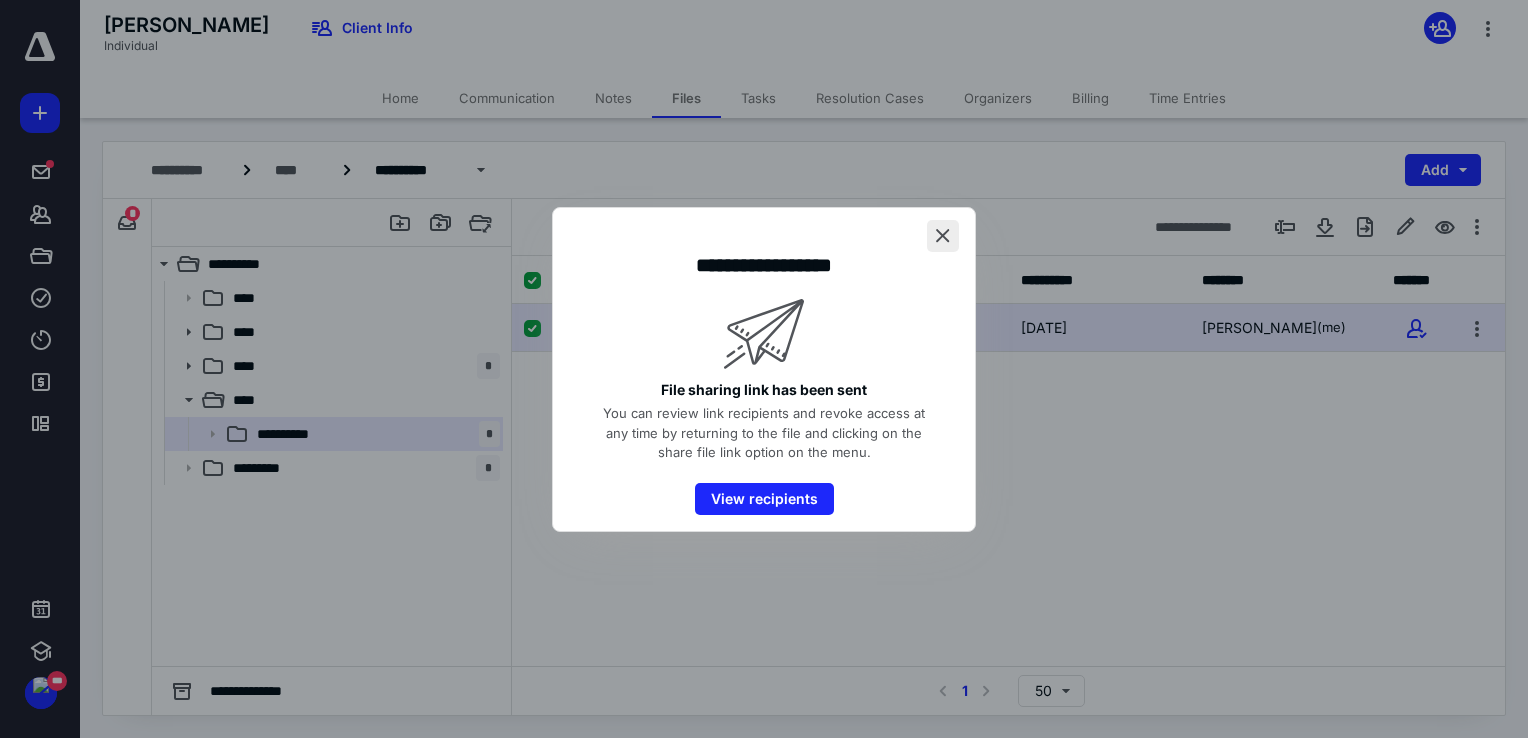 click at bounding box center (943, 236) 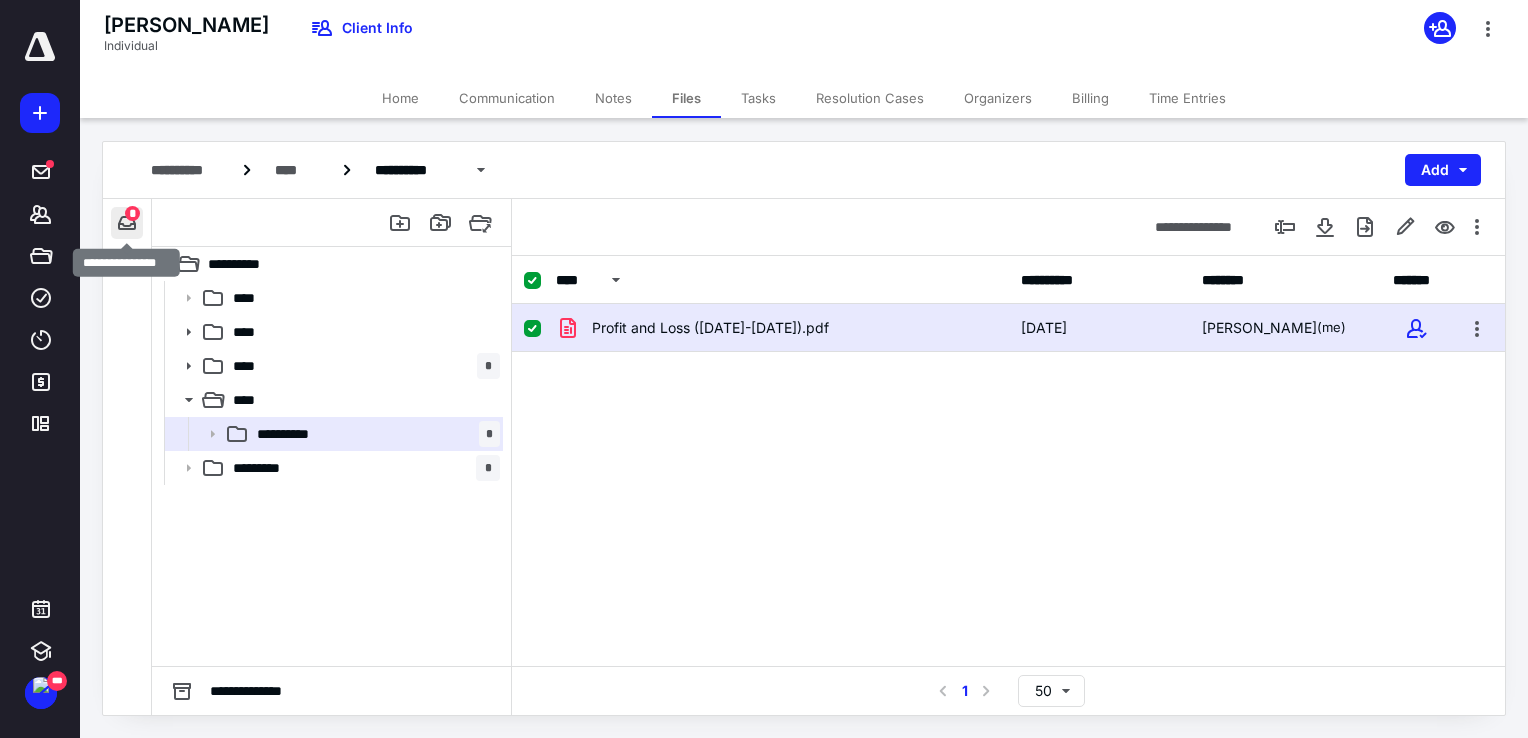 click at bounding box center (127, 223) 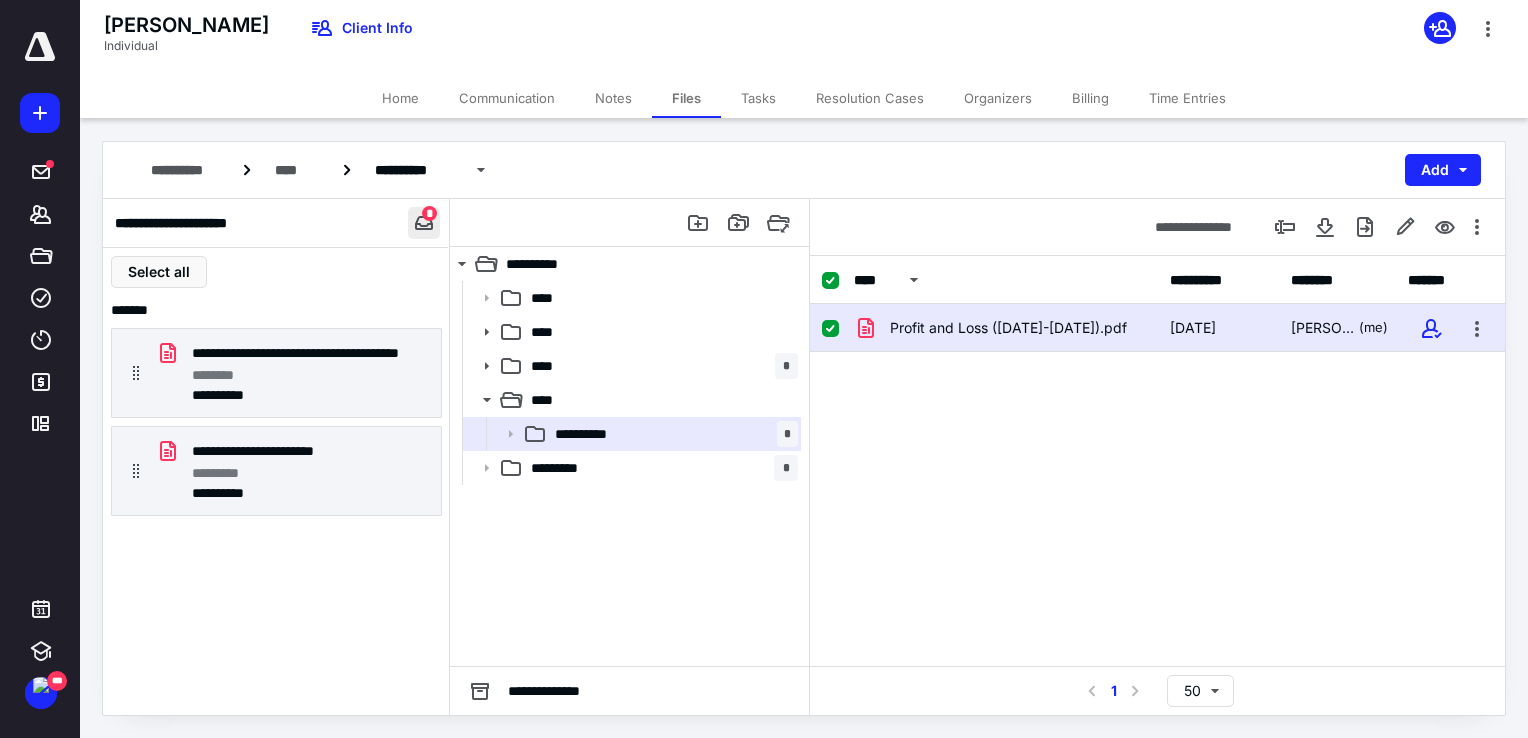 click on "**********" at bounding box center [179, 223] 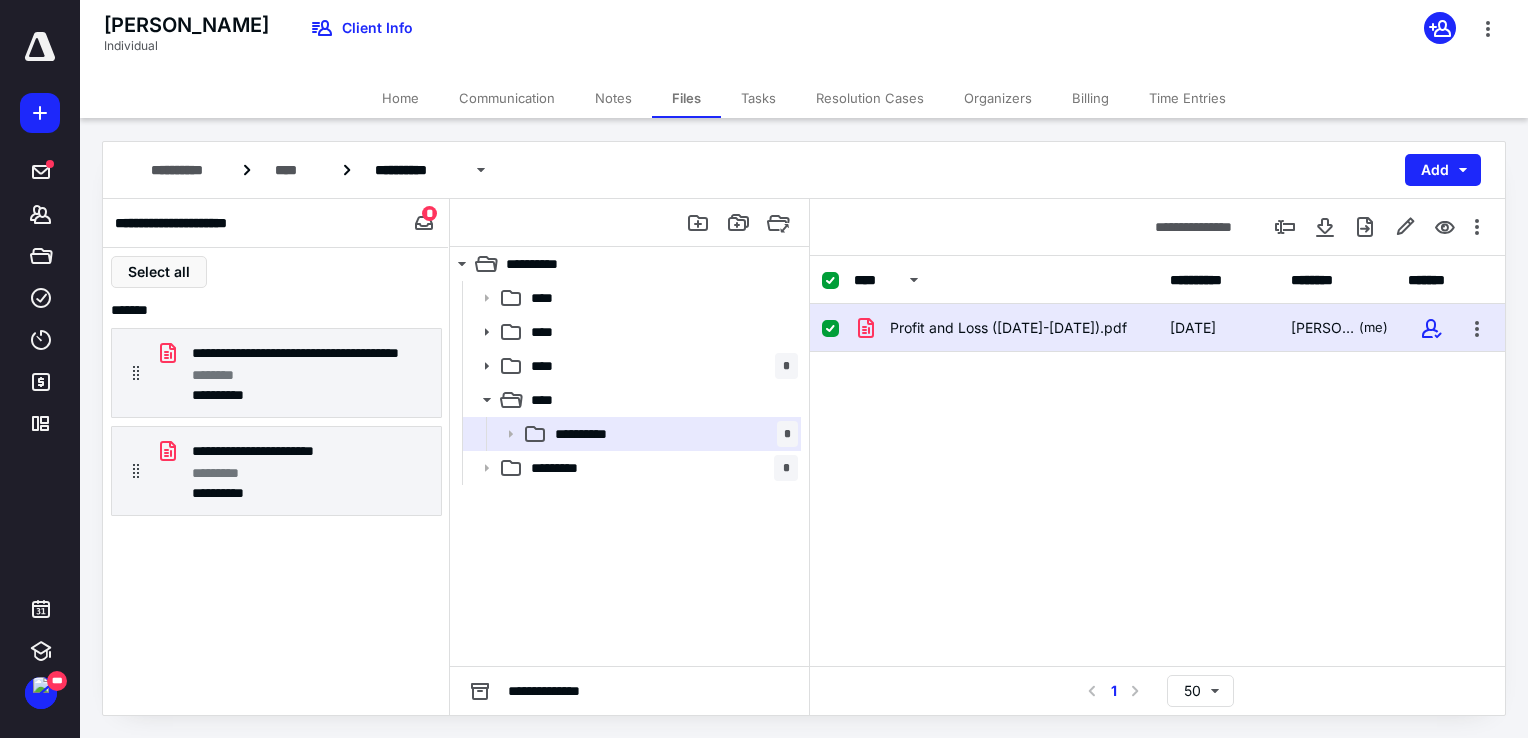 click 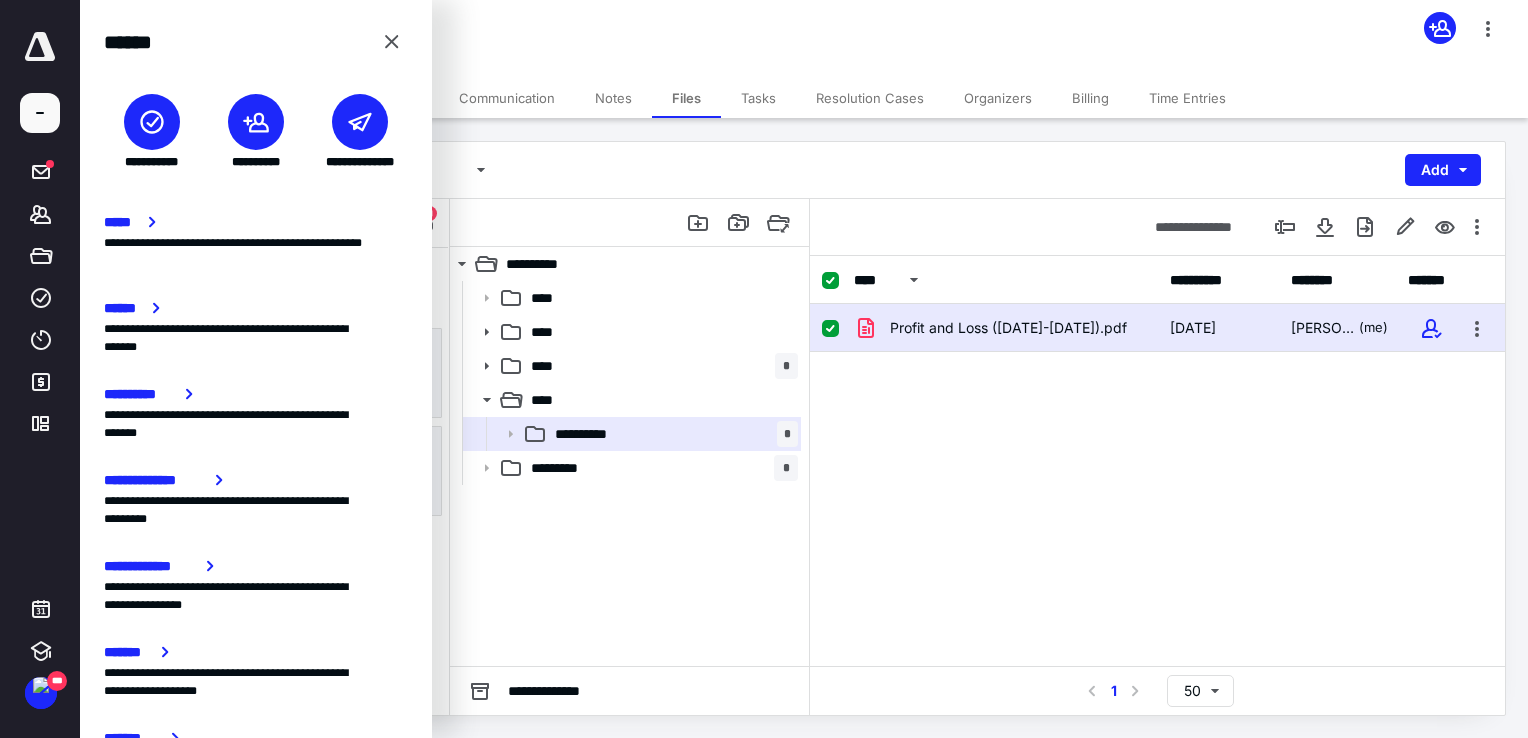click 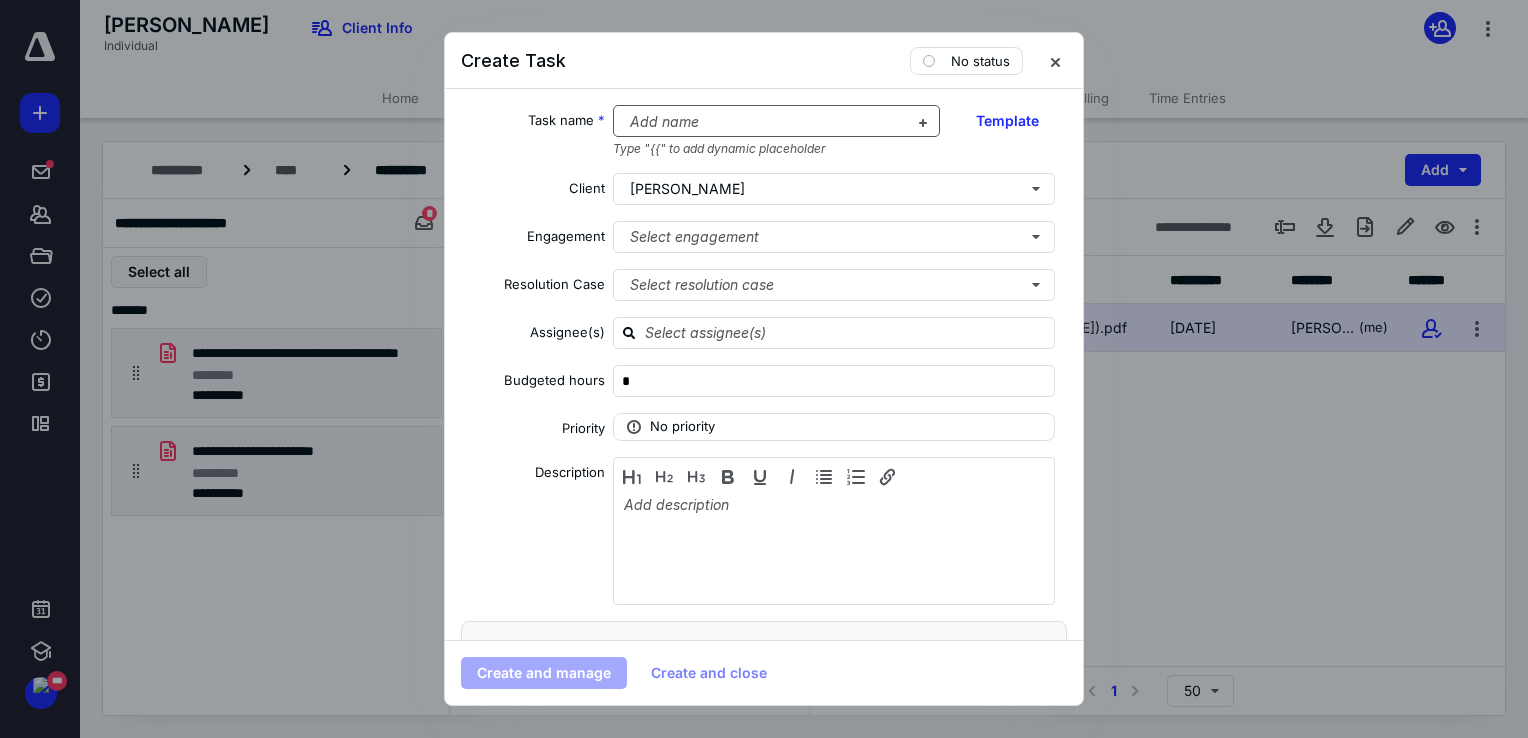 click at bounding box center (765, 122) 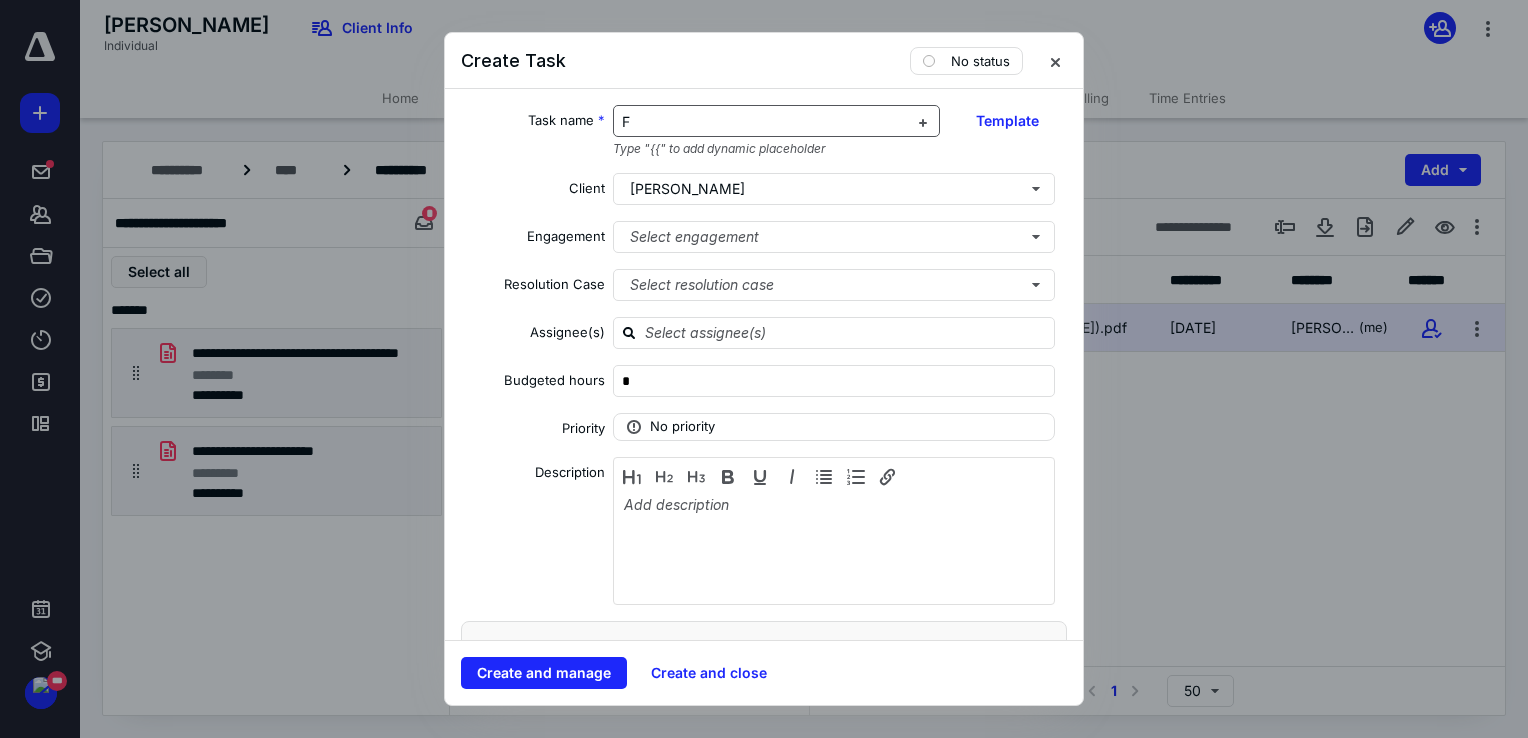 type 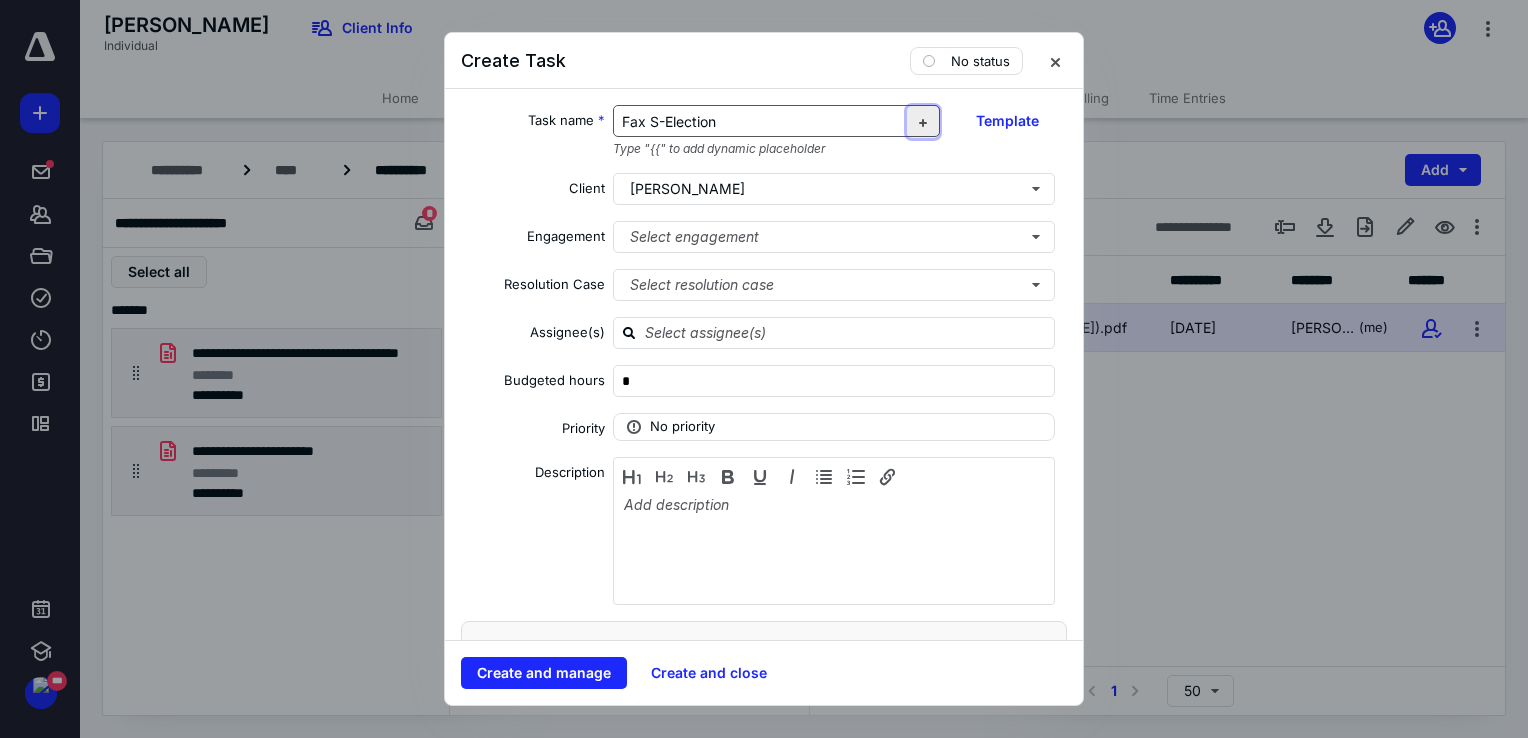 click at bounding box center [923, 122] 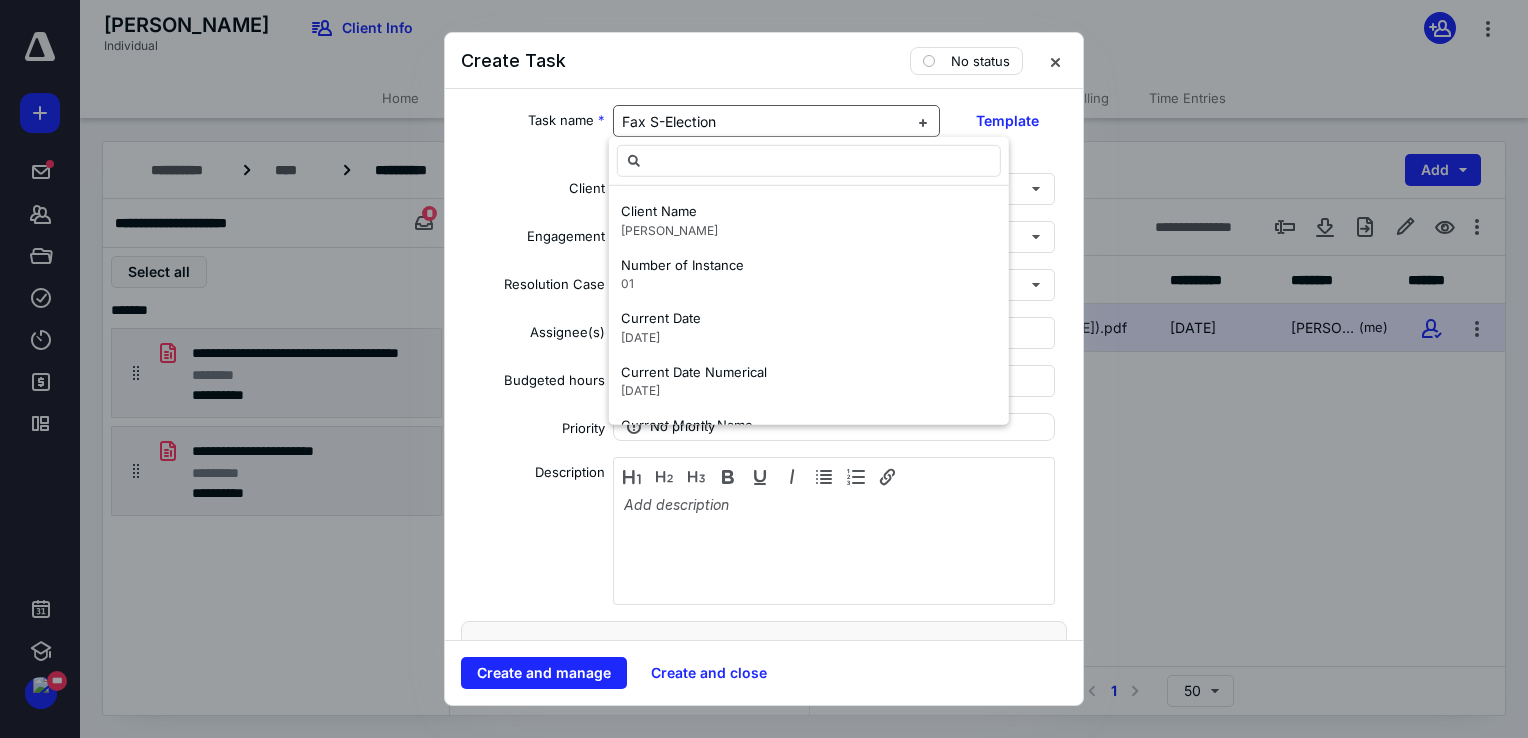 click on "Fax S-Election" at bounding box center (765, 122) 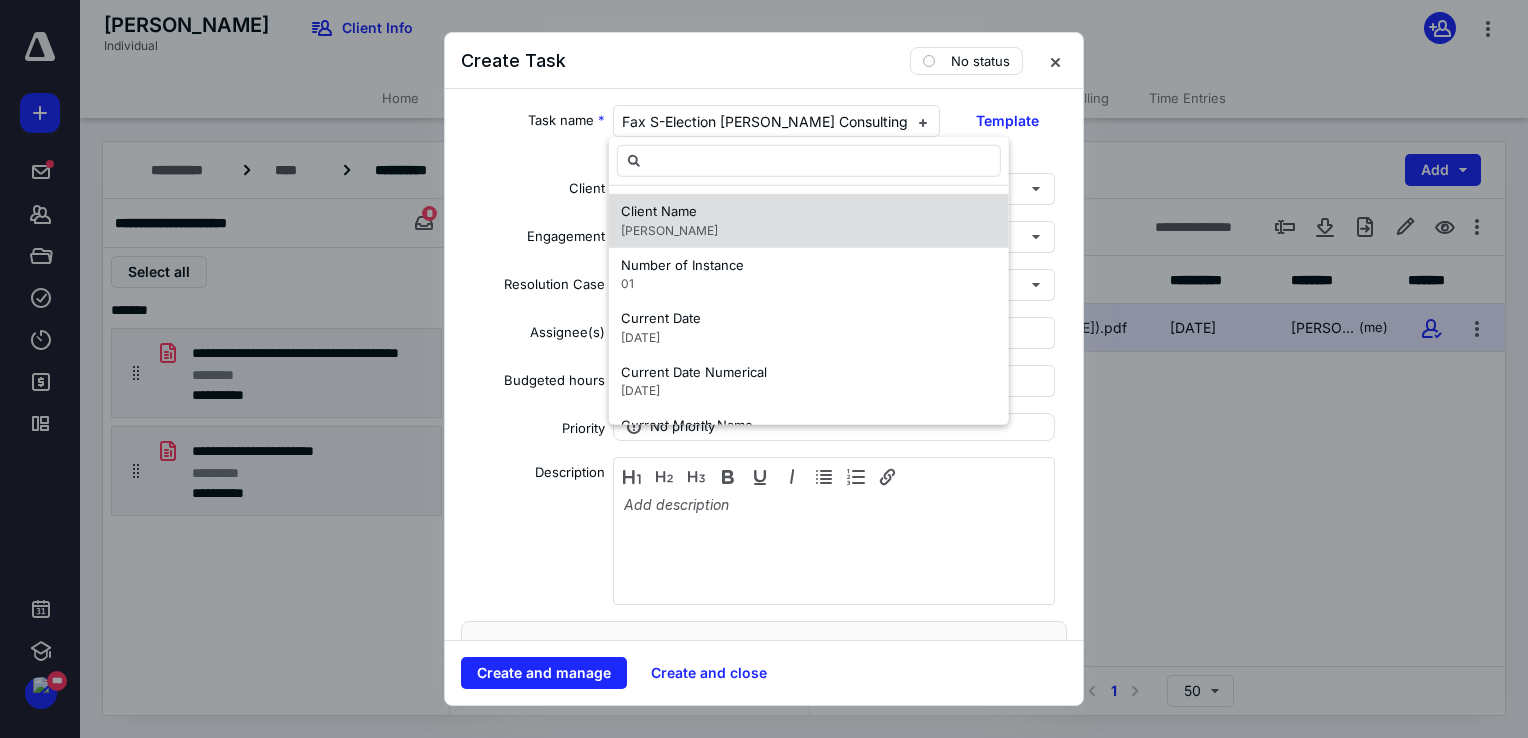 click on "Client Name John Doe" at bounding box center [809, 221] 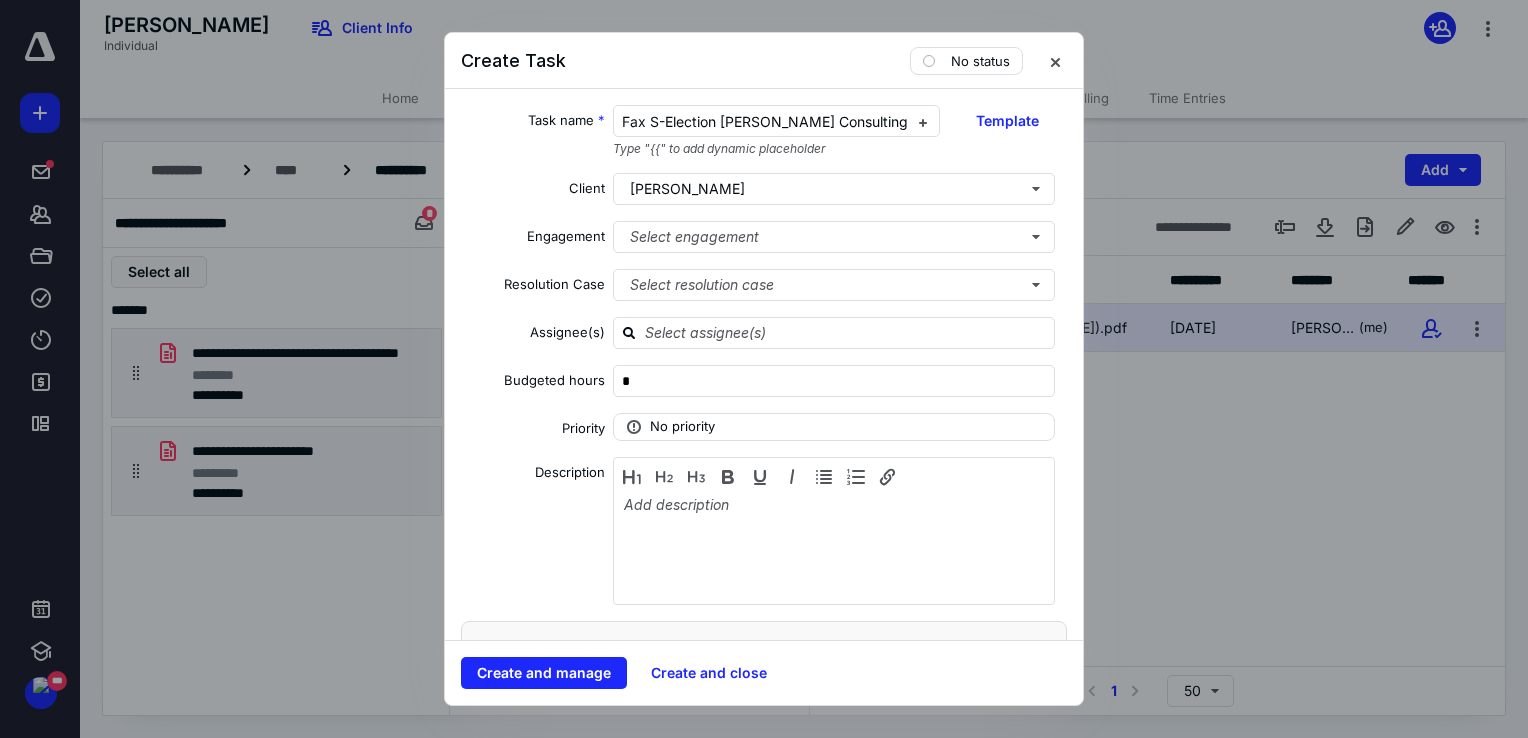 scroll, scrollTop: 0, scrollLeft: 54, axis: horizontal 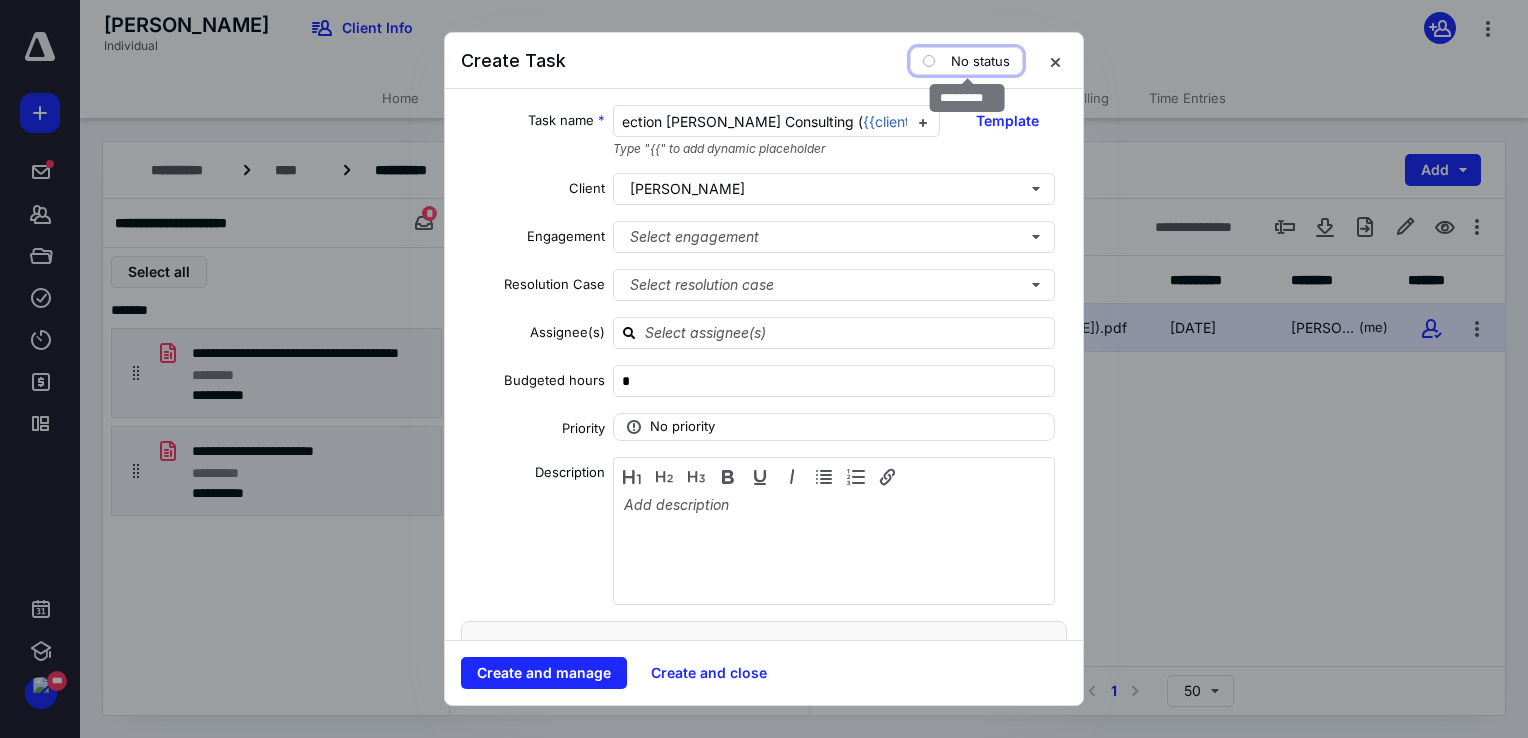 click on "No status" at bounding box center (966, 61) 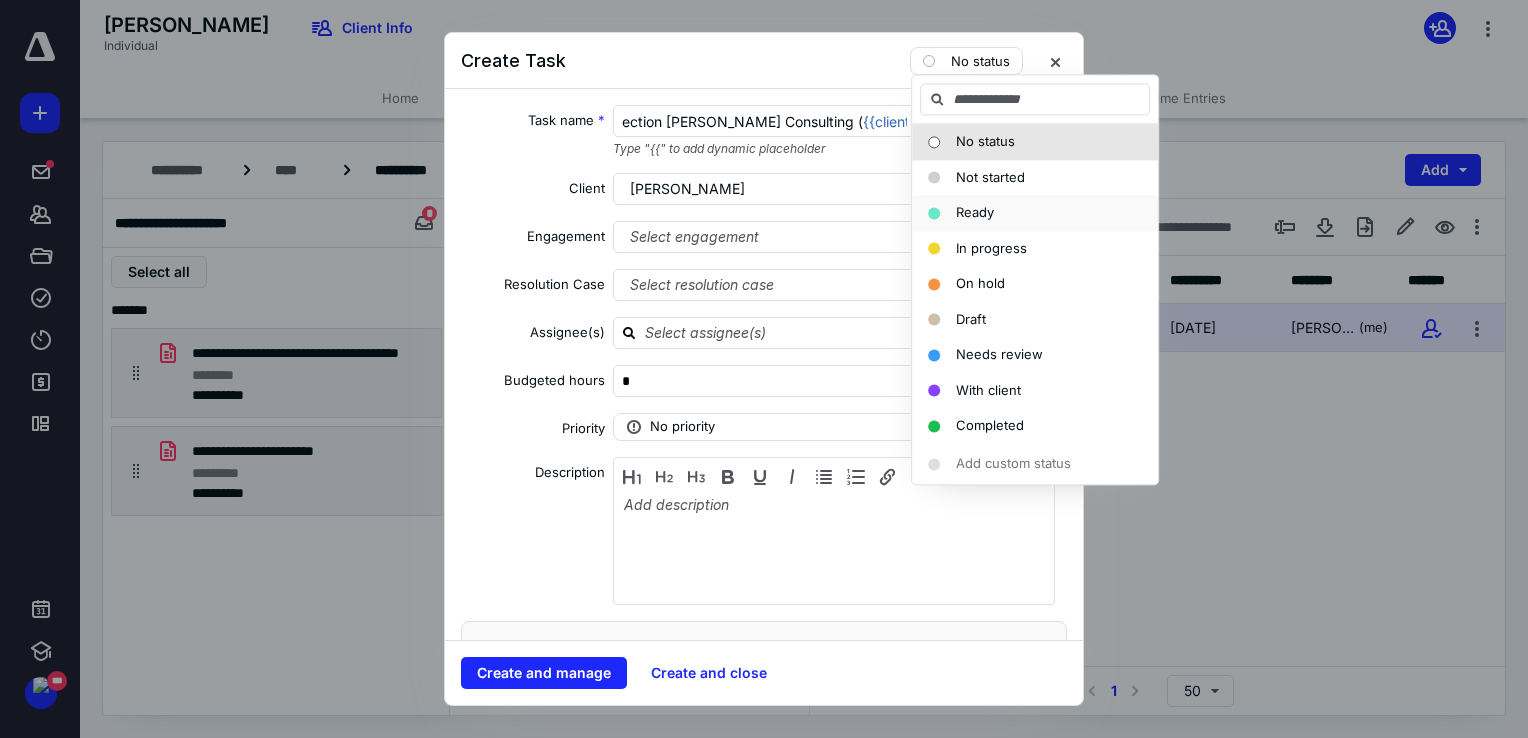 click on "Ready" at bounding box center [975, 212] 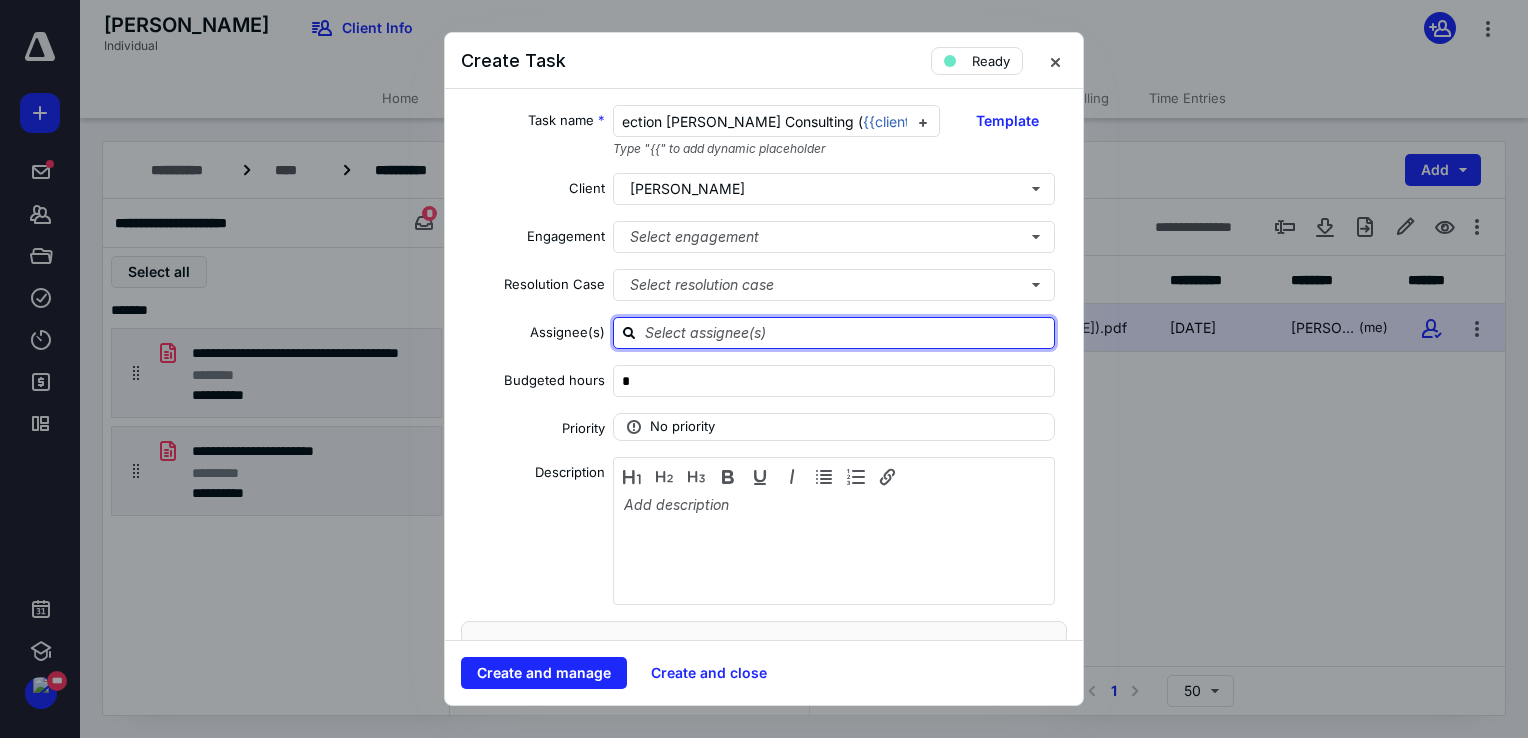 click at bounding box center [846, 332] 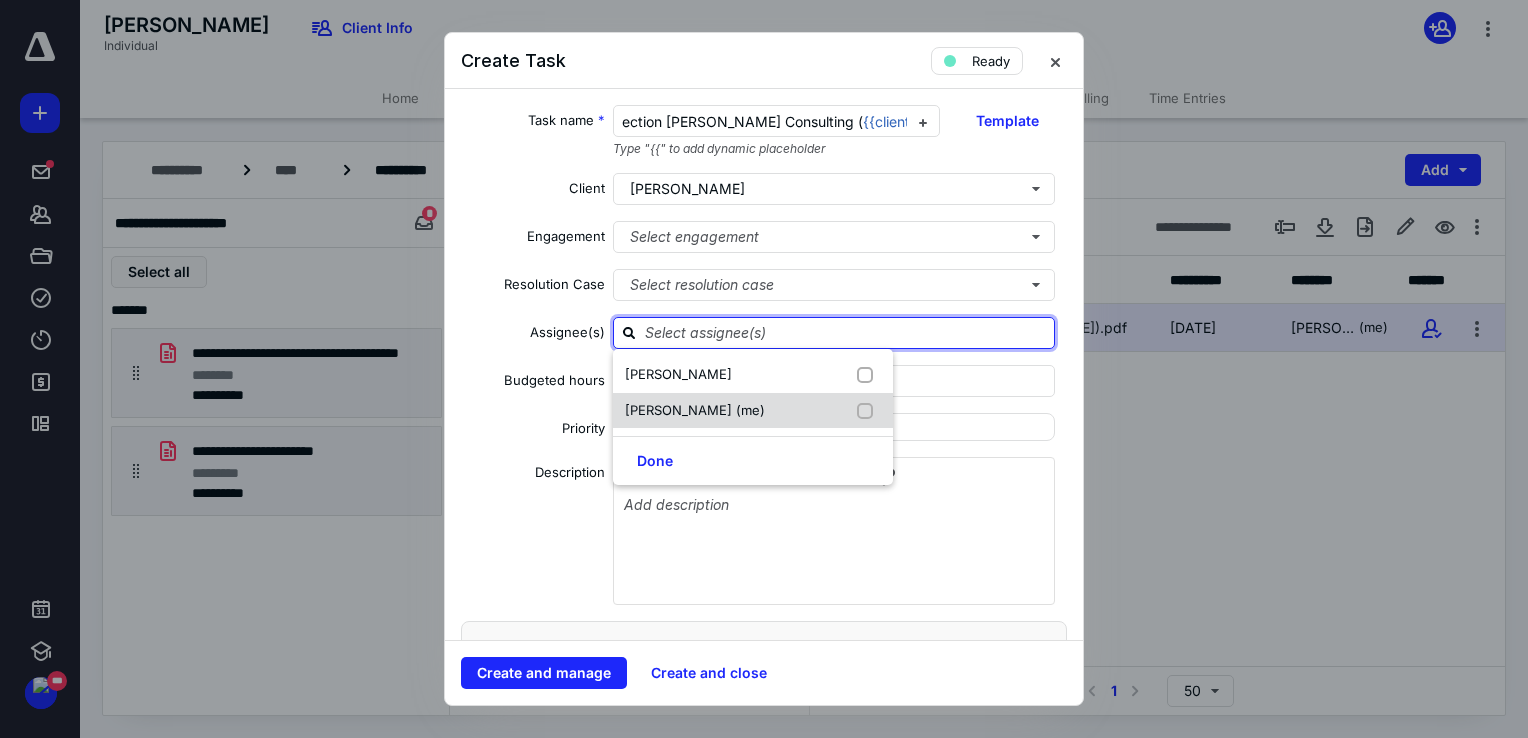 click on "Corey Patterson (me)" at bounding box center (695, 410) 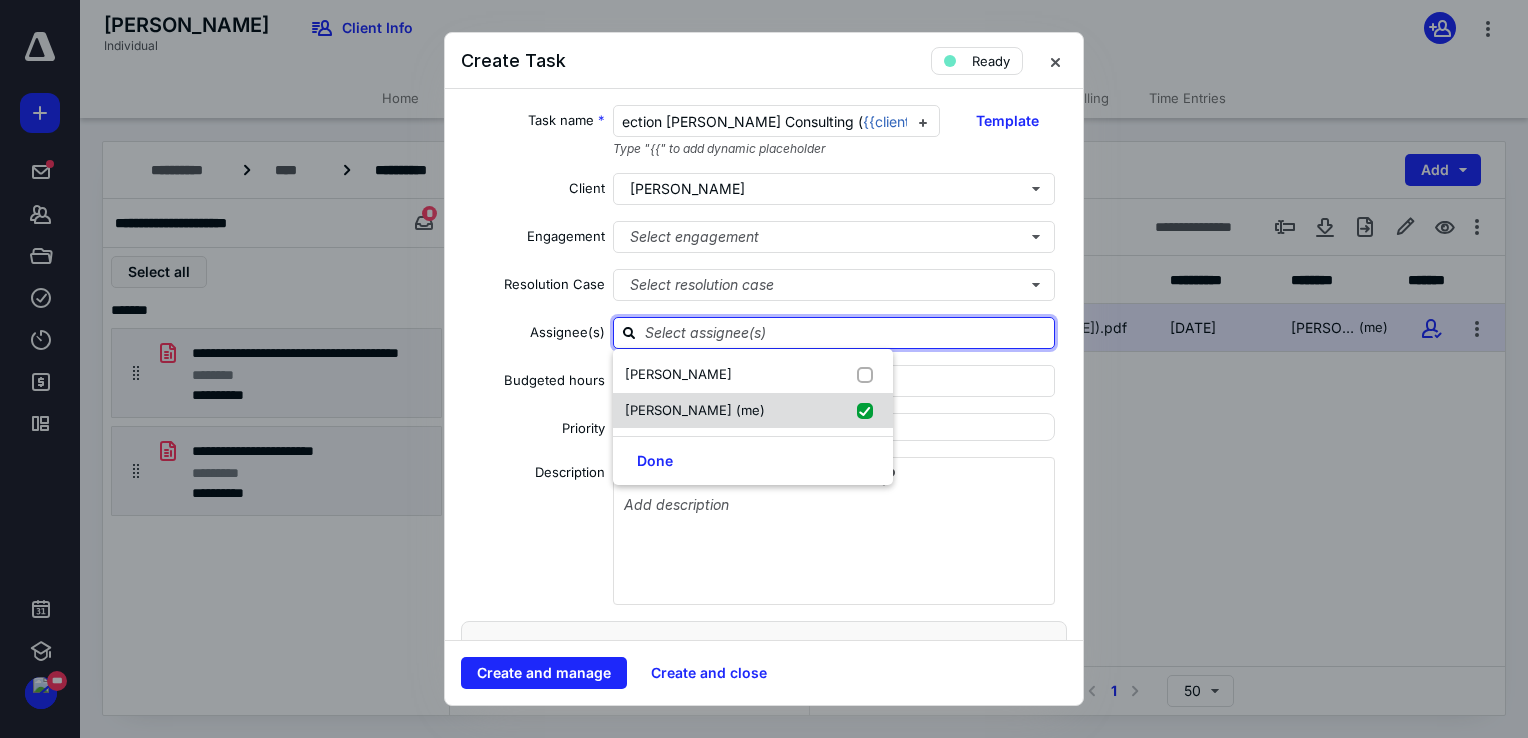 checkbox on "true" 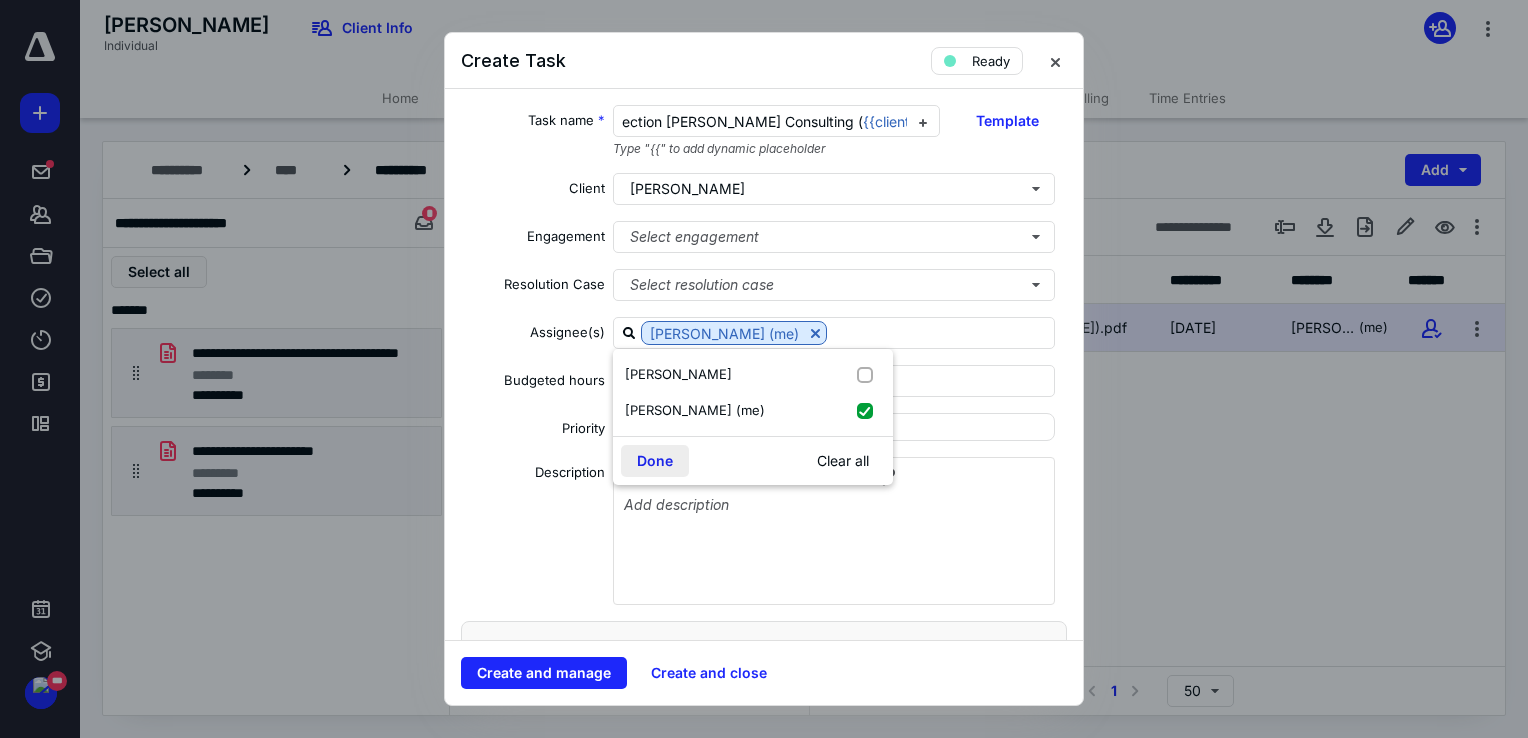 click on "Done" at bounding box center [655, 461] 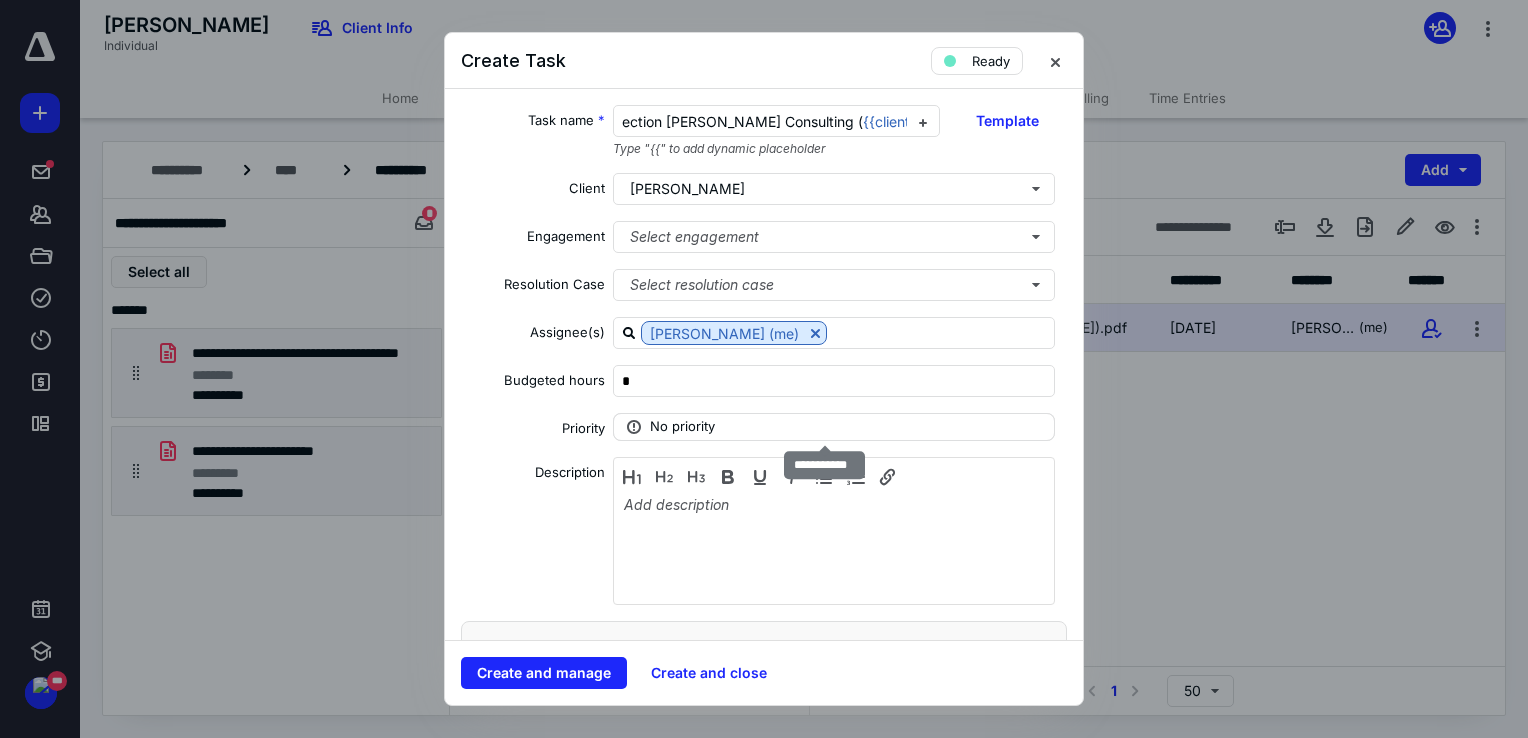 click on "No priority" at bounding box center (682, 427) 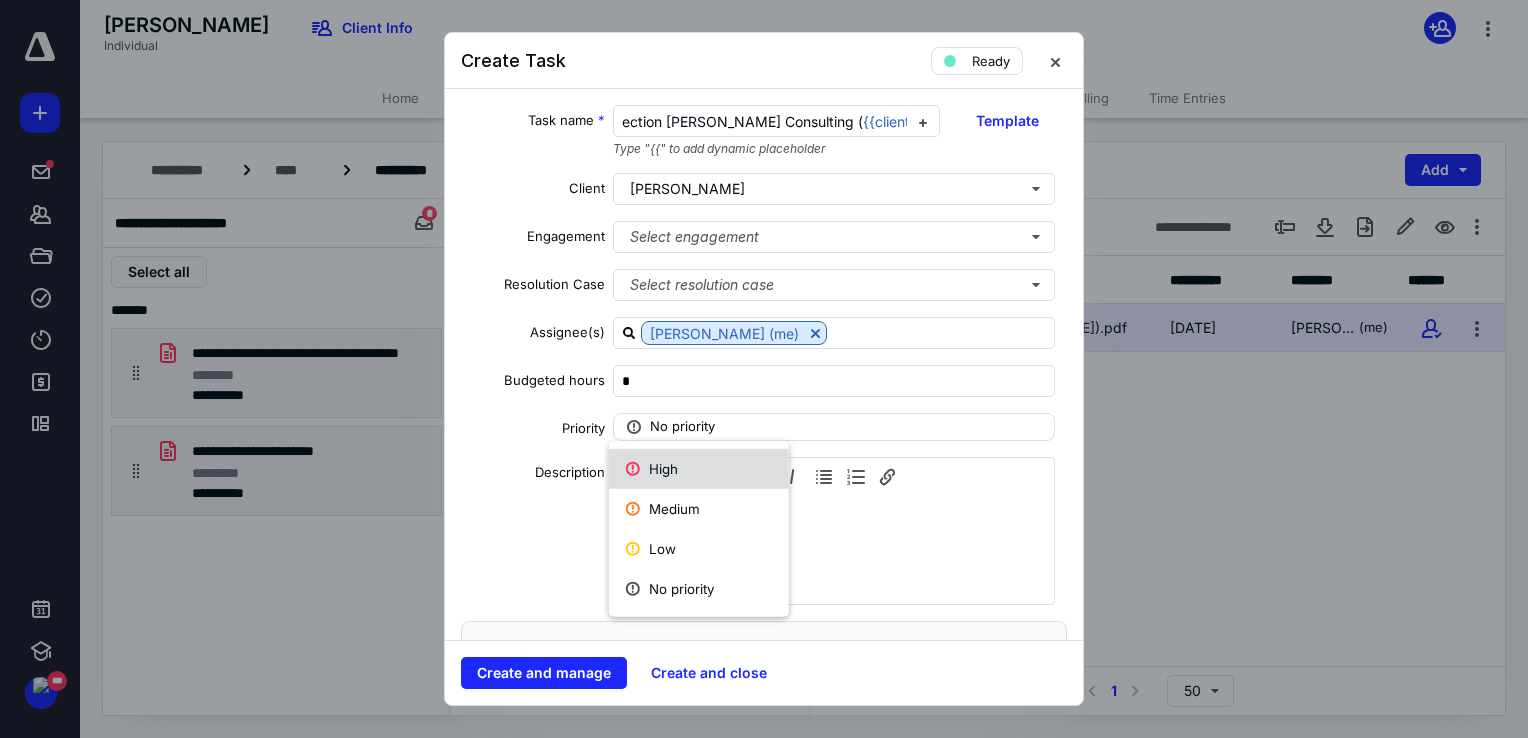 click on "High" at bounding box center (699, 469) 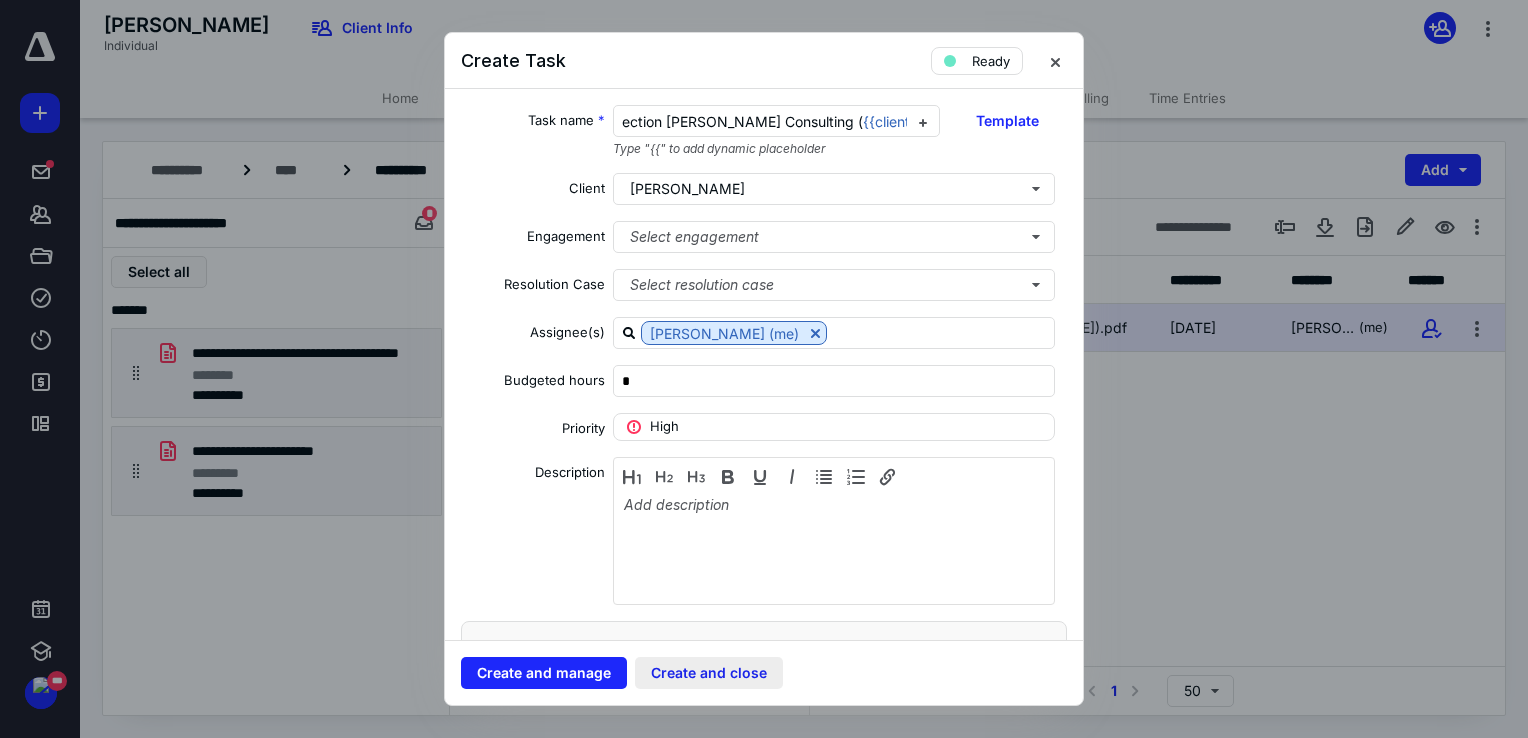 click on "Create and close" at bounding box center [709, 673] 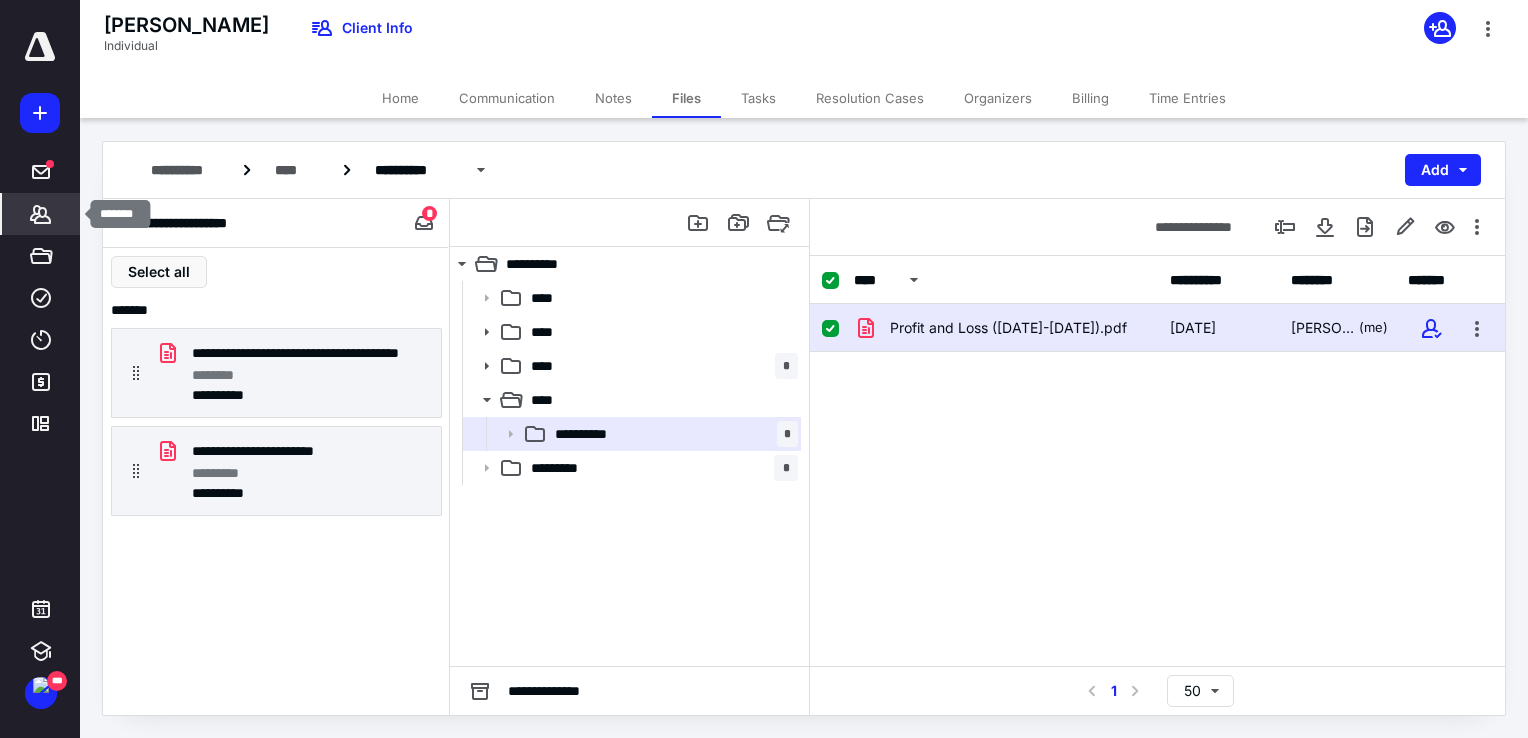 click on "*******" at bounding box center [41, 214] 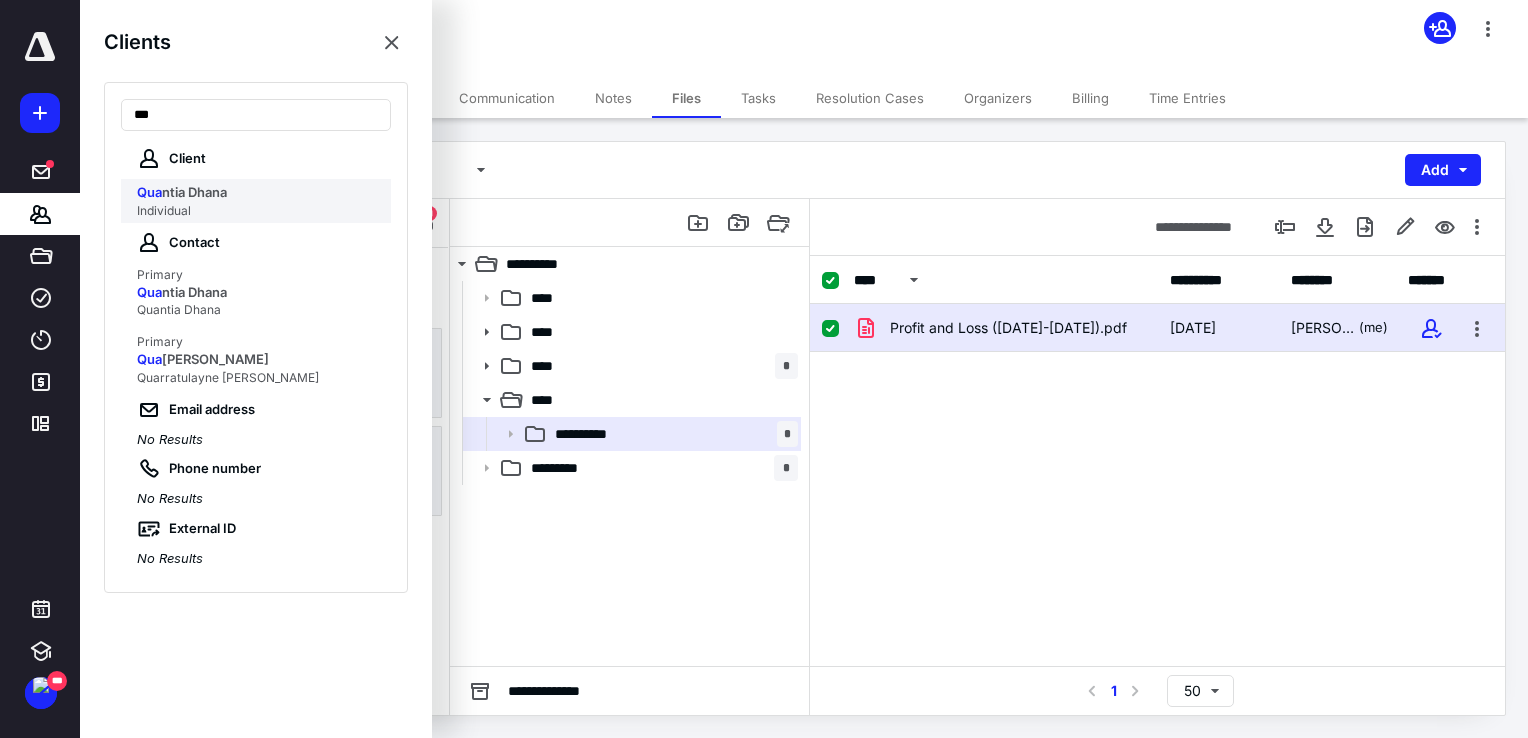 type on "***" 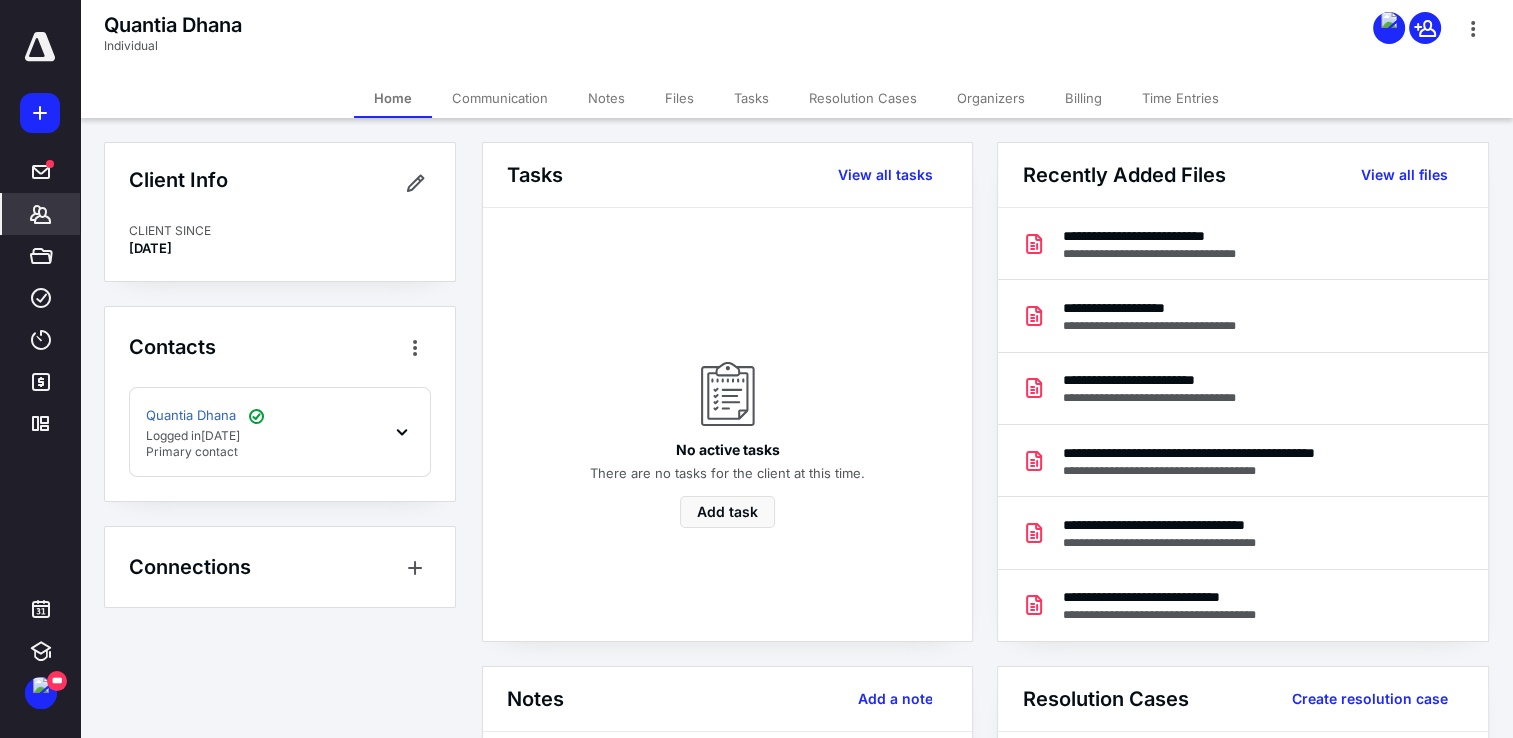 click on "Files" at bounding box center (679, 98) 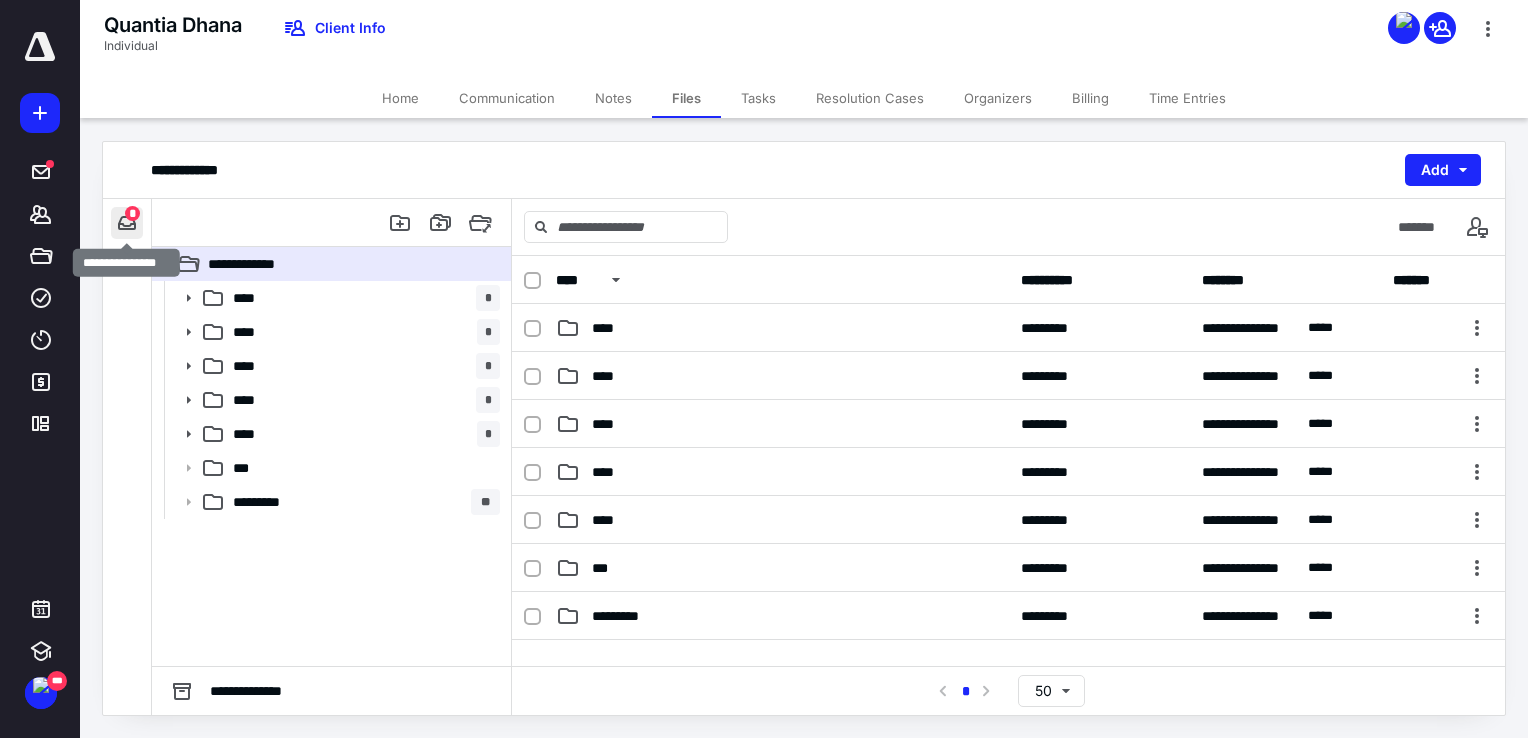 click at bounding box center [127, 223] 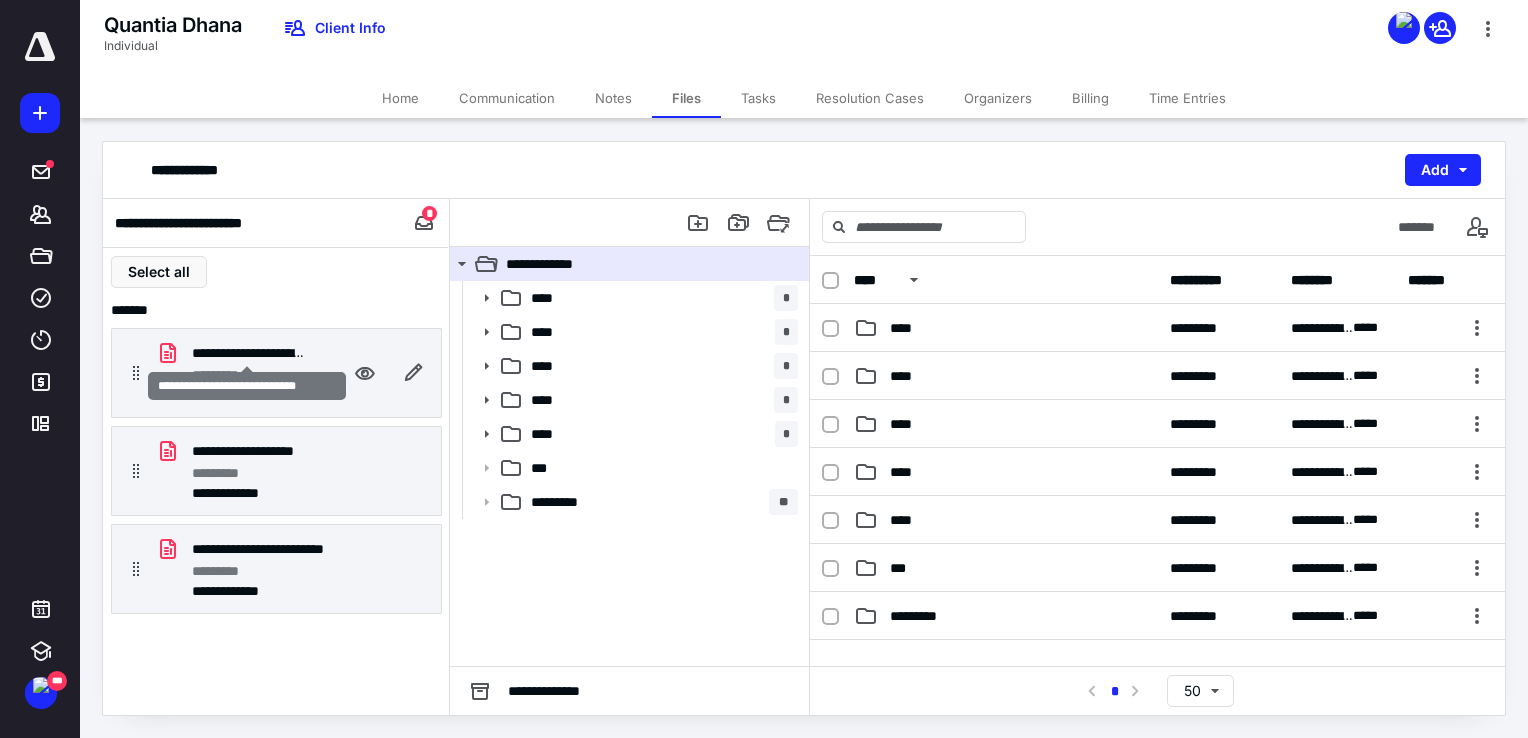 click on "**********" at bounding box center (248, 353) 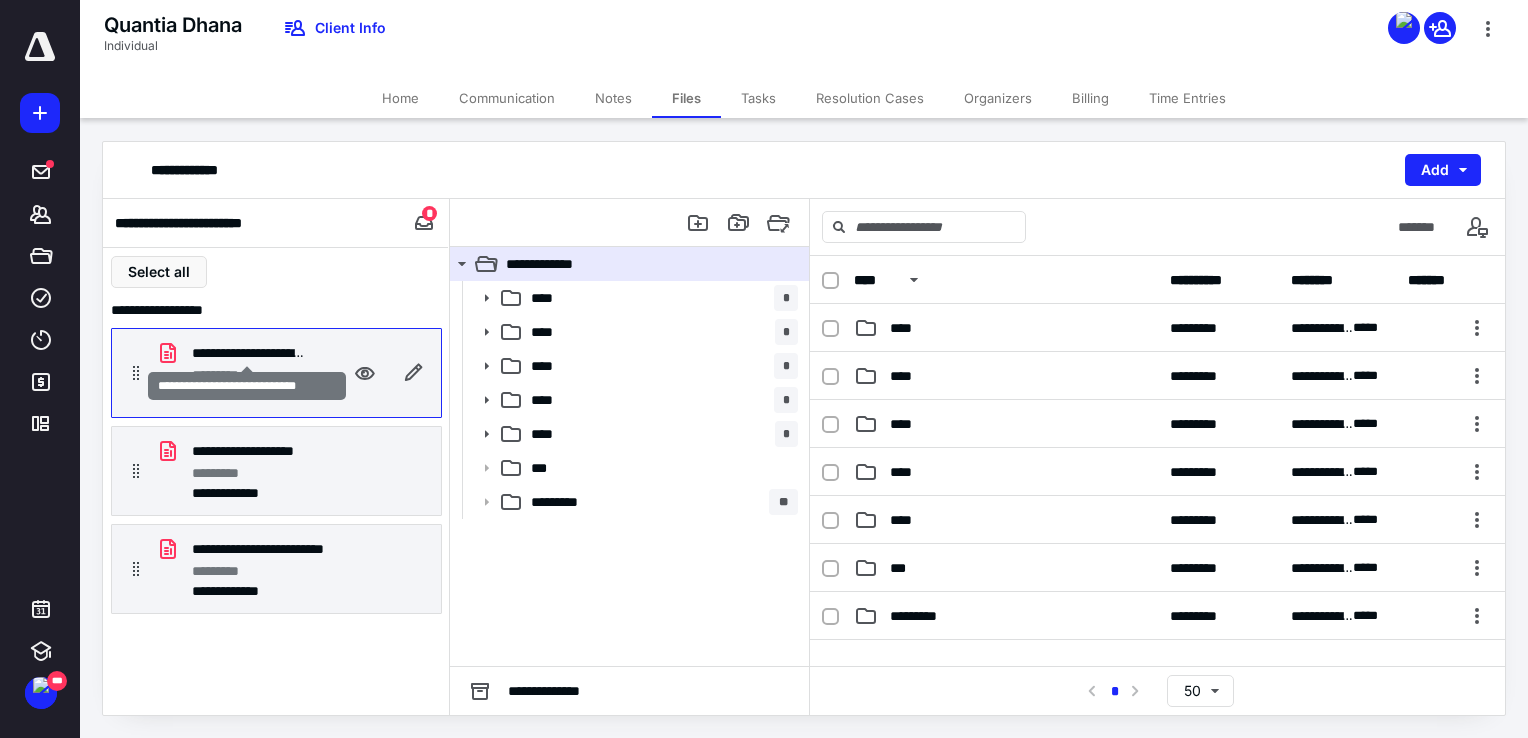 click on "**********" at bounding box center [248, 353] 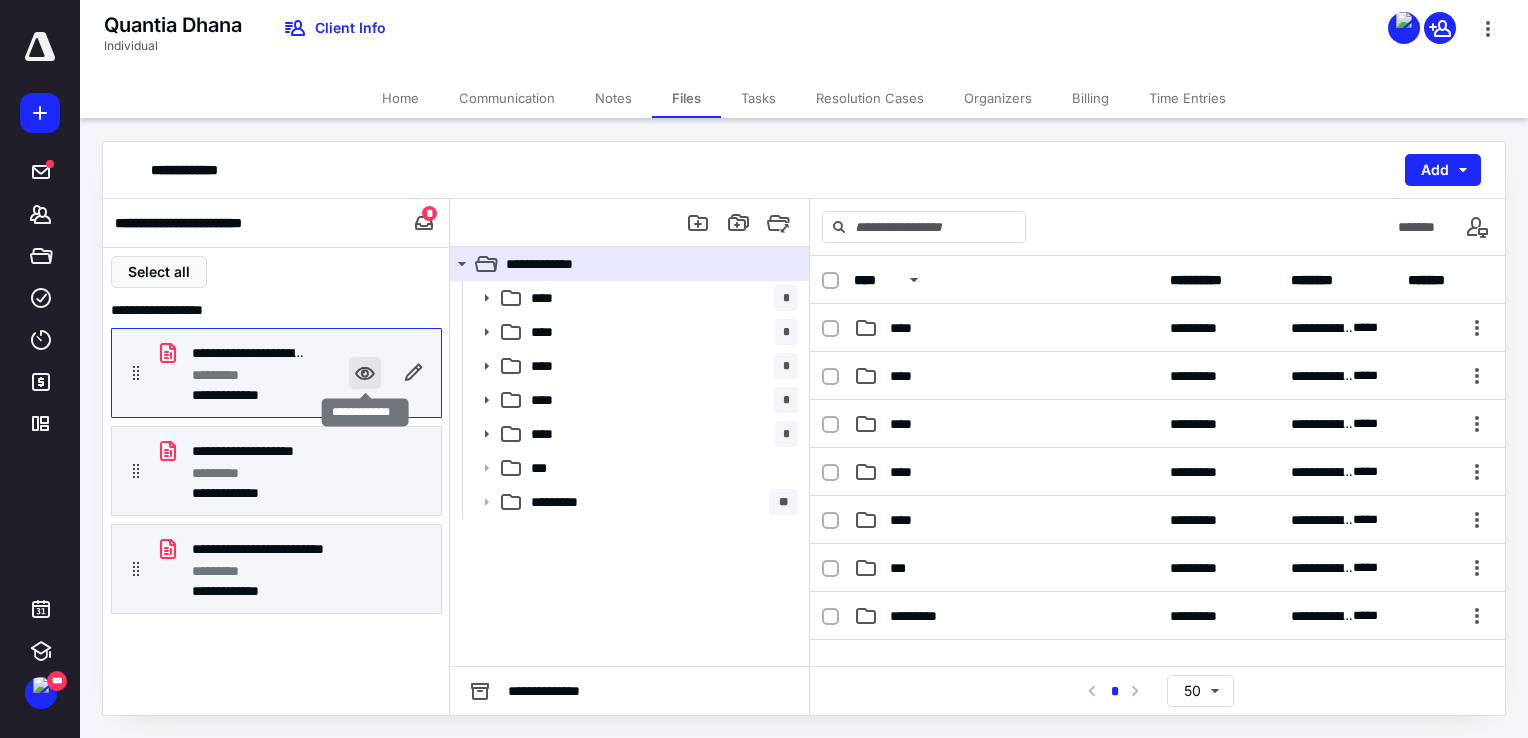 click at bounding box center (365, 373) 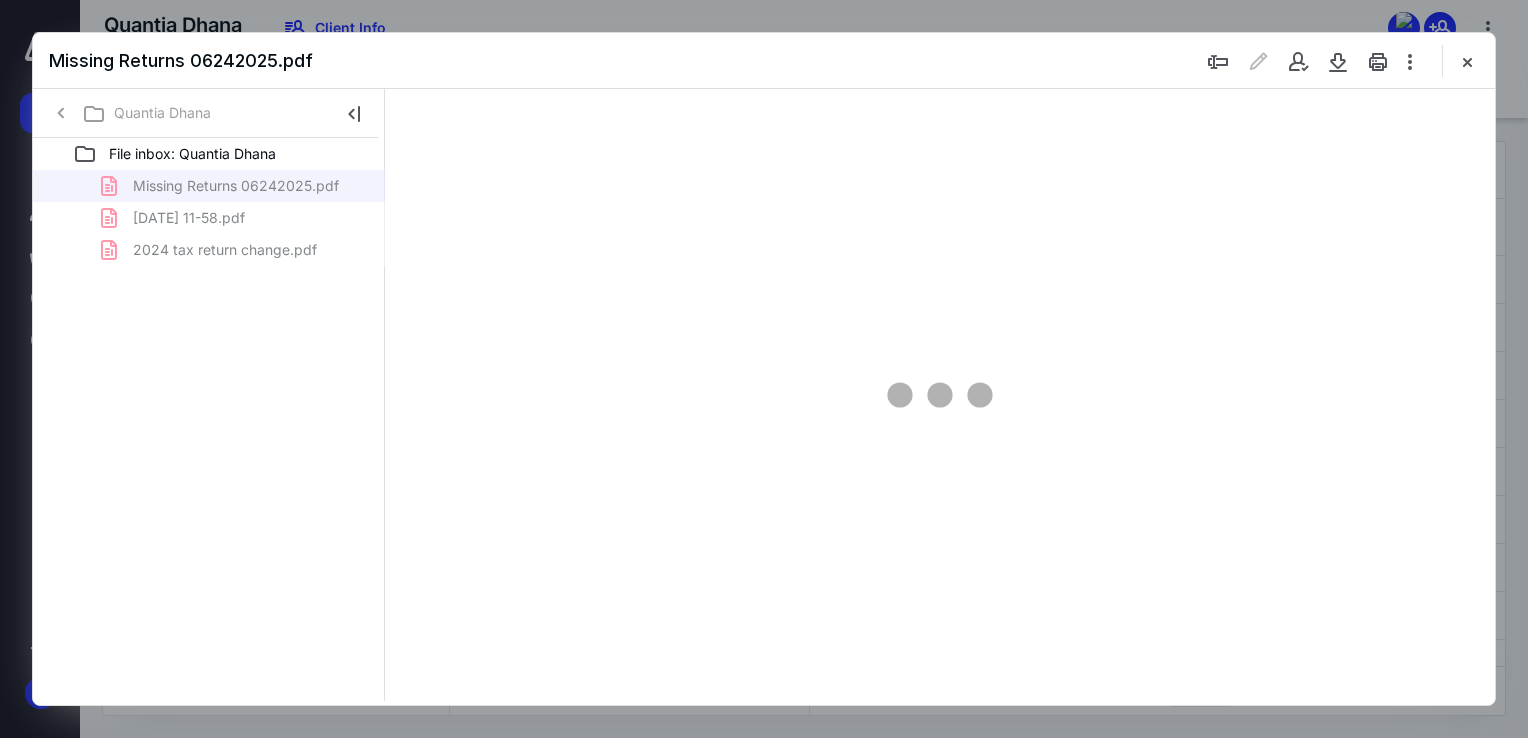 scroll, scrollTop: 0, scrollLeft: 0, axis: both 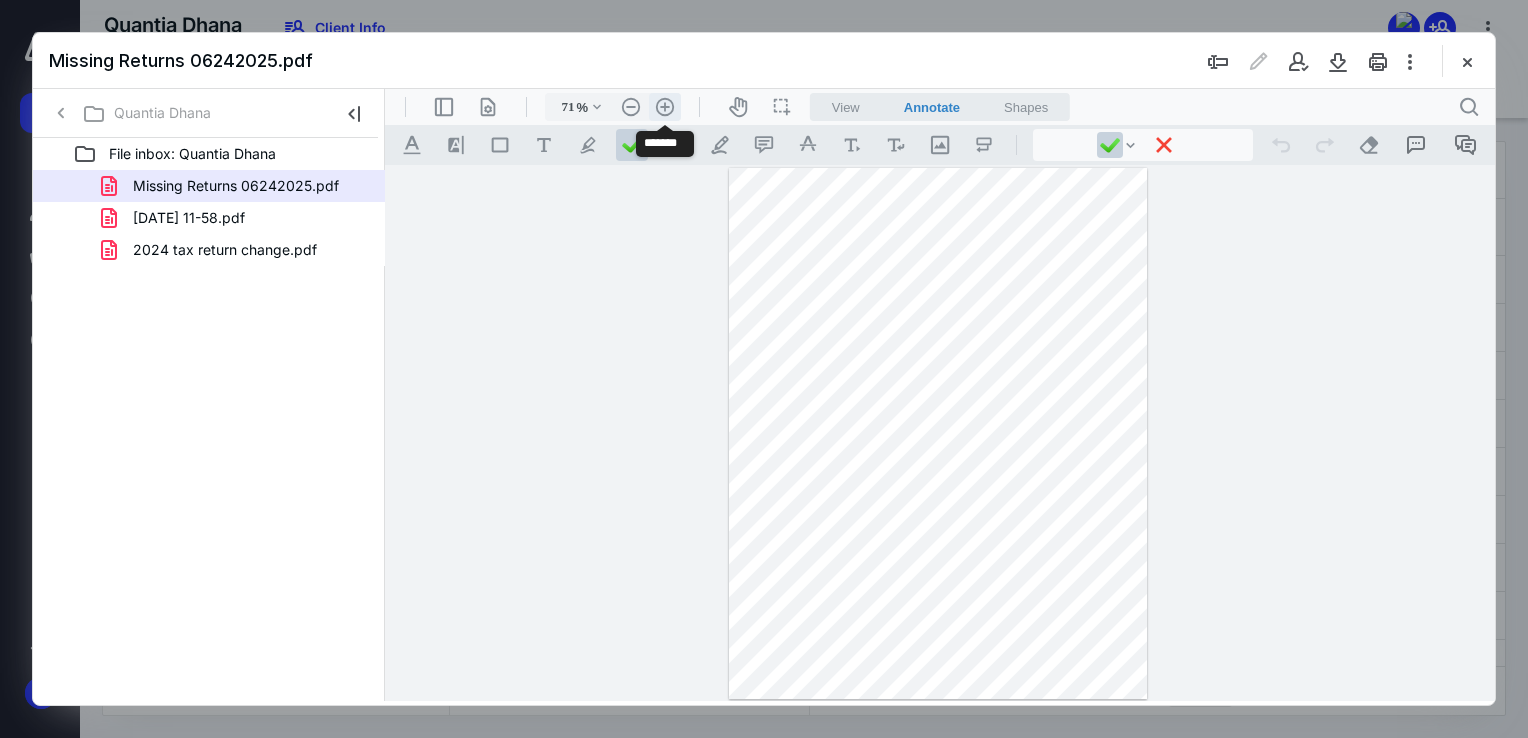 click on ".cls-1{fill:#abb0c4;} icon - header - zoom - in - line" at bounding box center [665, 107] 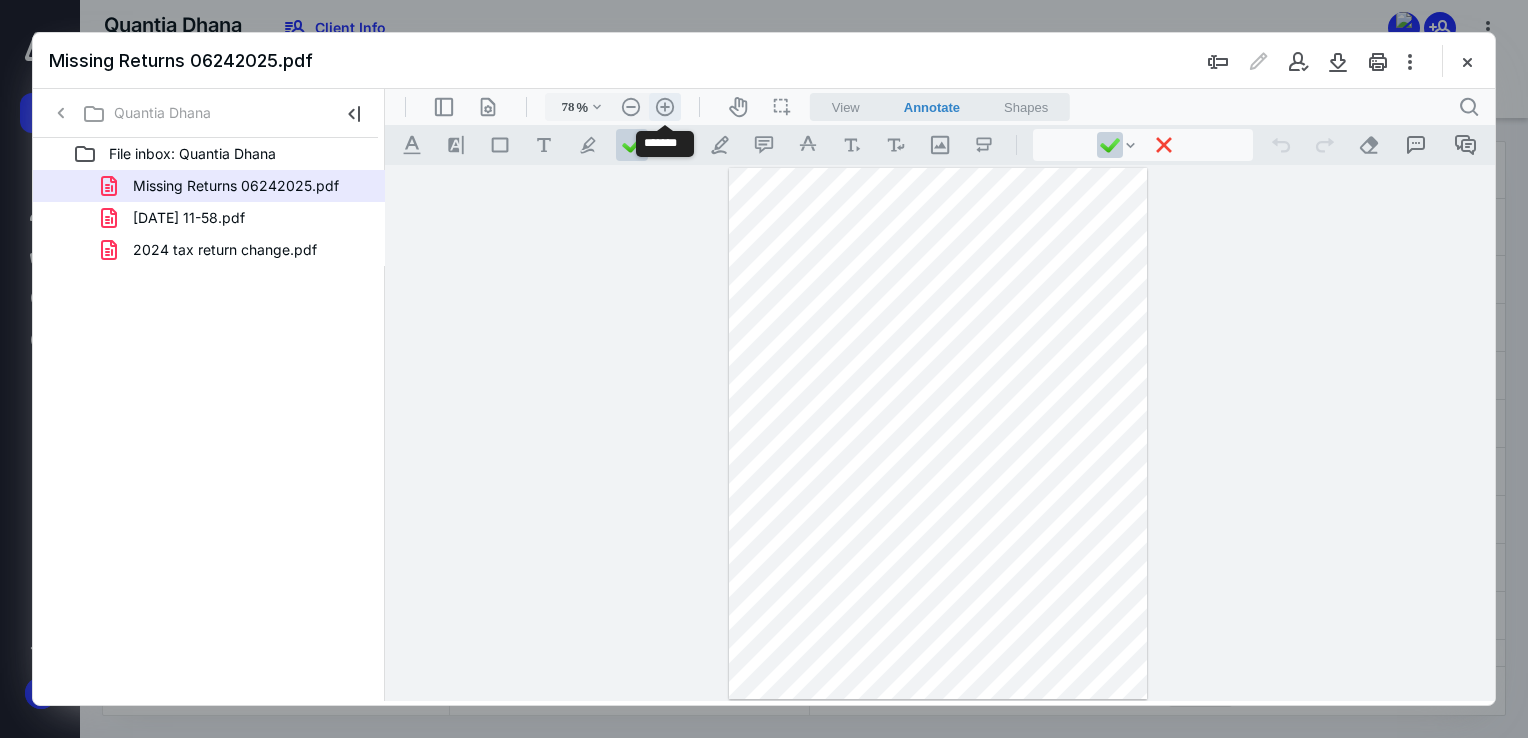 click on ".cls-1{fill:#abb0c4;} icon - header - zoom - in - line" at bounding box center [665, 107] 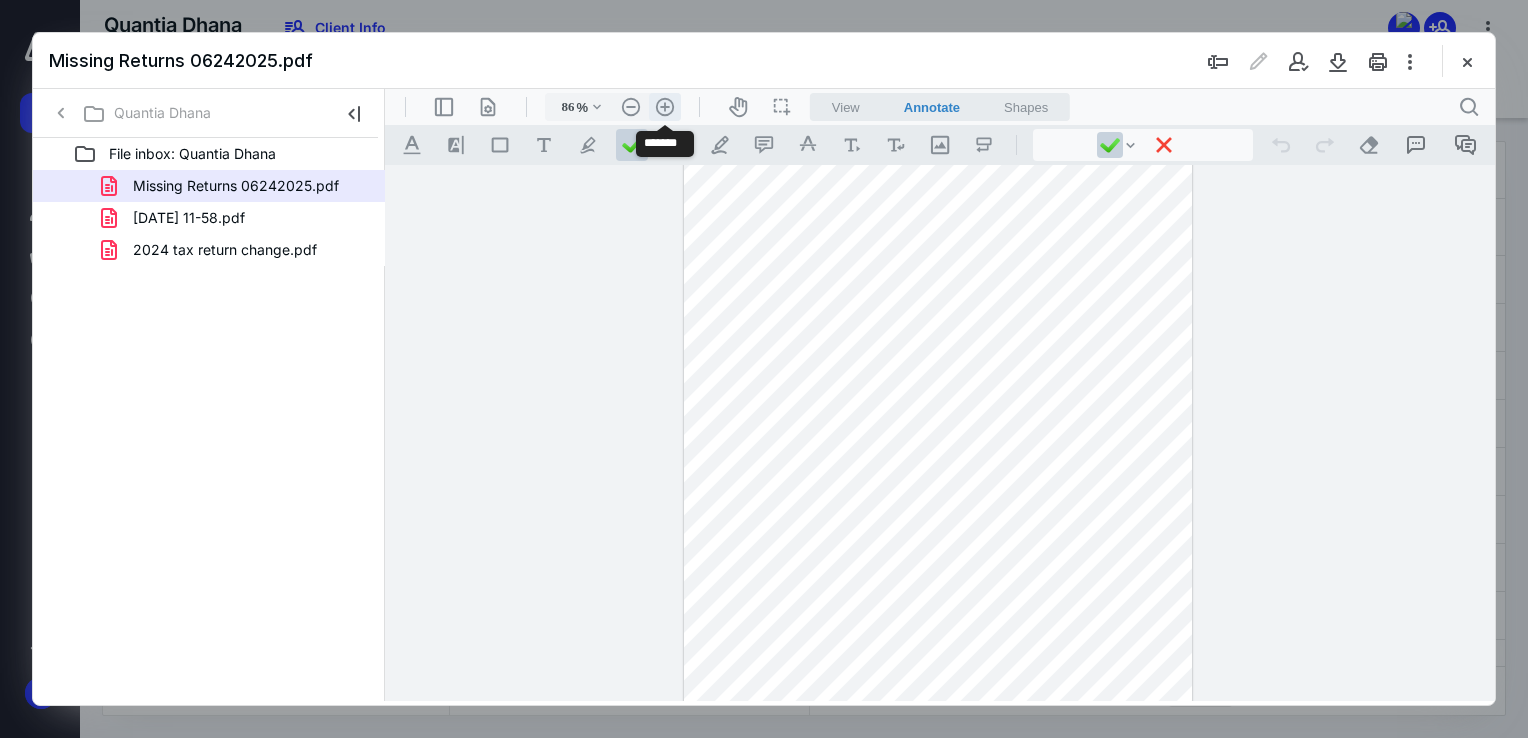 click on ".cls-1{fill:#abb0c4;} icon - header - zoom - in - line" at bounding box center (665, 107) 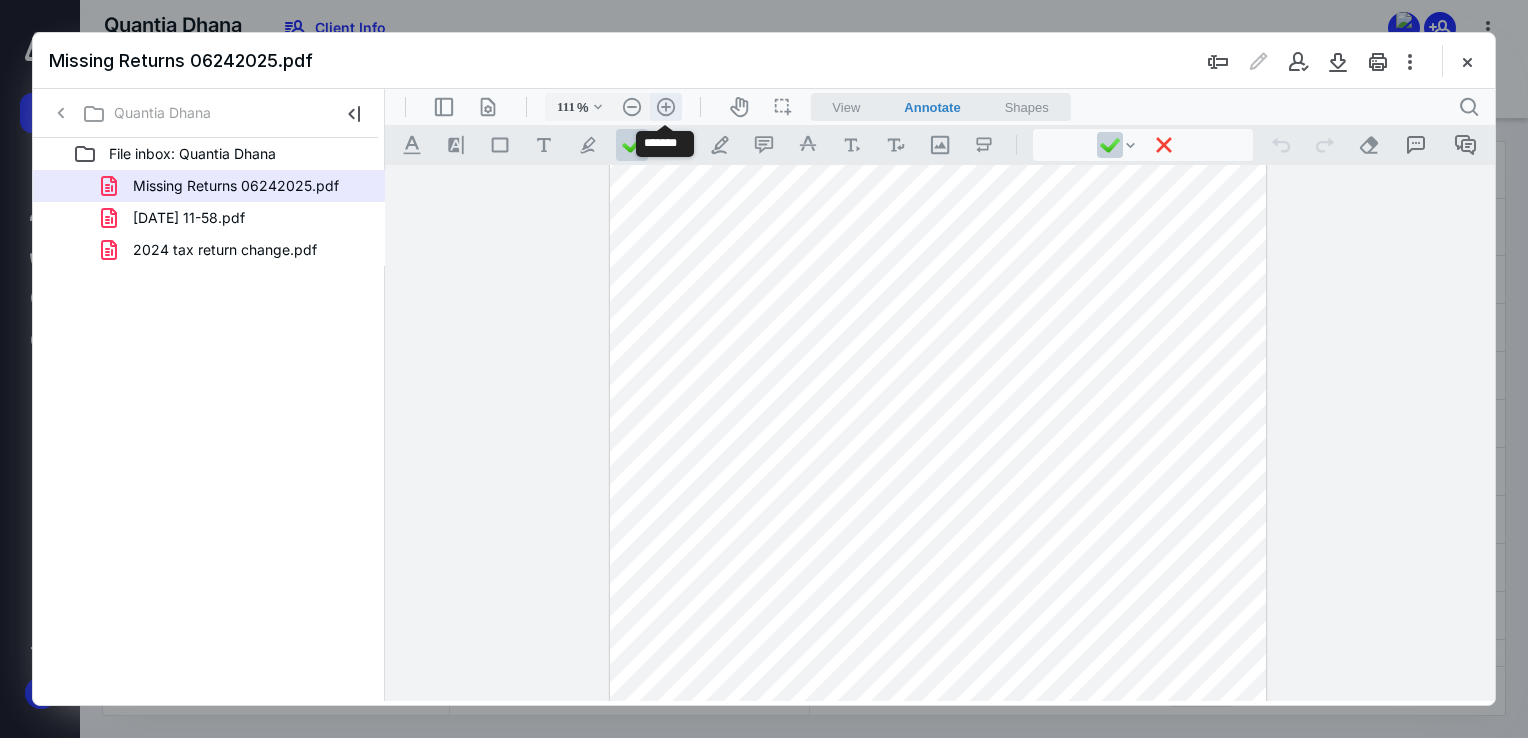 click on ".cls-1{fill:#abb0c4;} icon - header - zoom - in - line" at bounding box center (666, 107) 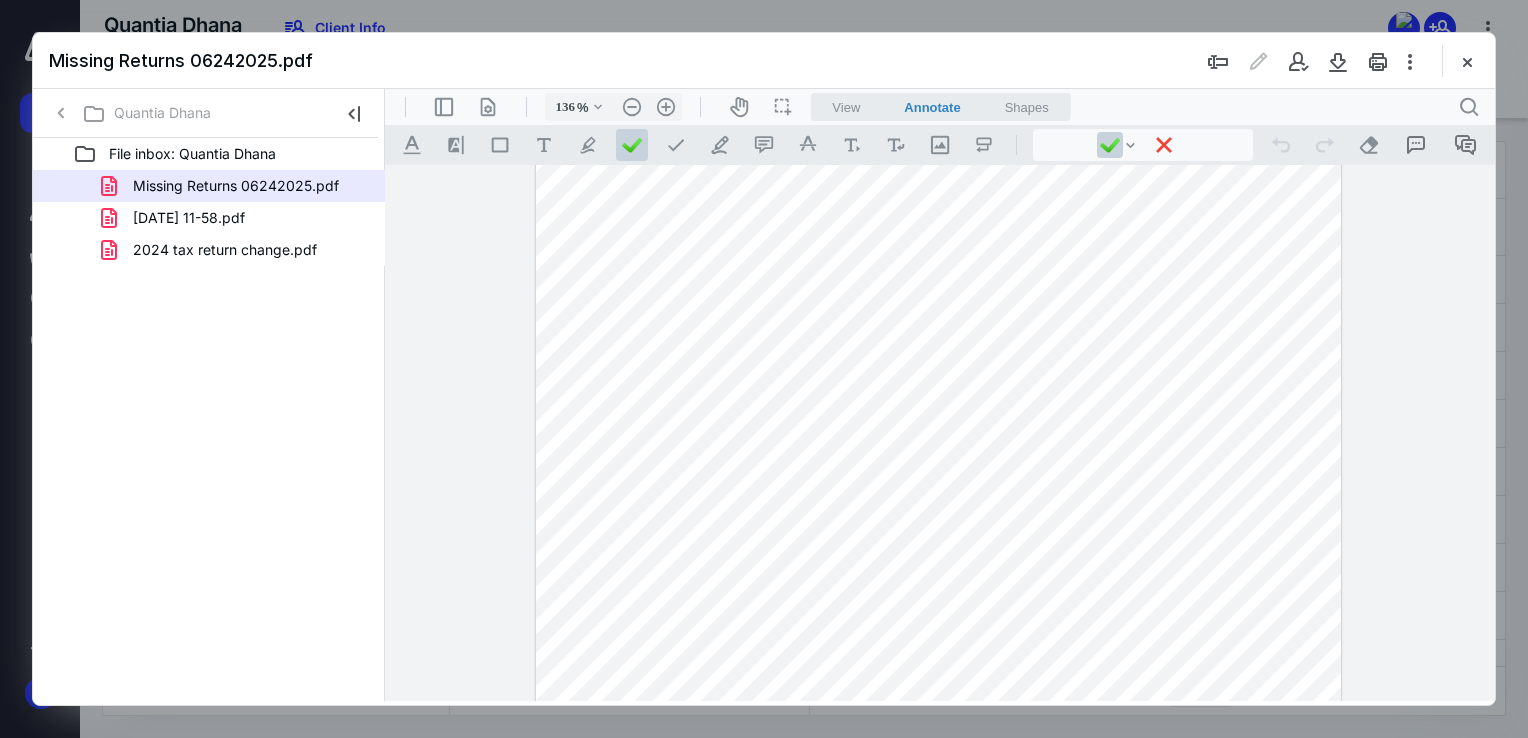 scroll, scrollTop: 495, scrollLeft: 0, axis: vertical 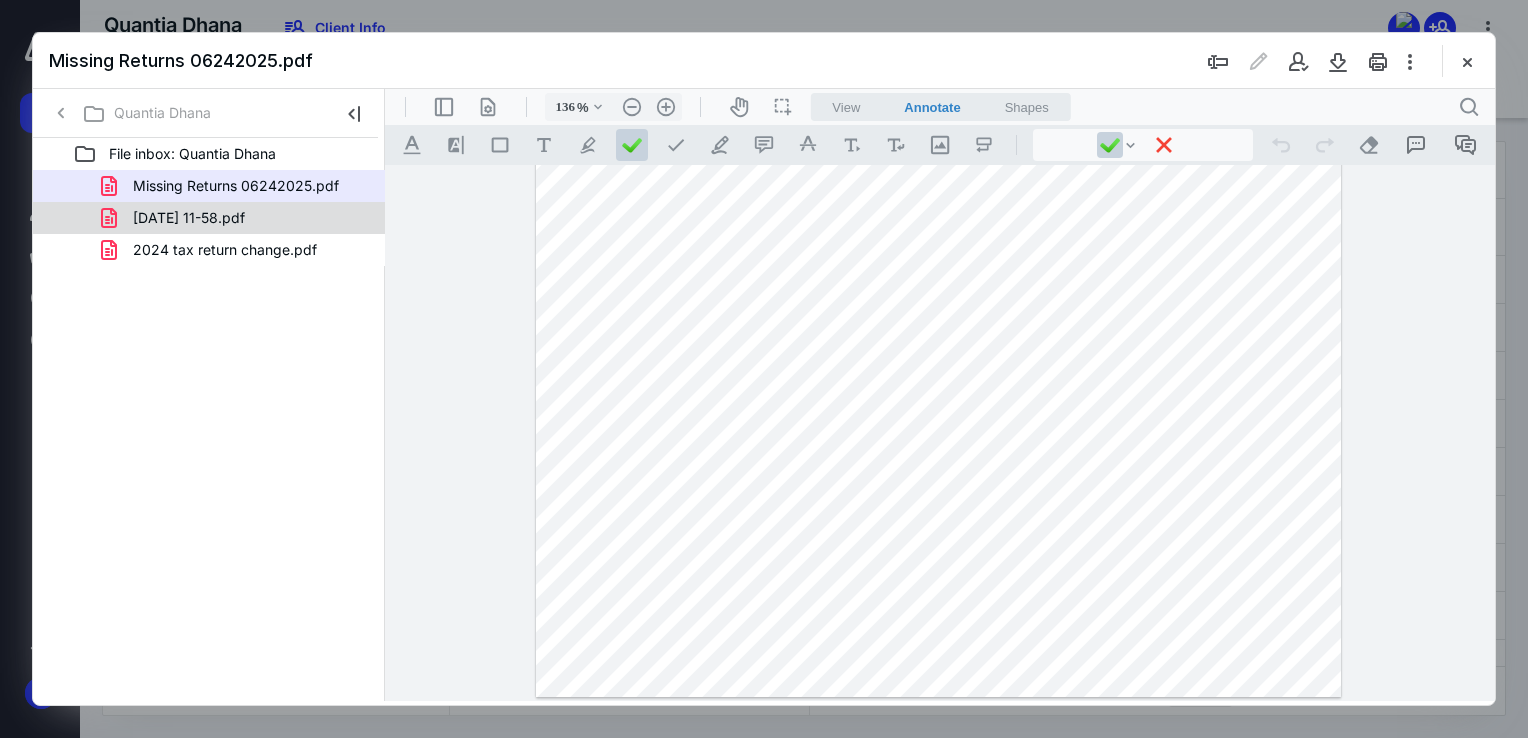 click on "2025-07-08 11-58.pdf" at bounding box center (237, 218) 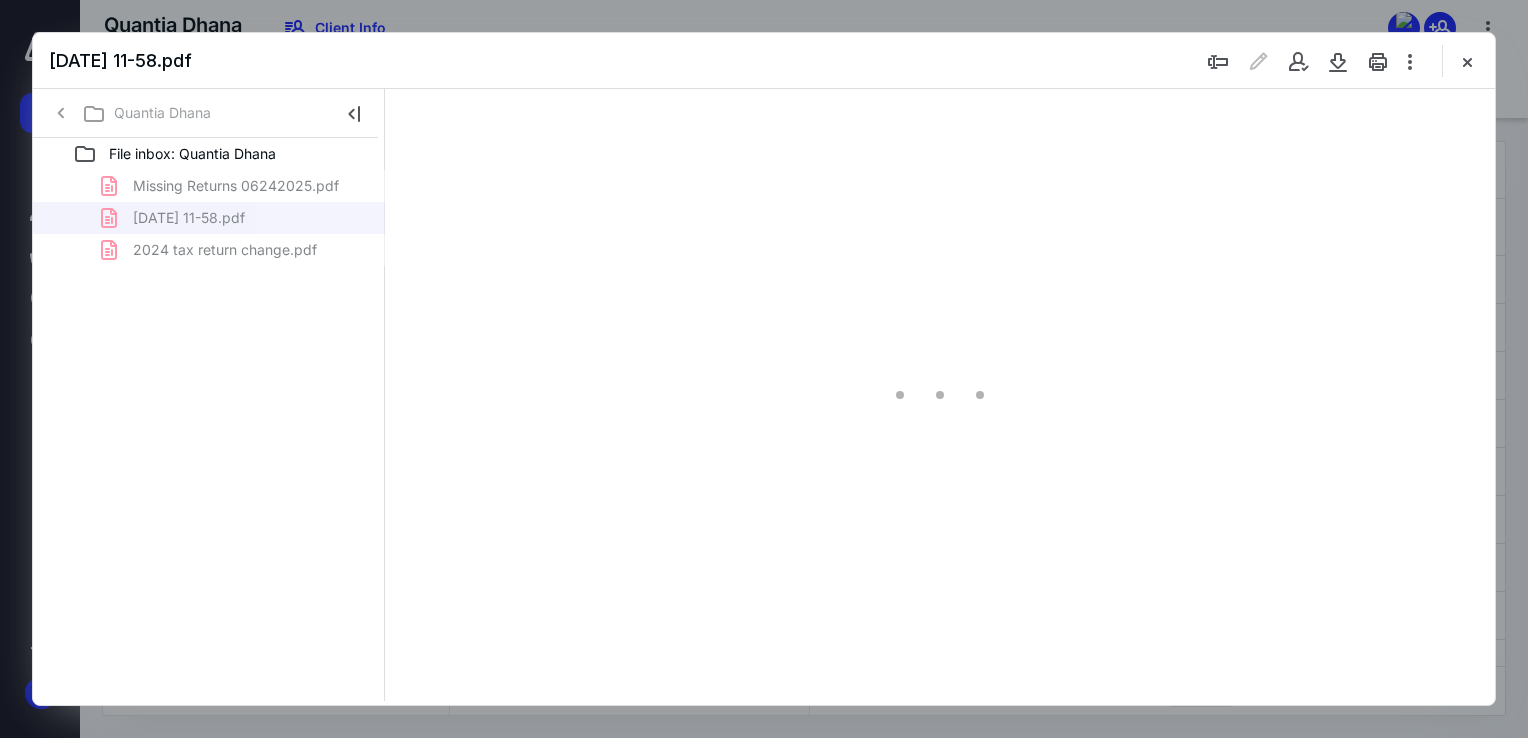 scroll, scrollTop: 79, scrollLeft: 0, axis: vertical 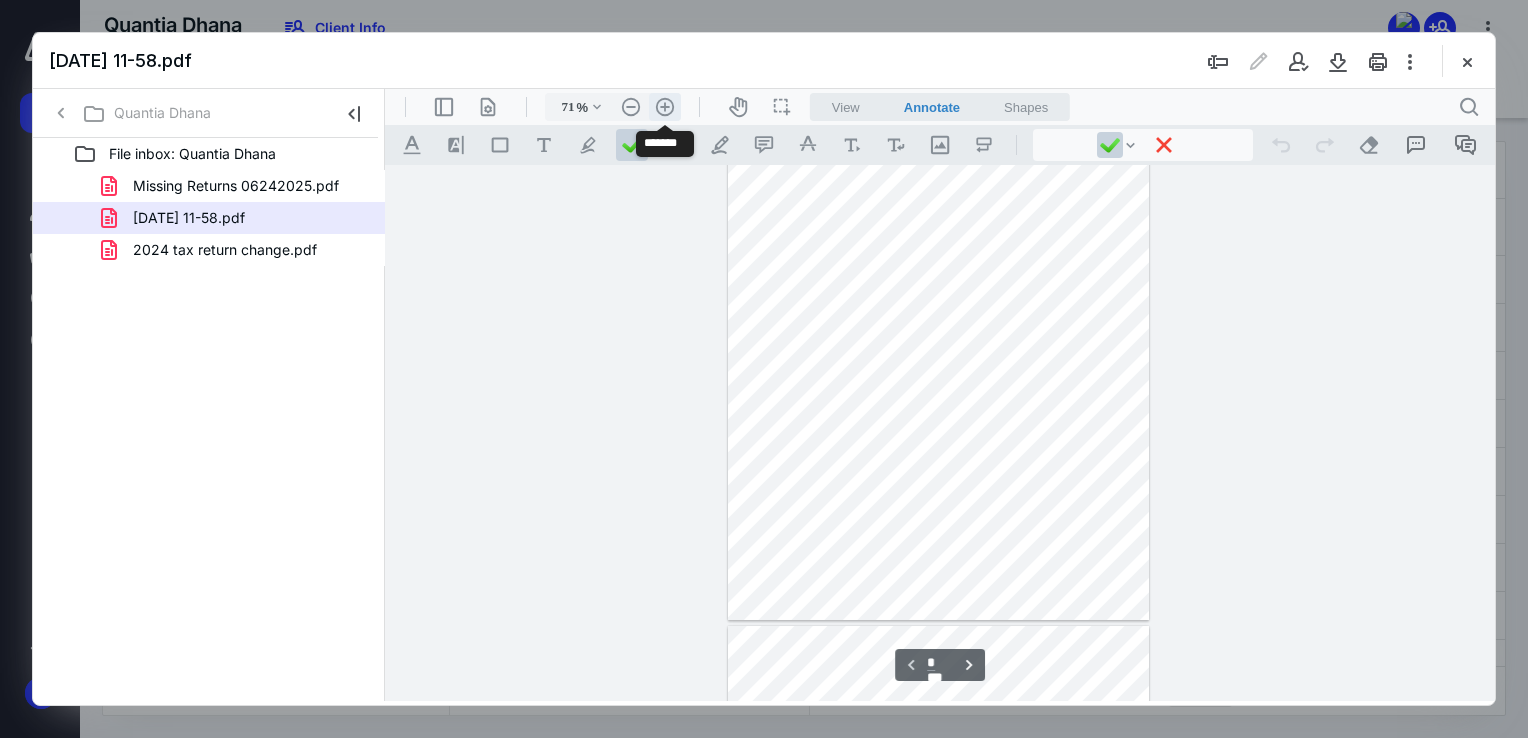 click on ".cls-1{fill:#abb0c4;} icon - header - zoom - in - line" at bounding box center [665, 107] 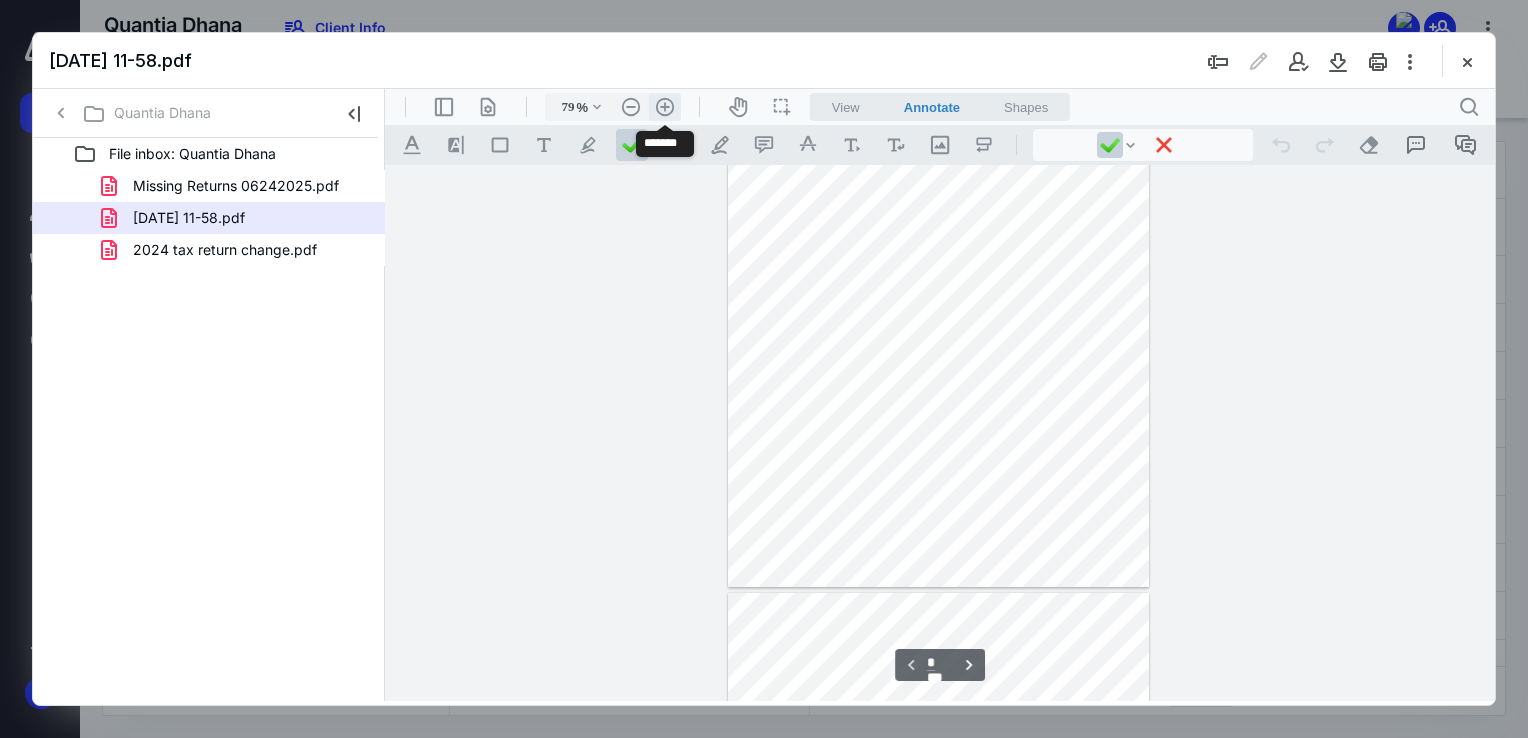 click on ".cls-1{fill:#abb0c4;} icon - header - zoom - in - line" at bounding box center (665, 107) 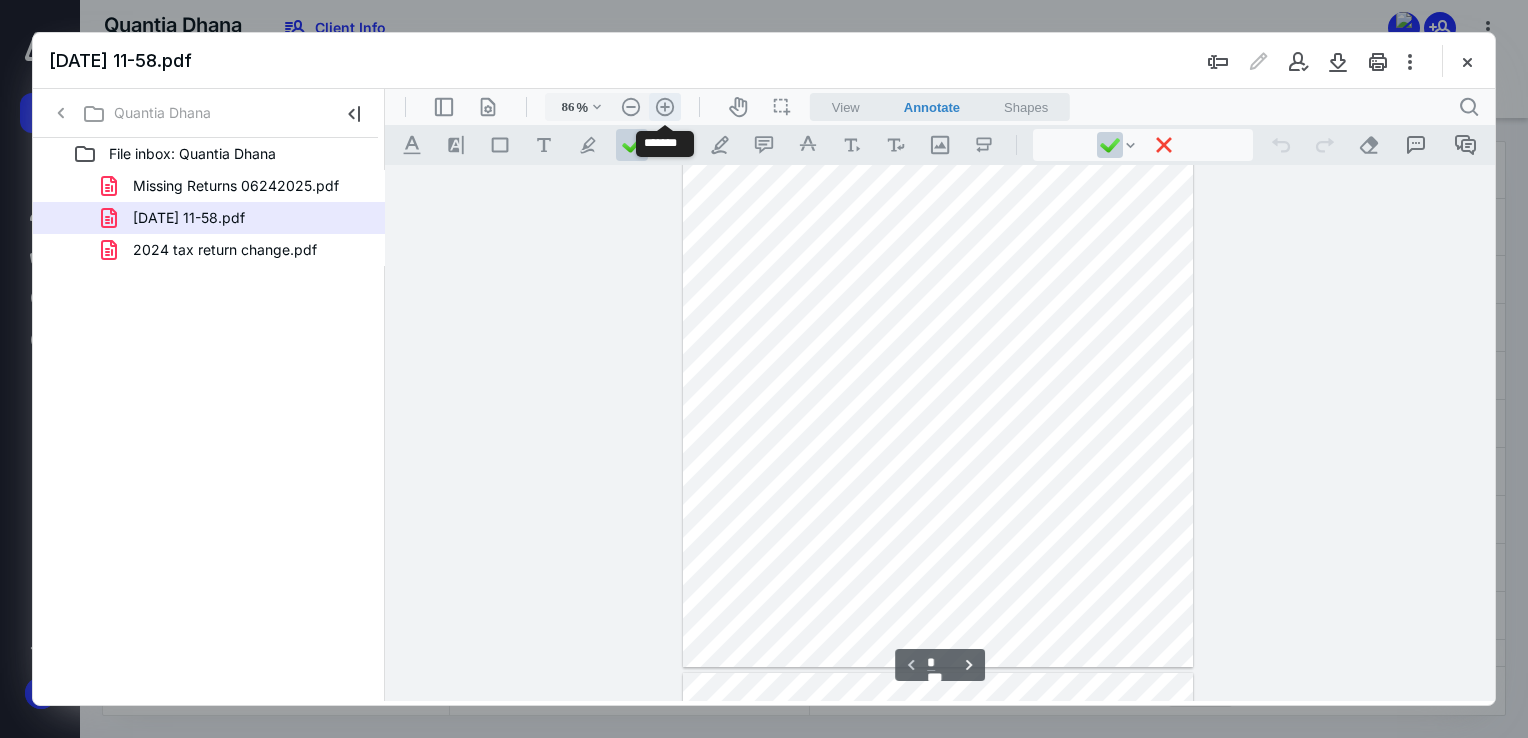 click on ".cls-1{fill:#abb0c4;} icon - header - zoom - in - line" at bounding box center (665, 107) 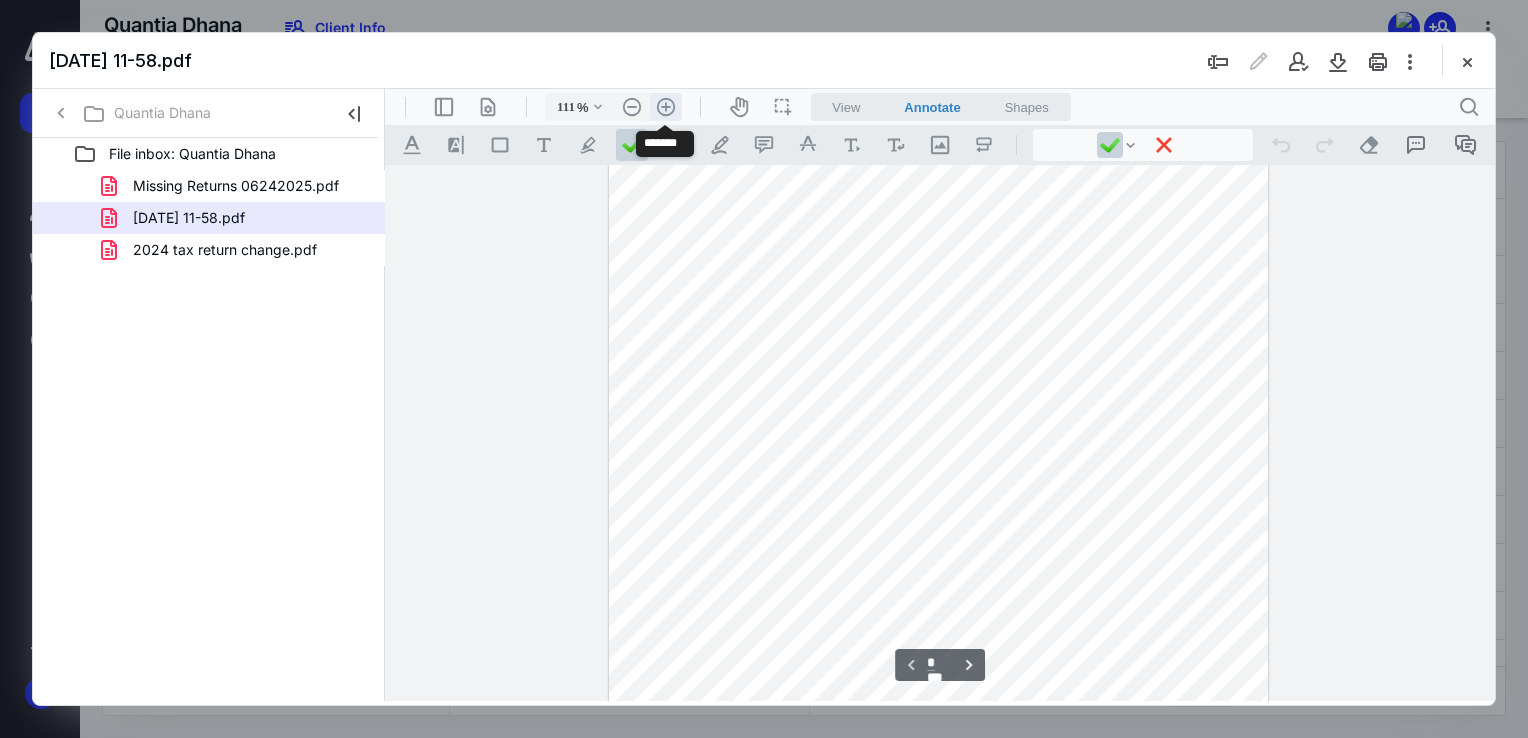 click on ".cls-1{fill:#abb0c4;} icon - header - zoom - in - line" at bounding box center (666, 107) 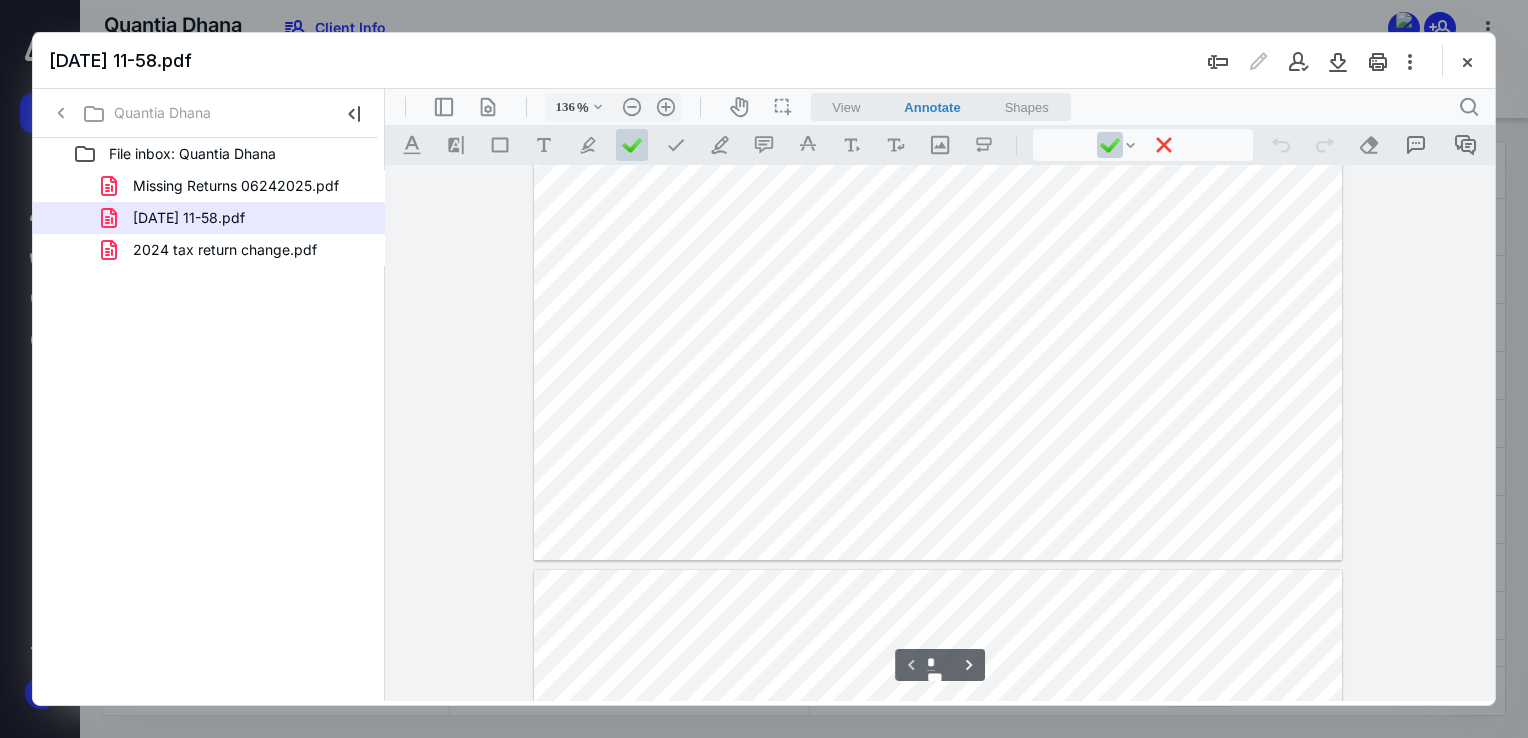scroll, scrollTop: 748, scrollLeft: 0, axis: vertical 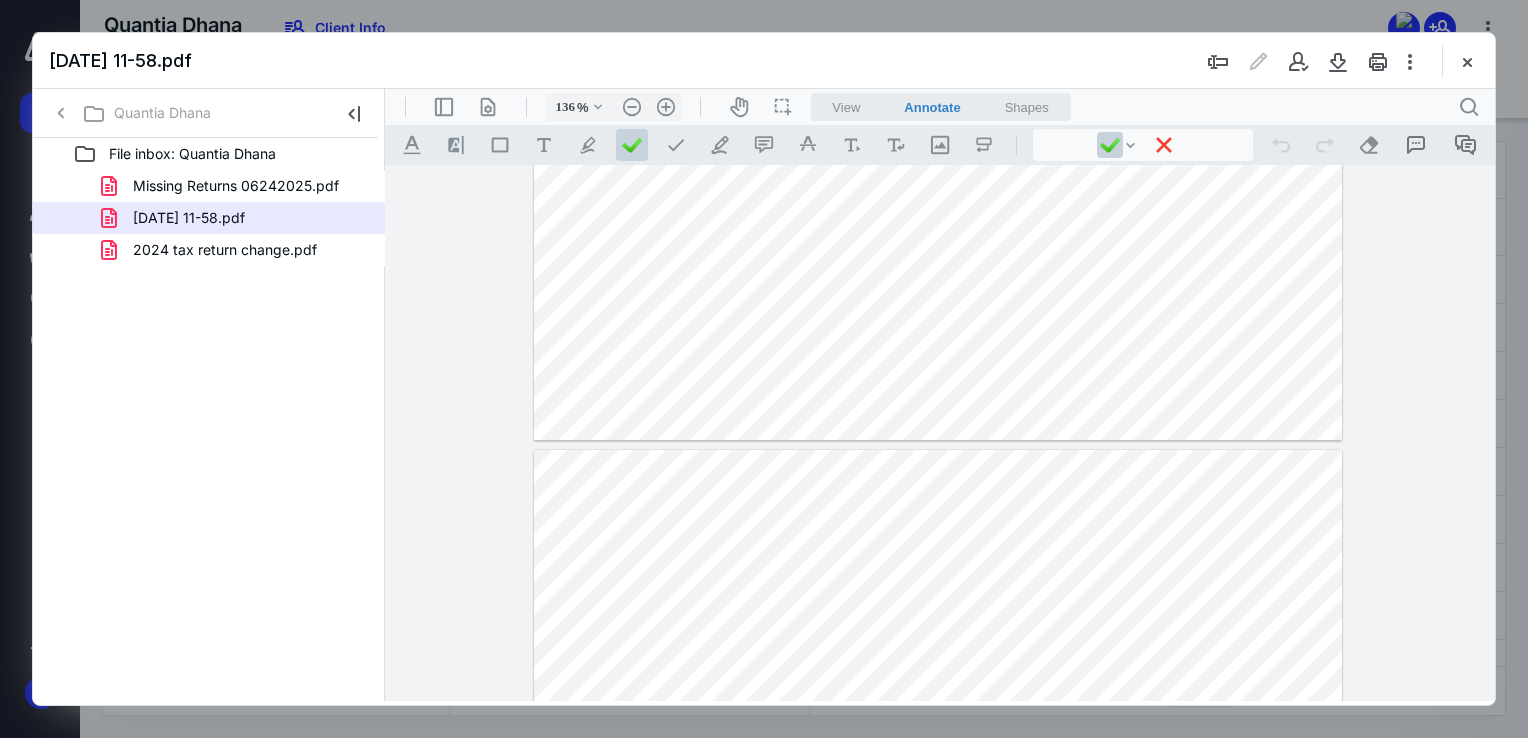 type on "*" 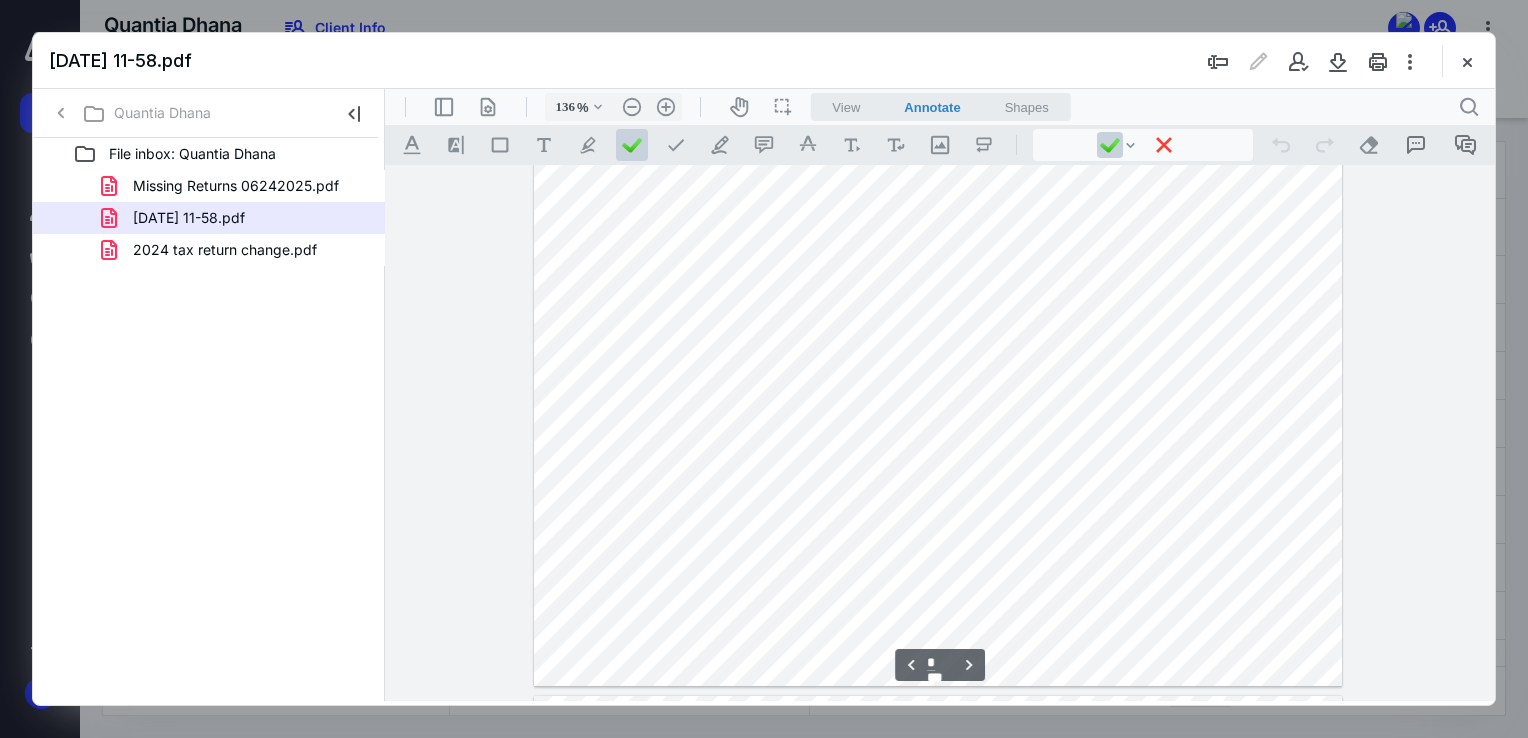 scroll, scrollTop: 1566, scrollLeft: 0, axis: vertical 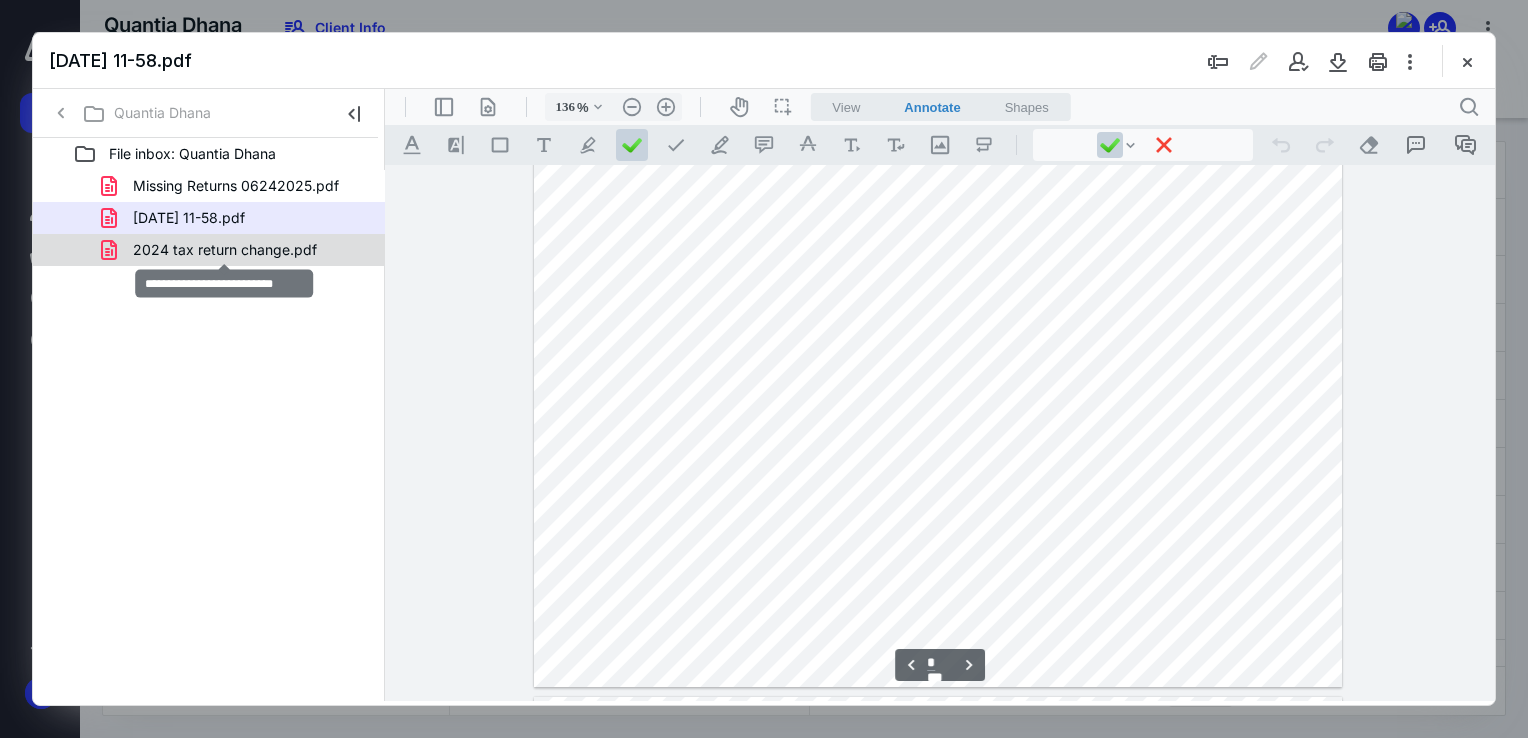 click on "2024 tax return change.pdf" at bounding box center (225, 250) 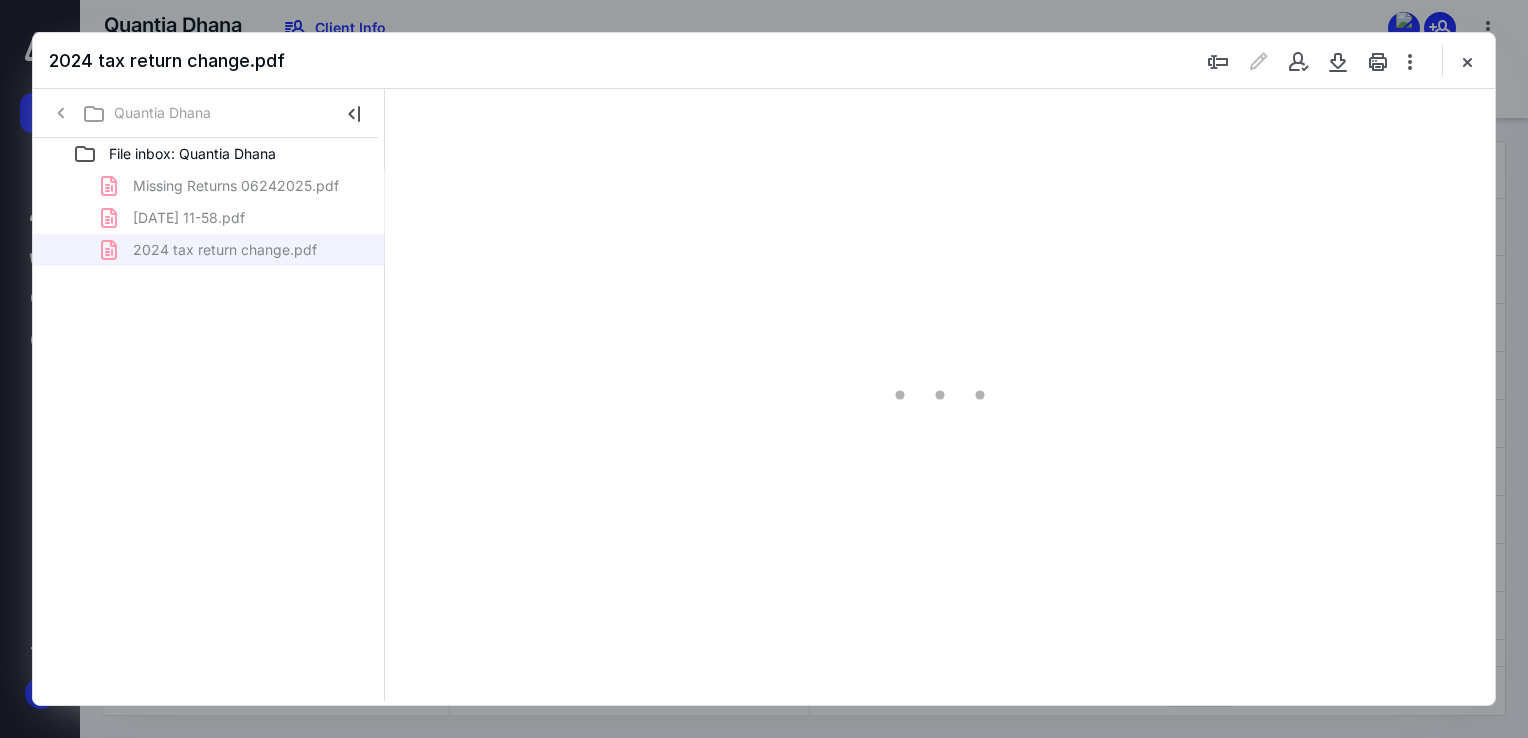scroll, scrollTop: 79, scrollLeft: 0, axis: vertical 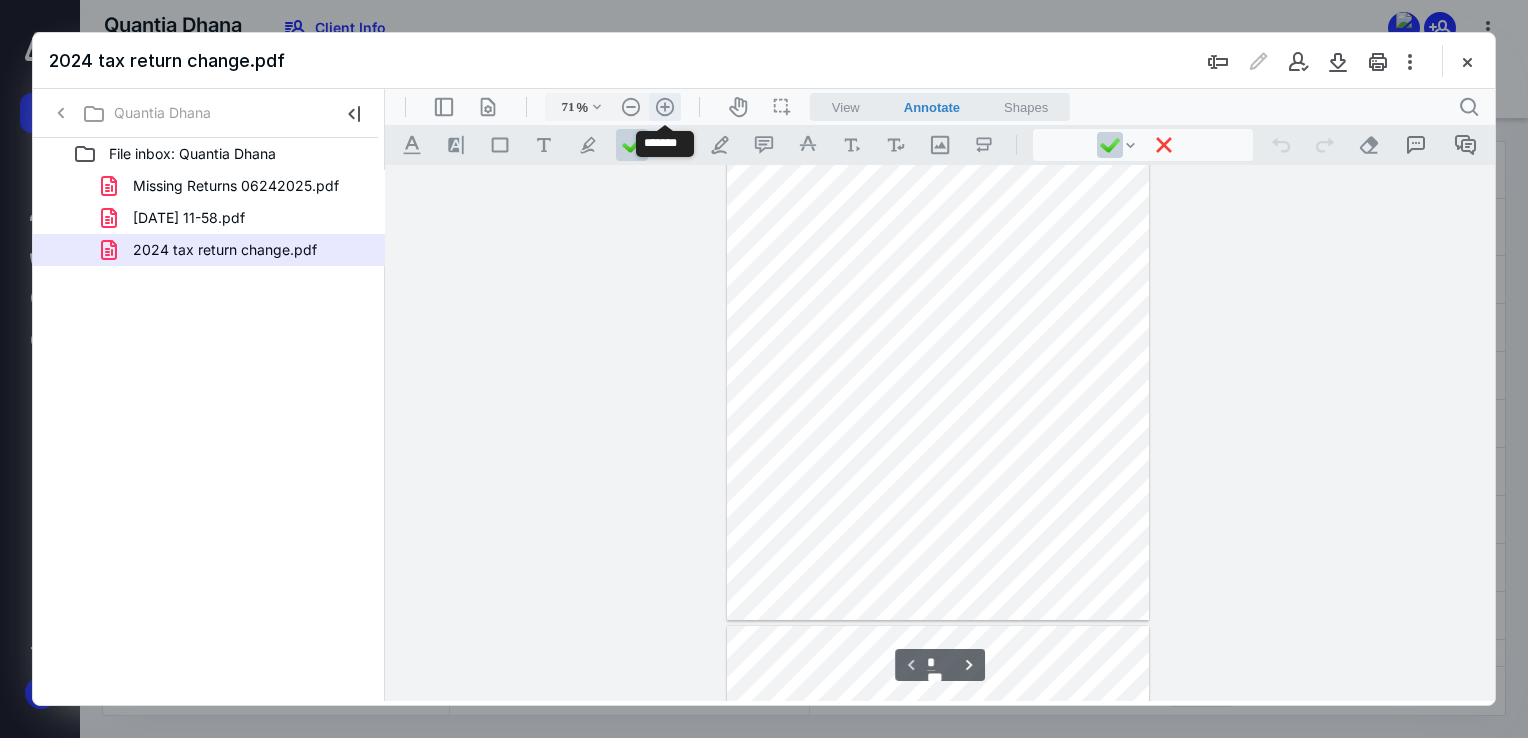 click on ".cls-1{fill:#abb0c4;} icon - header - zoom - in - line" at bounding box center (665, 107) 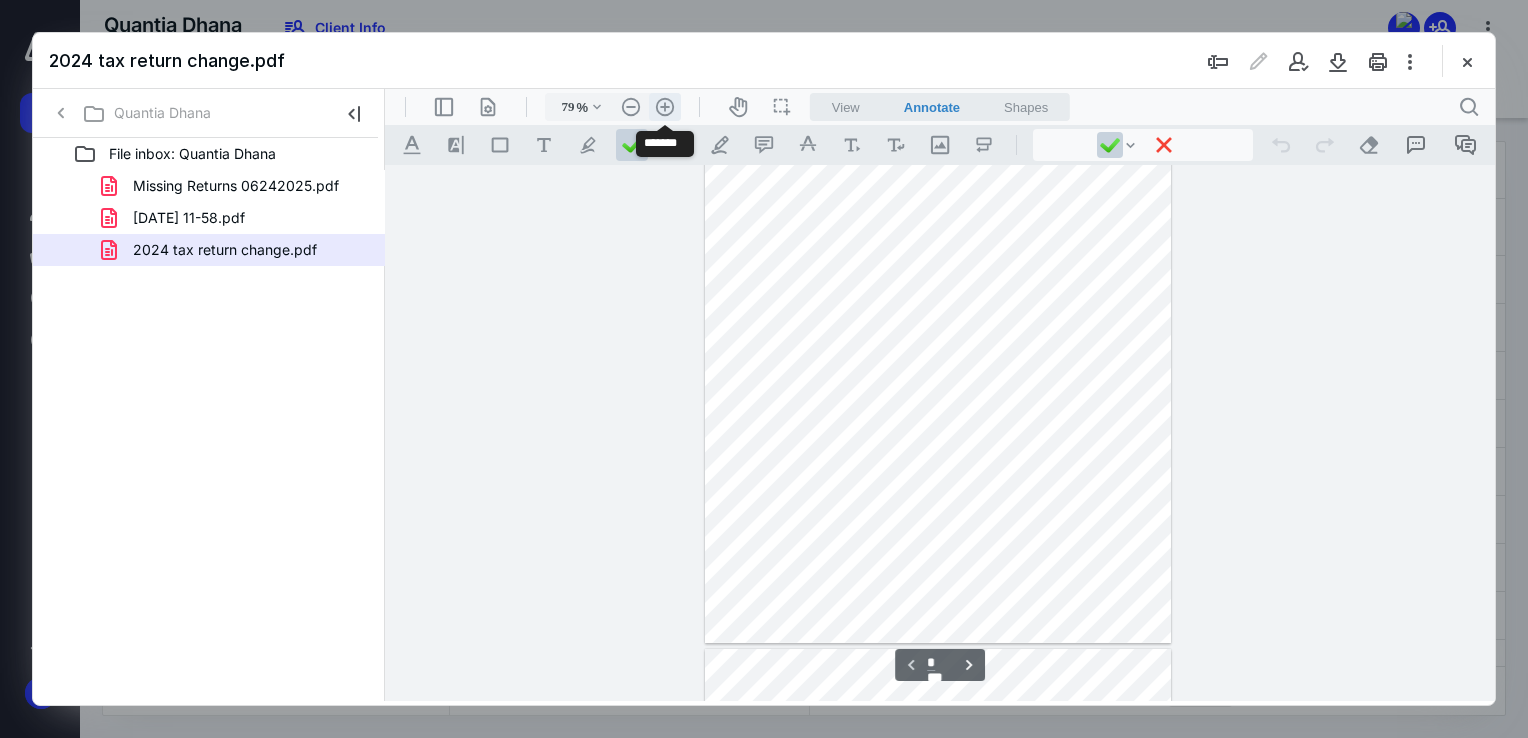 click on ".cls-1{fill:#abb0c4;} icon - header - zoom - in - line" at bounding box center [665, 107] 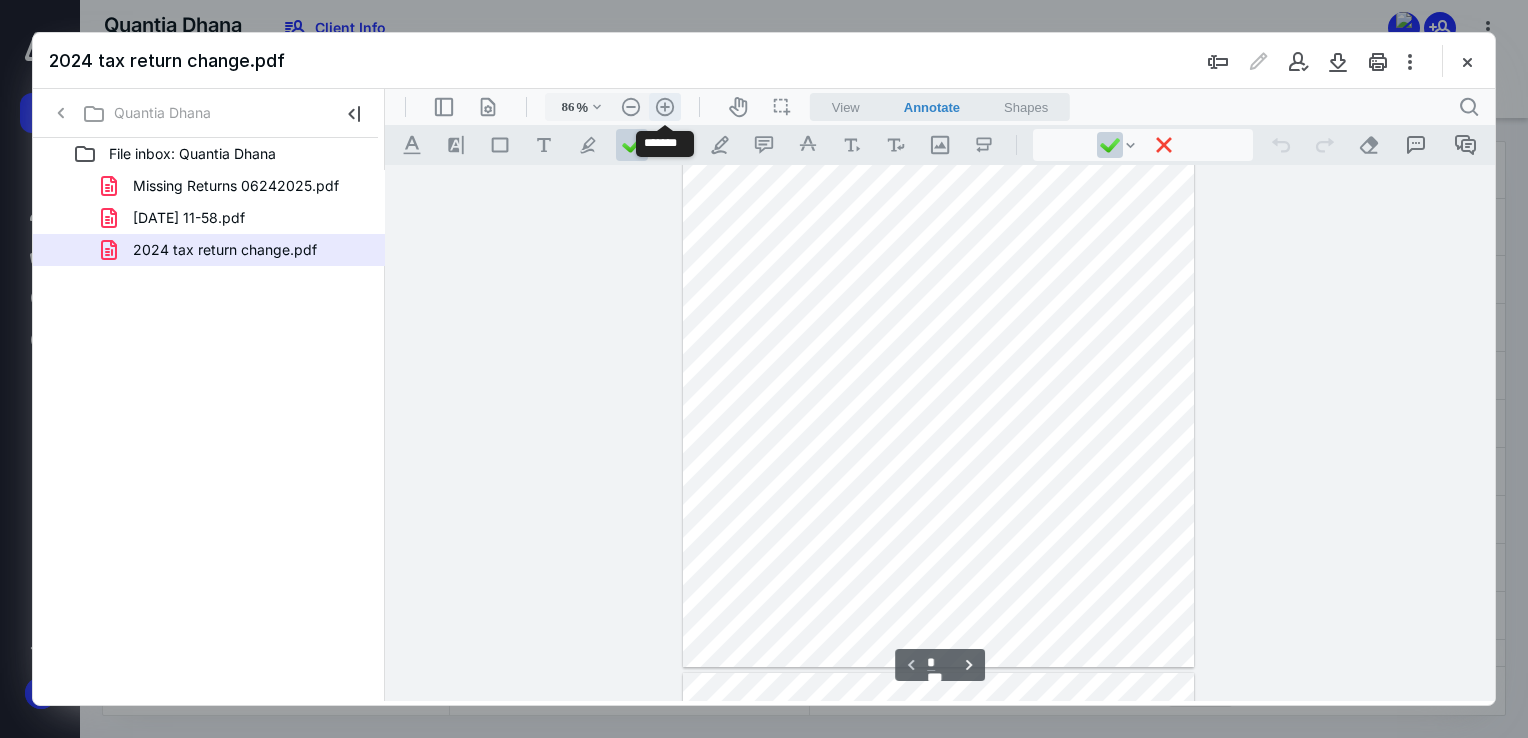 click on ".cls-1{fill:#abb0c4;} icon - header - zoom - in - line" at bounding box center [665, 107] 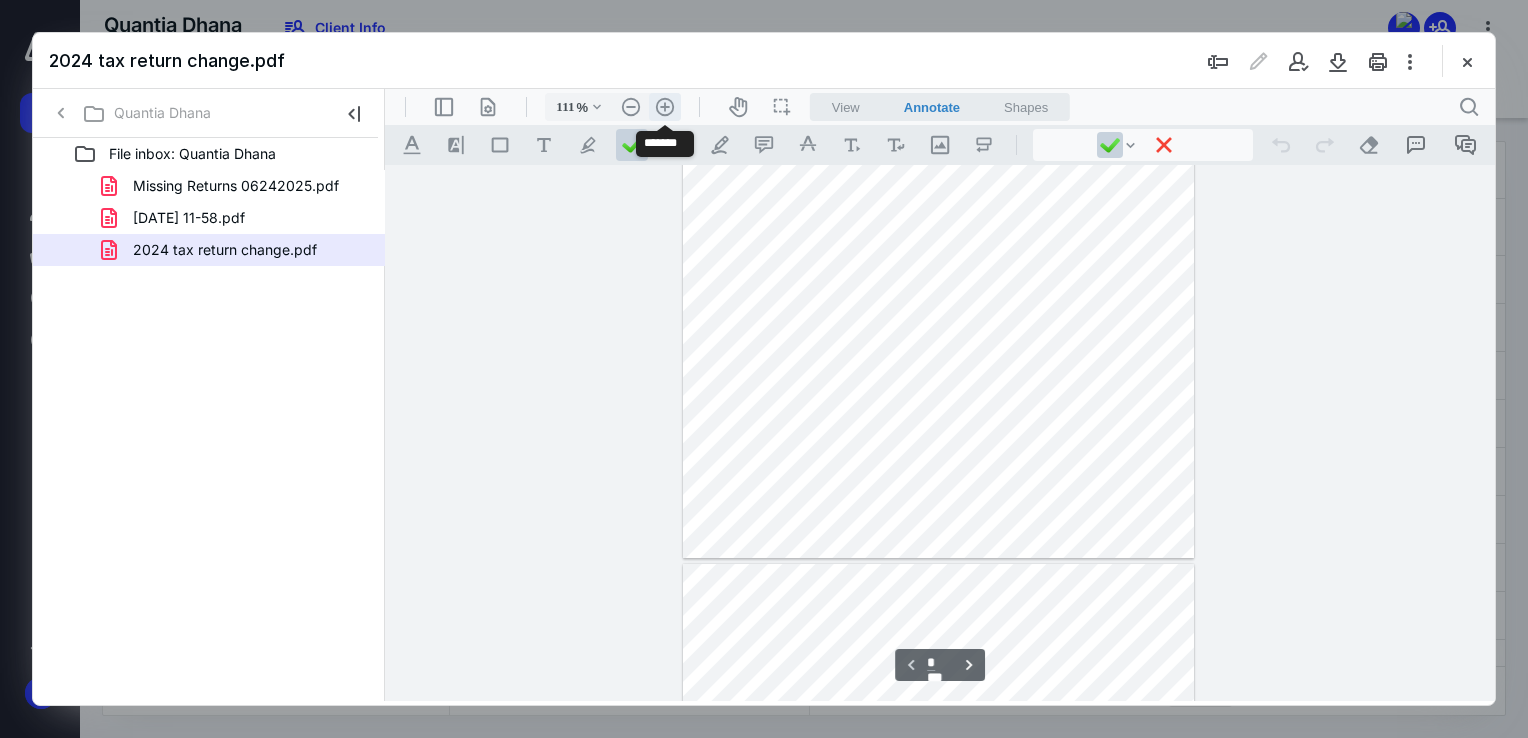 click on ".cls-1{fill:#abb0c4;} icon - header - zoom - in - line" at bounding box center (665, 107) 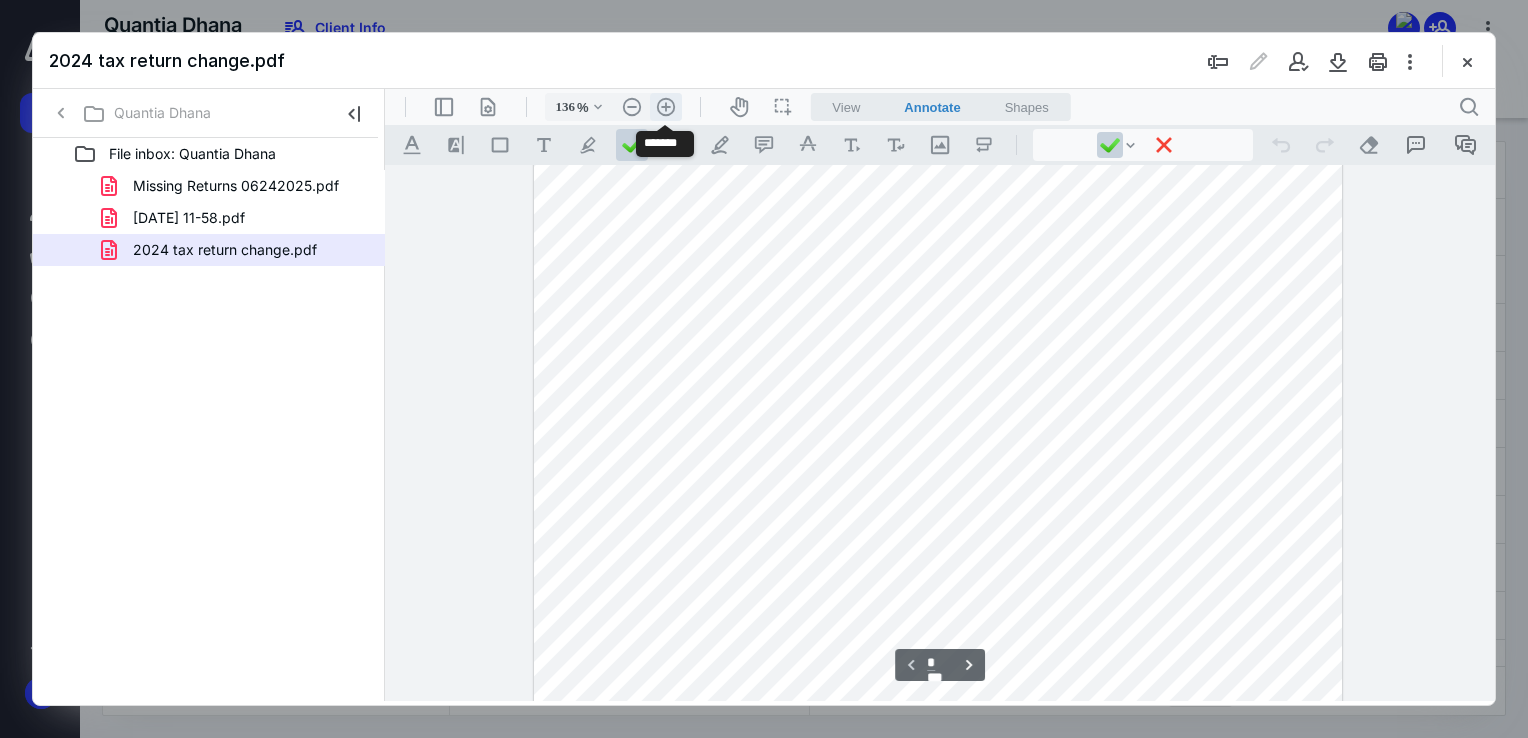 scroll, scrollTop: 471, scrollLeft: 0, axis: vertical 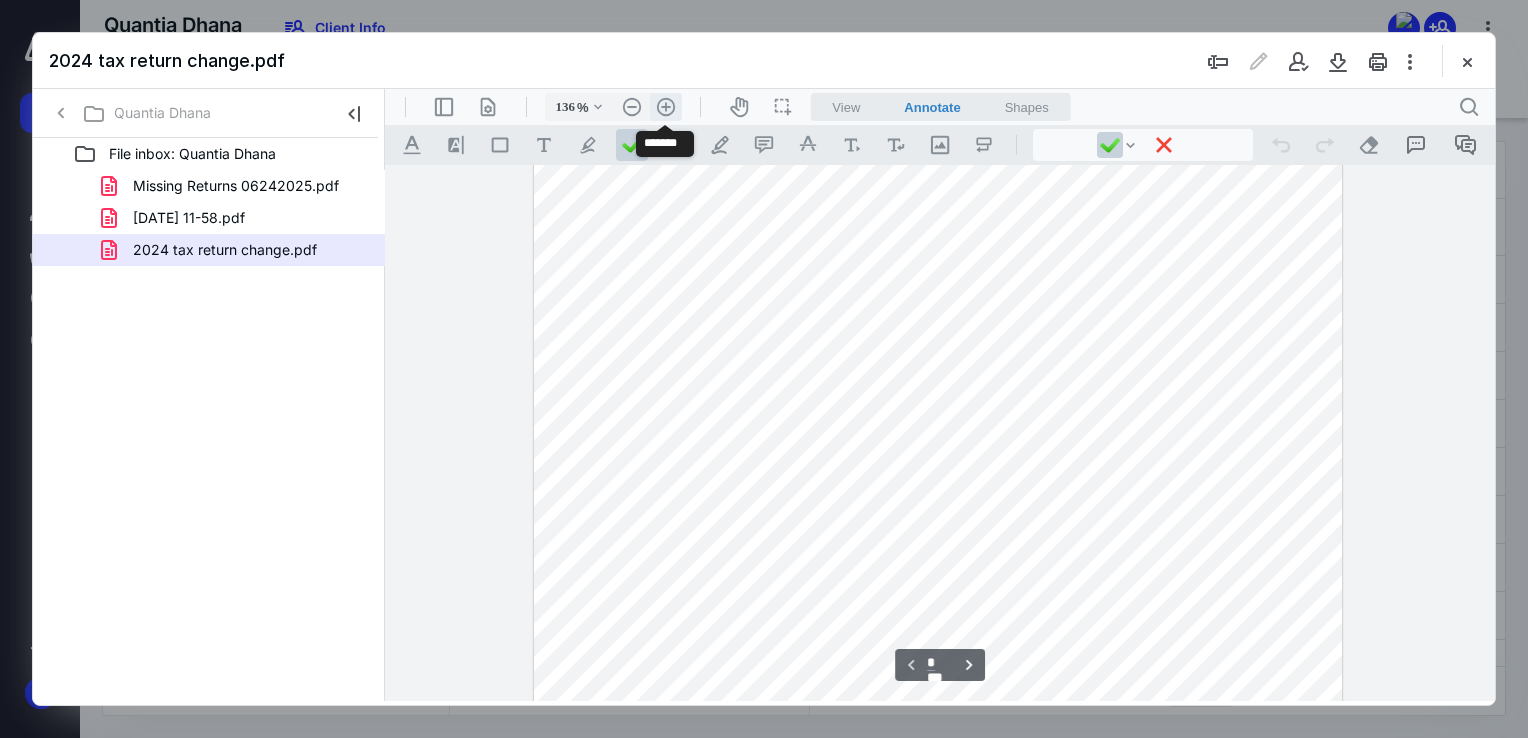 click on ".cls-1{fill:#abb0c4;} icon - header - zoom - in - line" at bounding box center [666, 107] 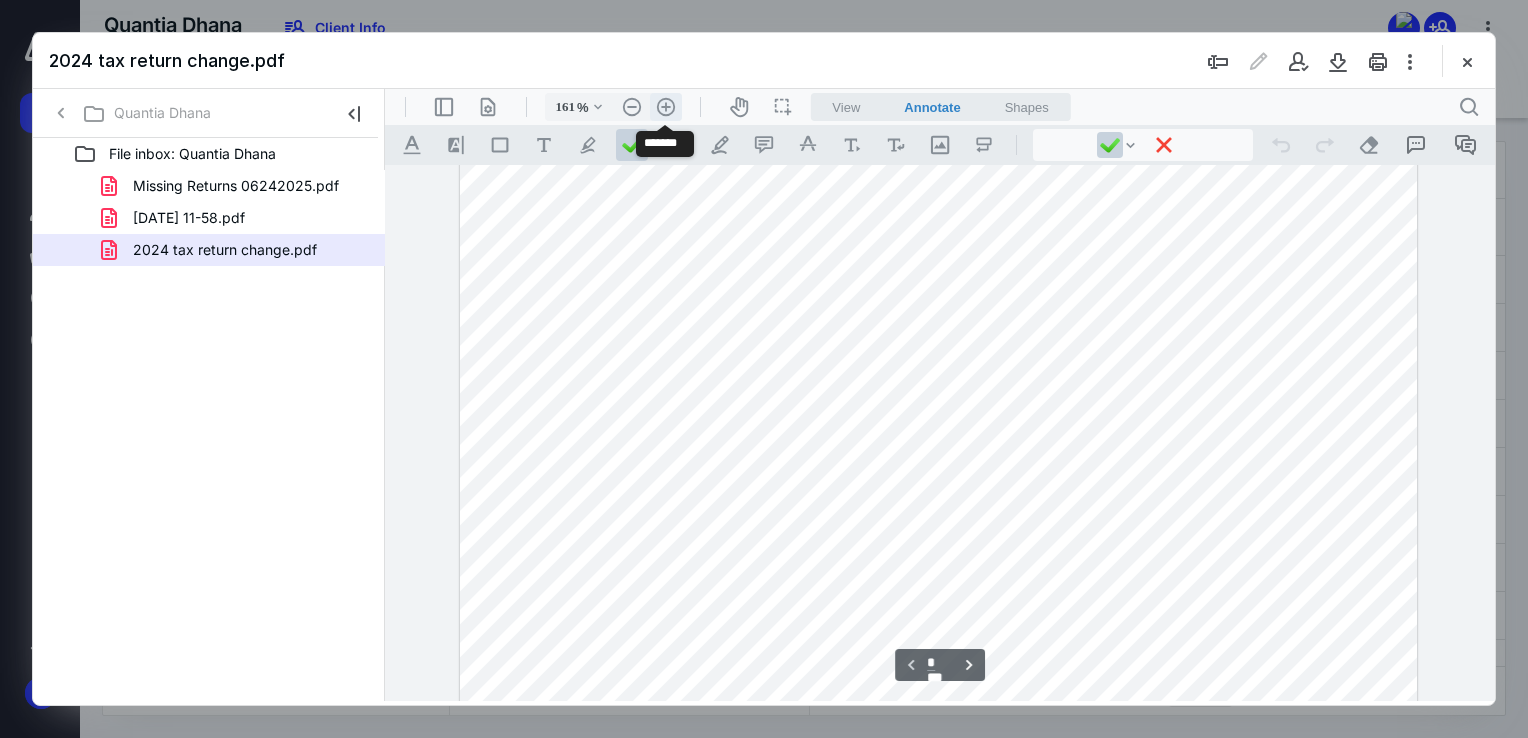 click on ".cls-1{fill:#abb0c4;} icon - header - zoom - in - line" at bounding box center (666, 107) 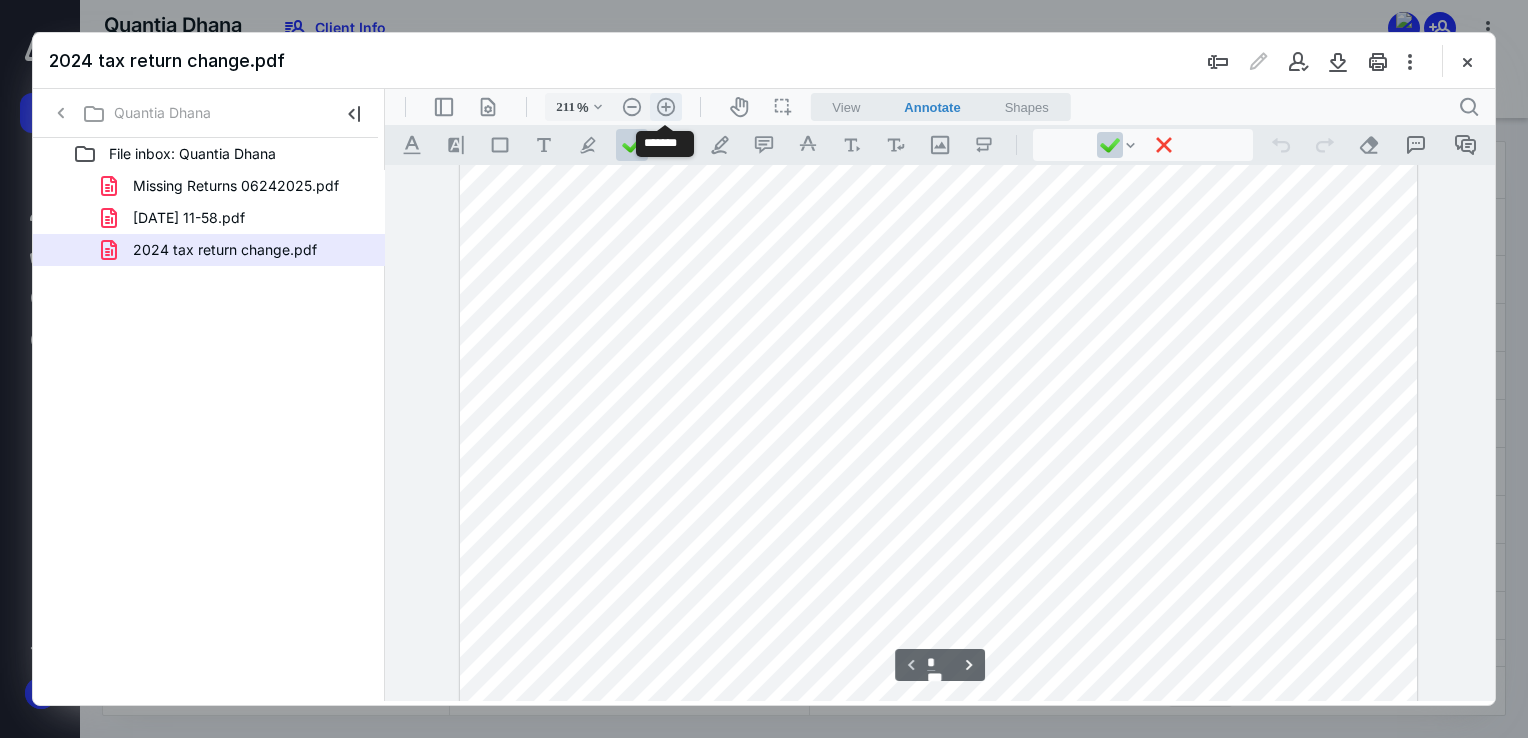 scroll, scrollTop: 689, scrollLeft: 85, axis: both 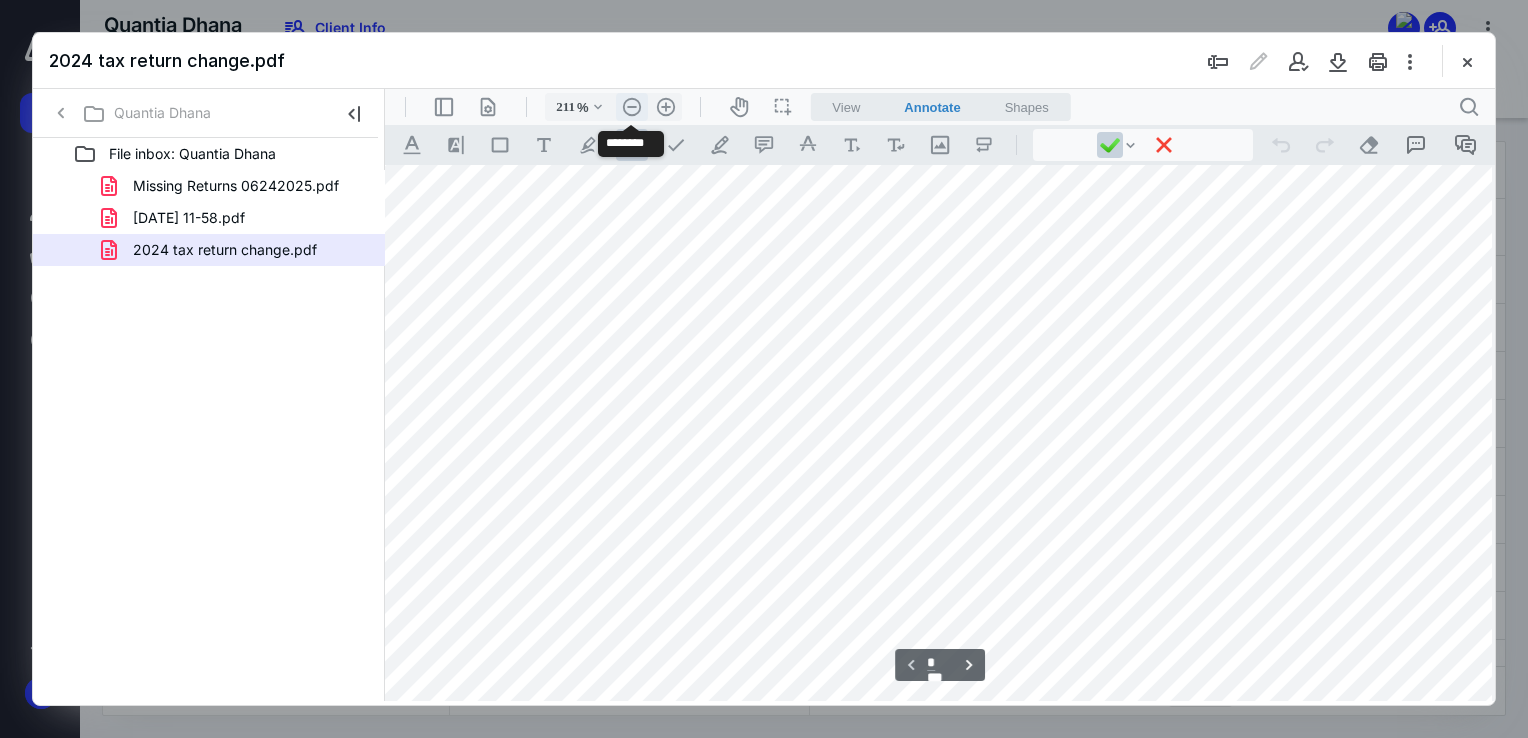 click on ".cls-1{fill:#abb0c4;} icon - header - zoom - out - line" at bounding box center (632, 107) 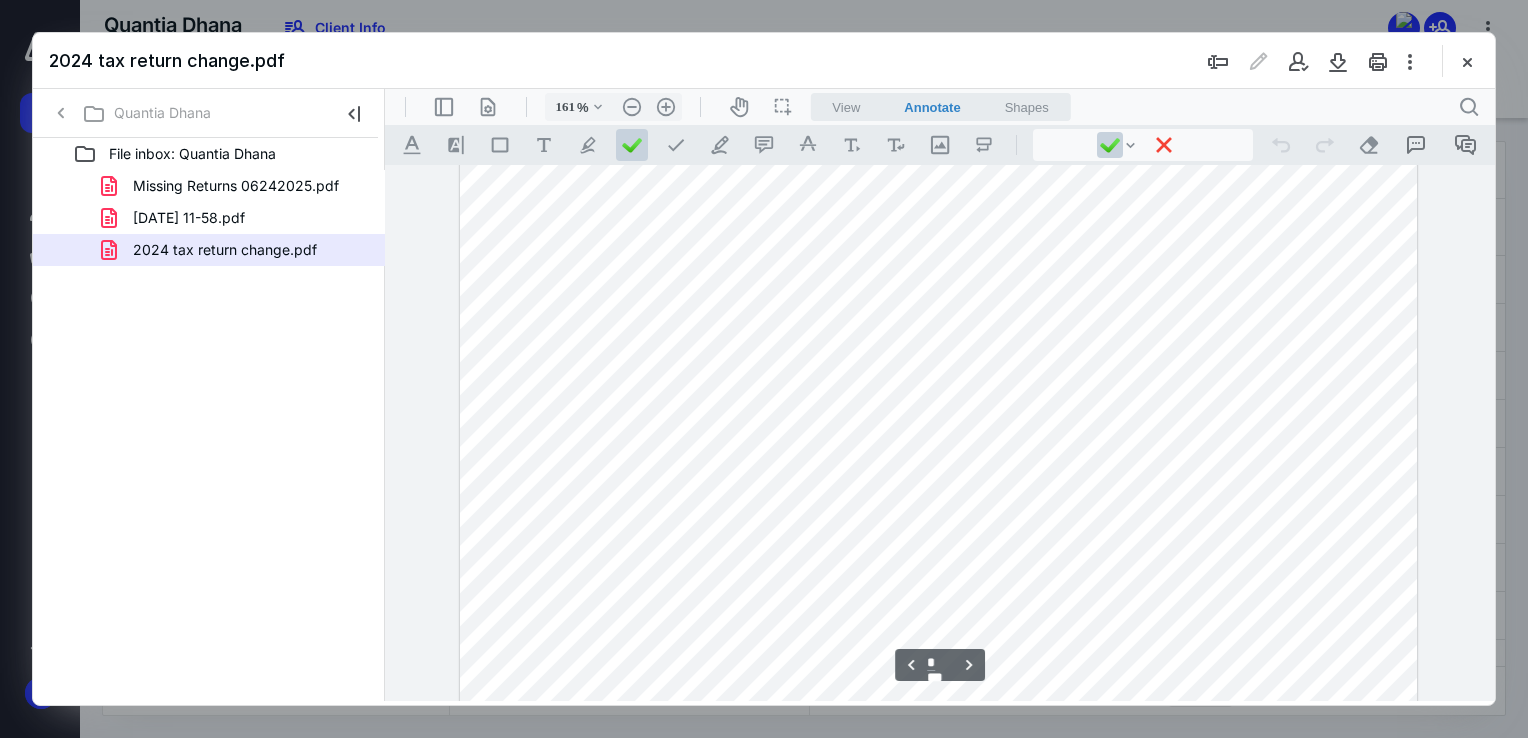 scroll, scrollTop: 1286, scrollLeft: 0, axis: vertical 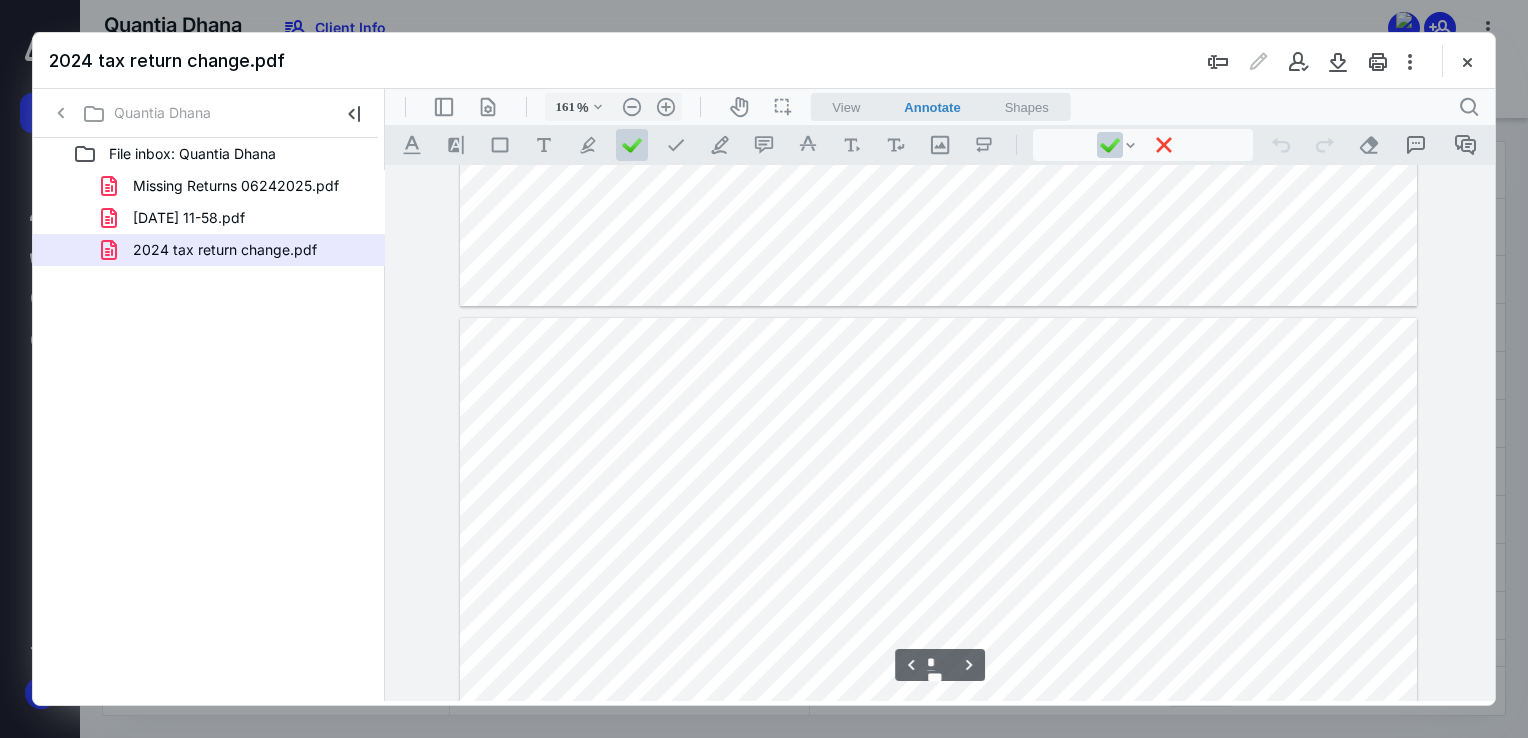 type on "*" 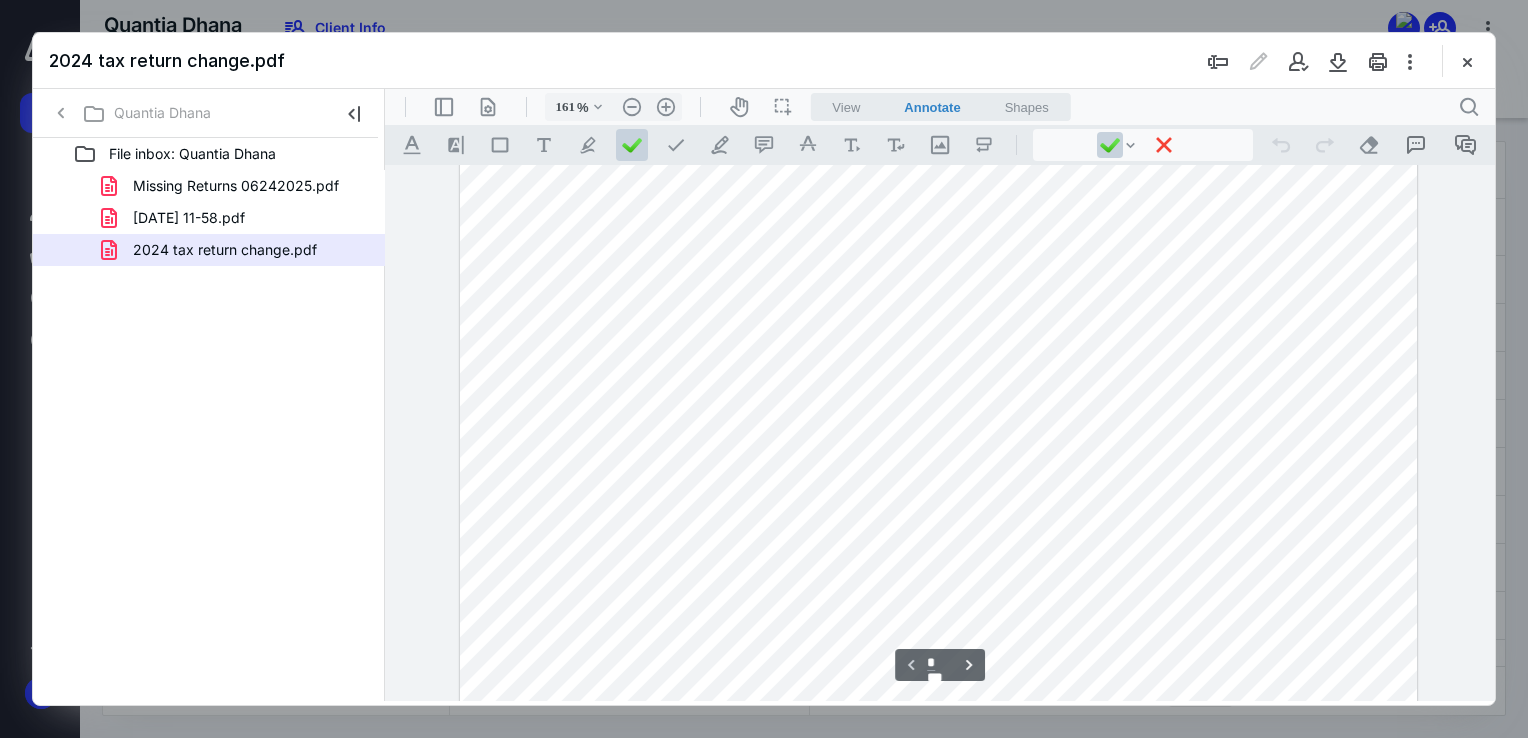 scroll, scrollTop: 360, scrollLeft: 0, axis: vertical 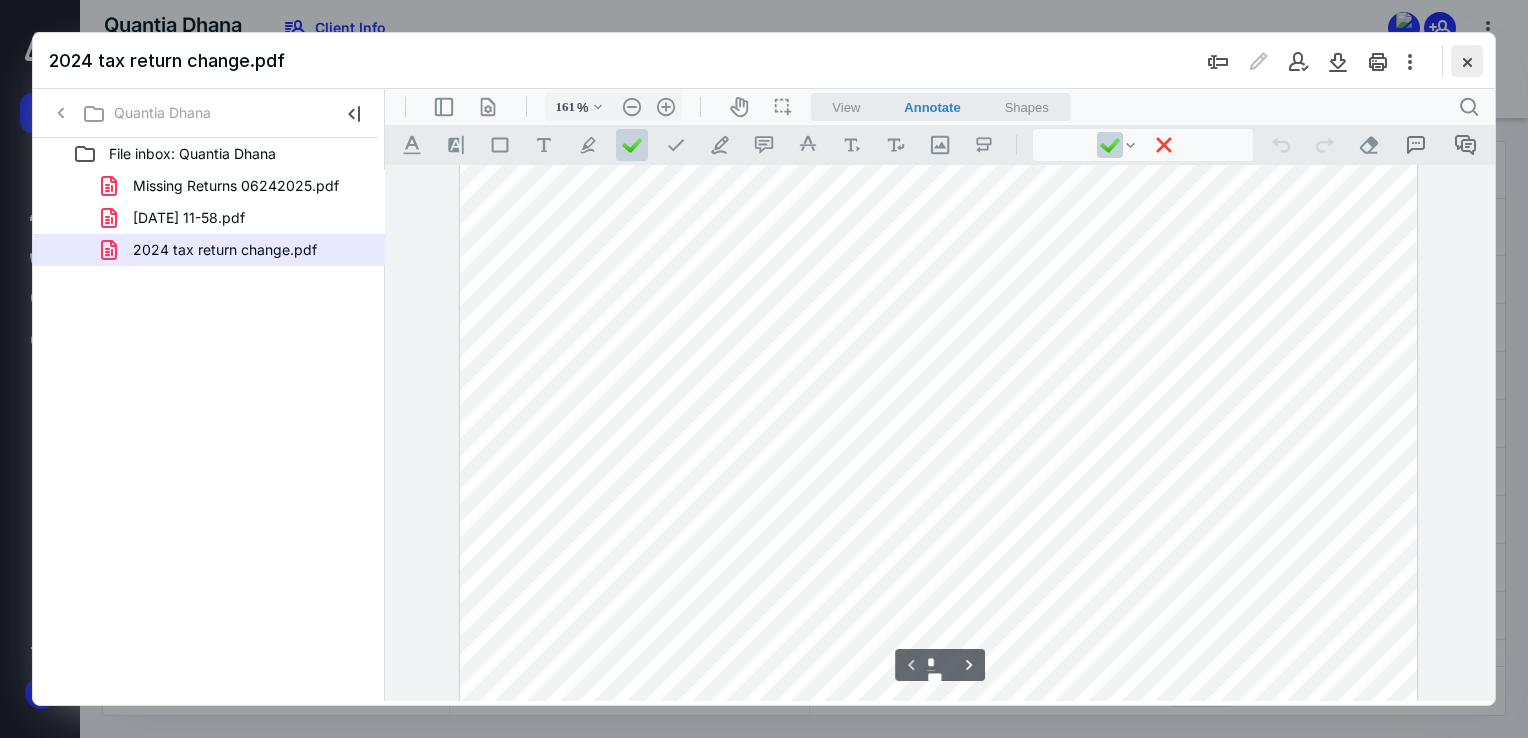 click at bounding box center (1467, 61) 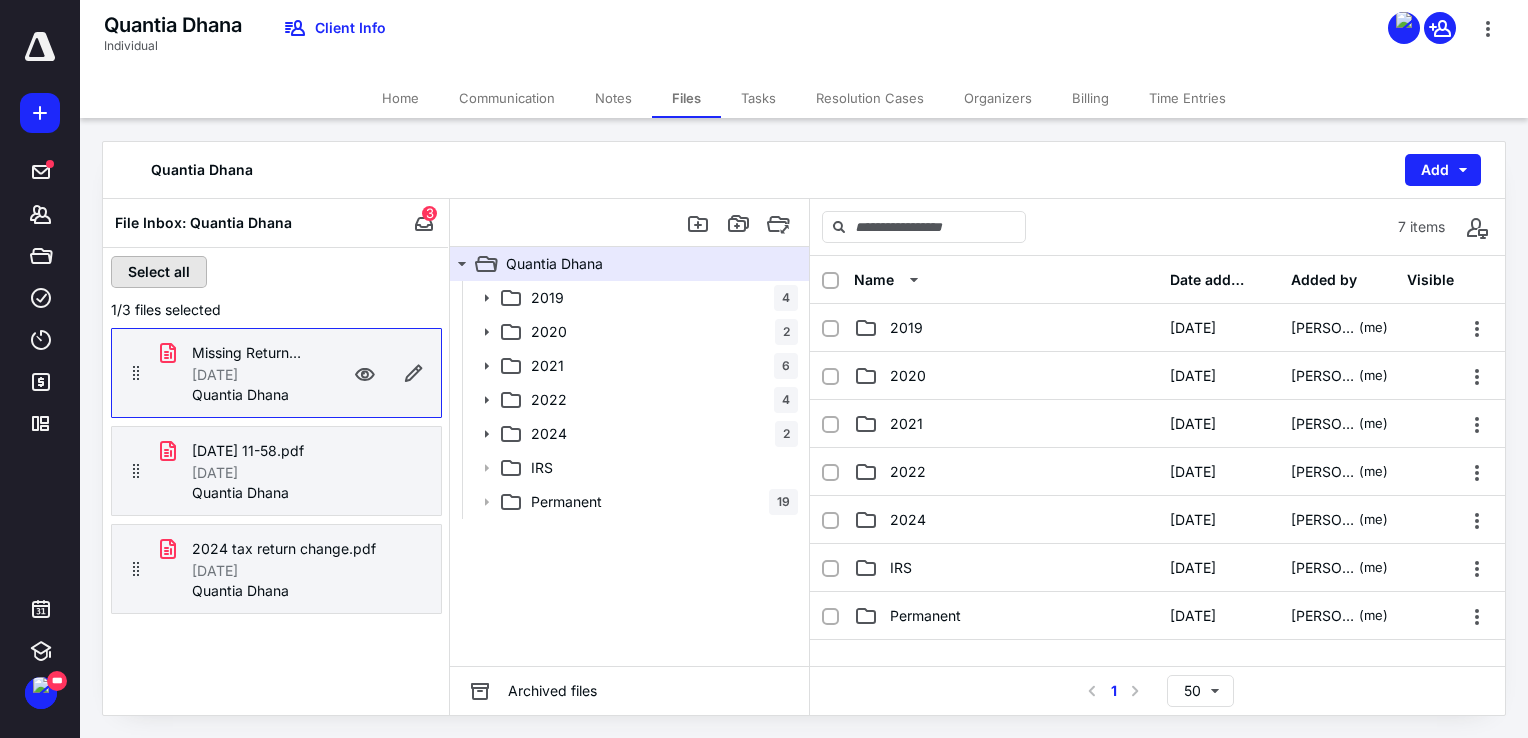 click on "Select all" at bounding box center (159, 272) 